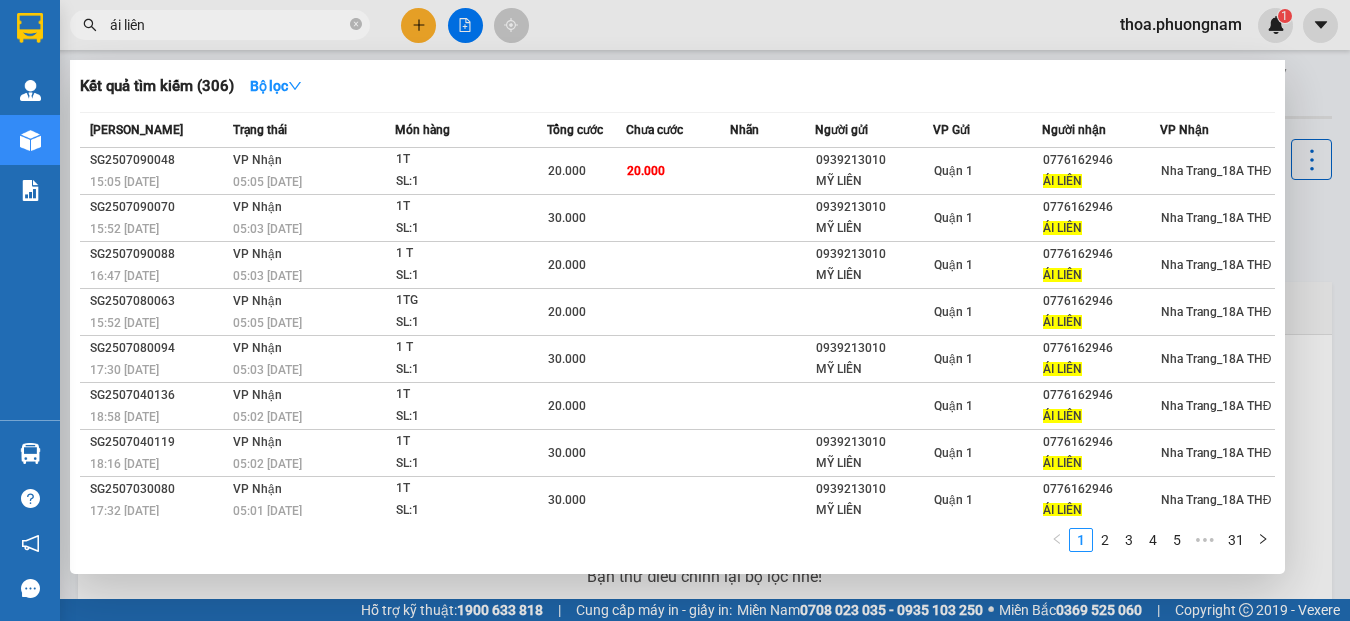 scroll, scrollTop: 0, scrollLeft: 0, axis: both 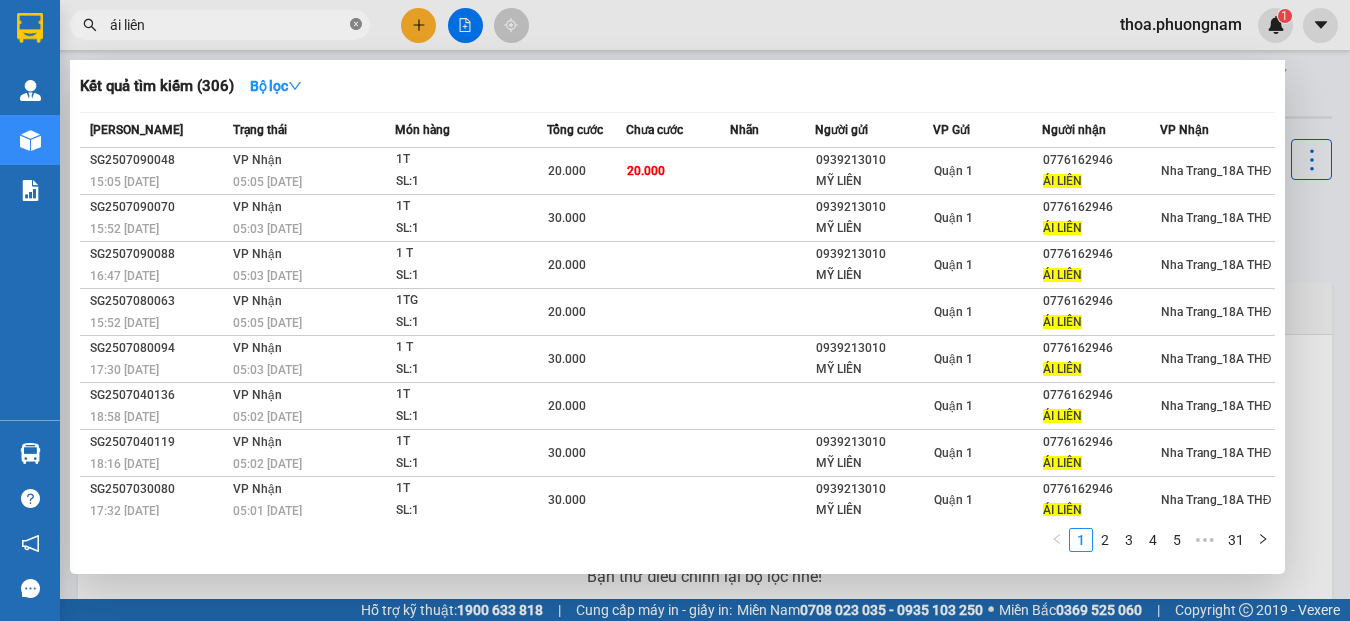 click 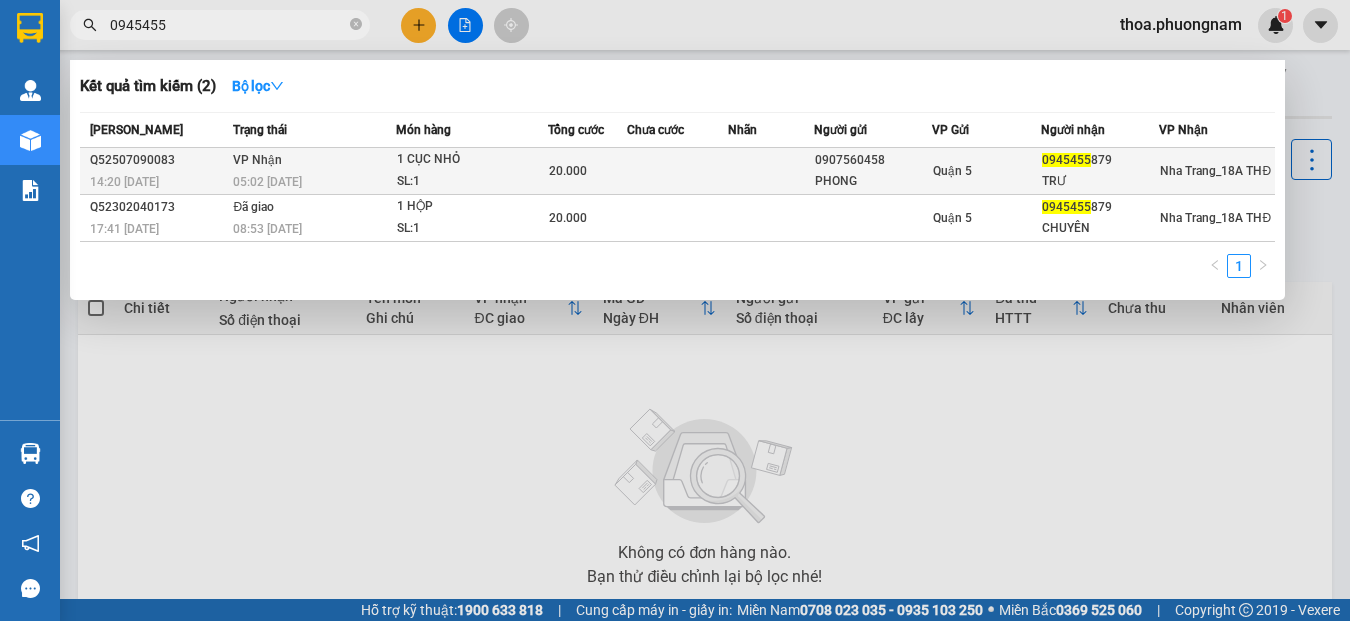 type on "0945455" 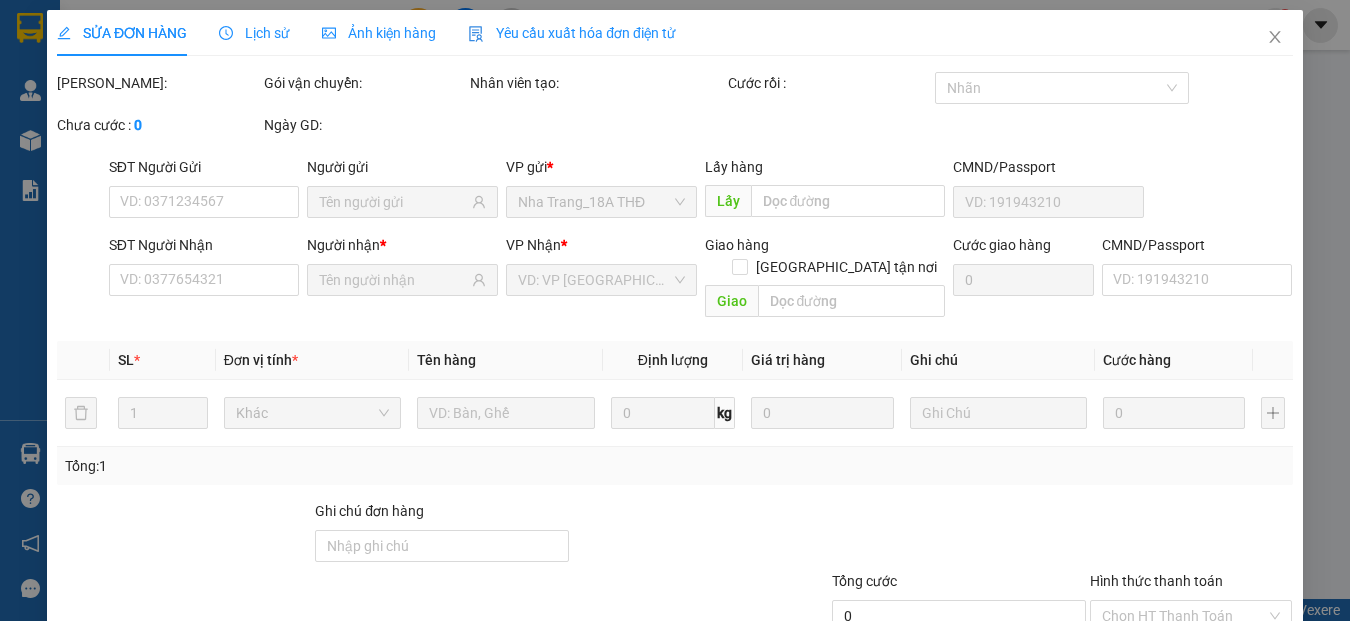 type on "0907560458" 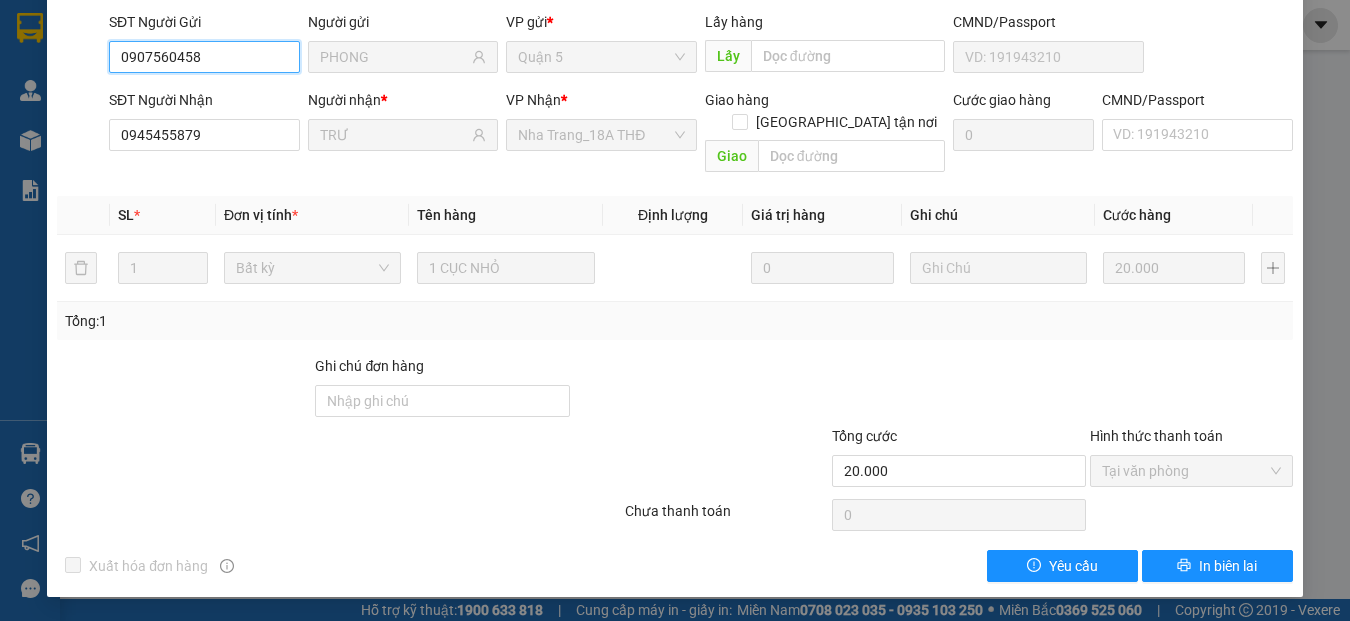 scroll, scrollTop: 0, scrollLeft: 0, axis: both 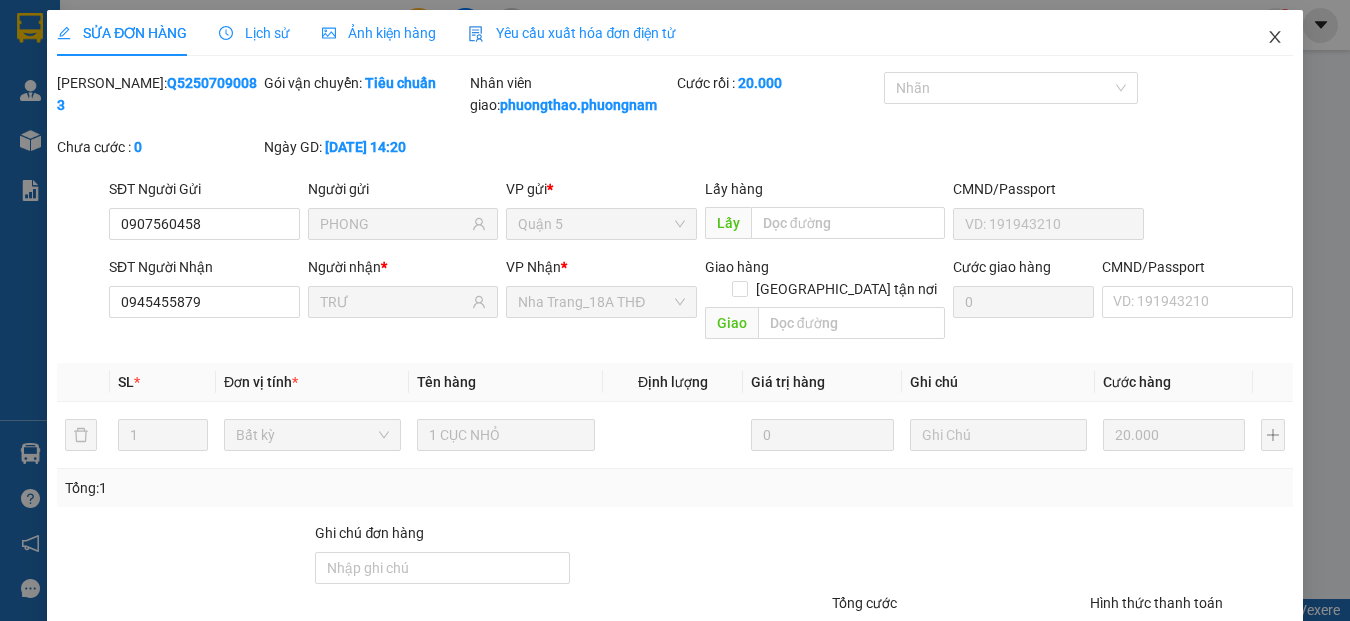 click at bounding box center [1275, 38] 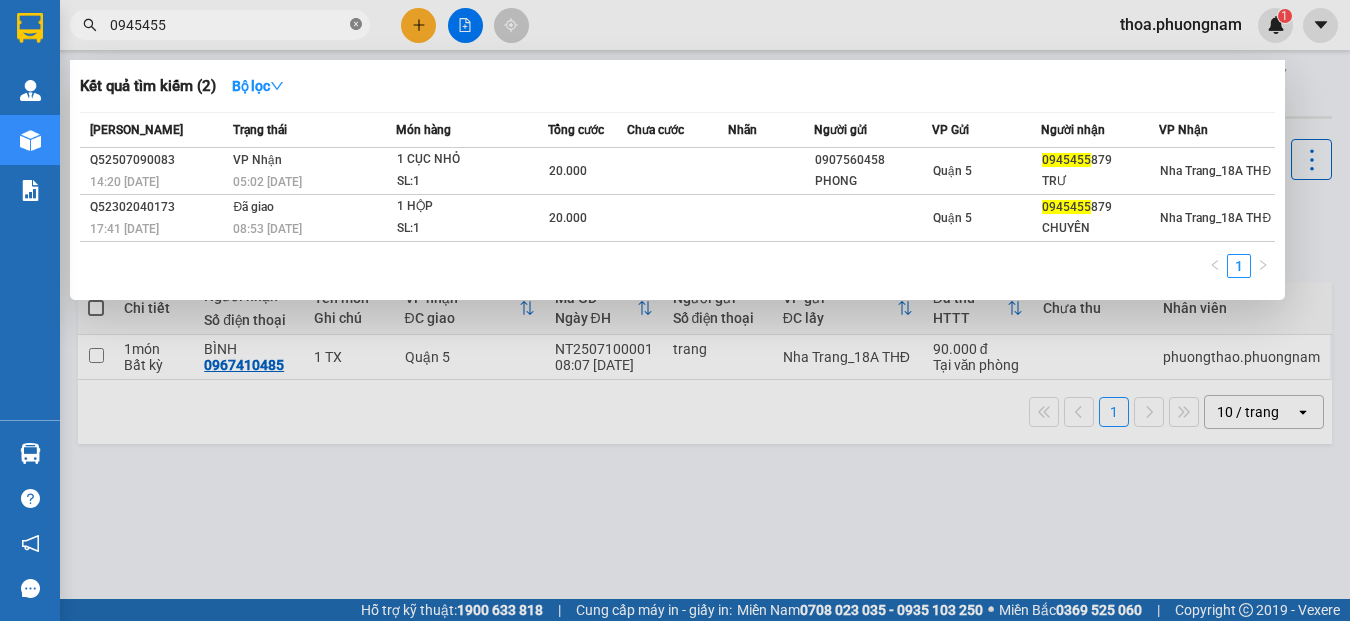 click 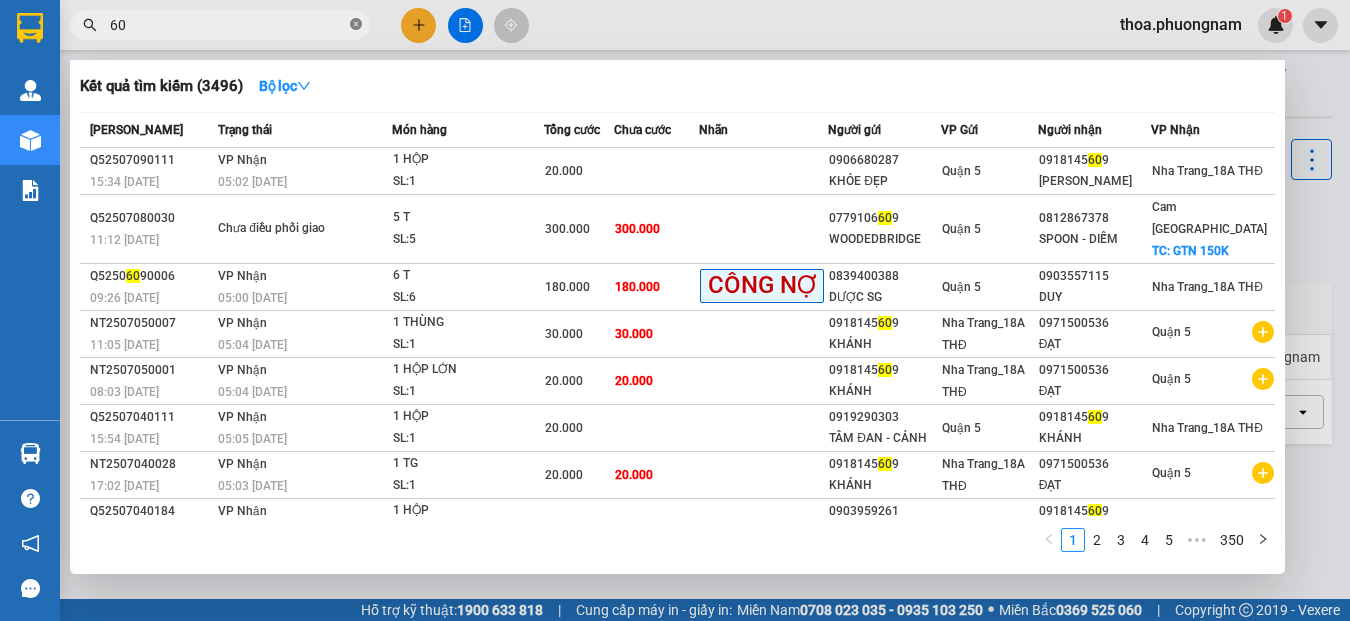 type on "6" 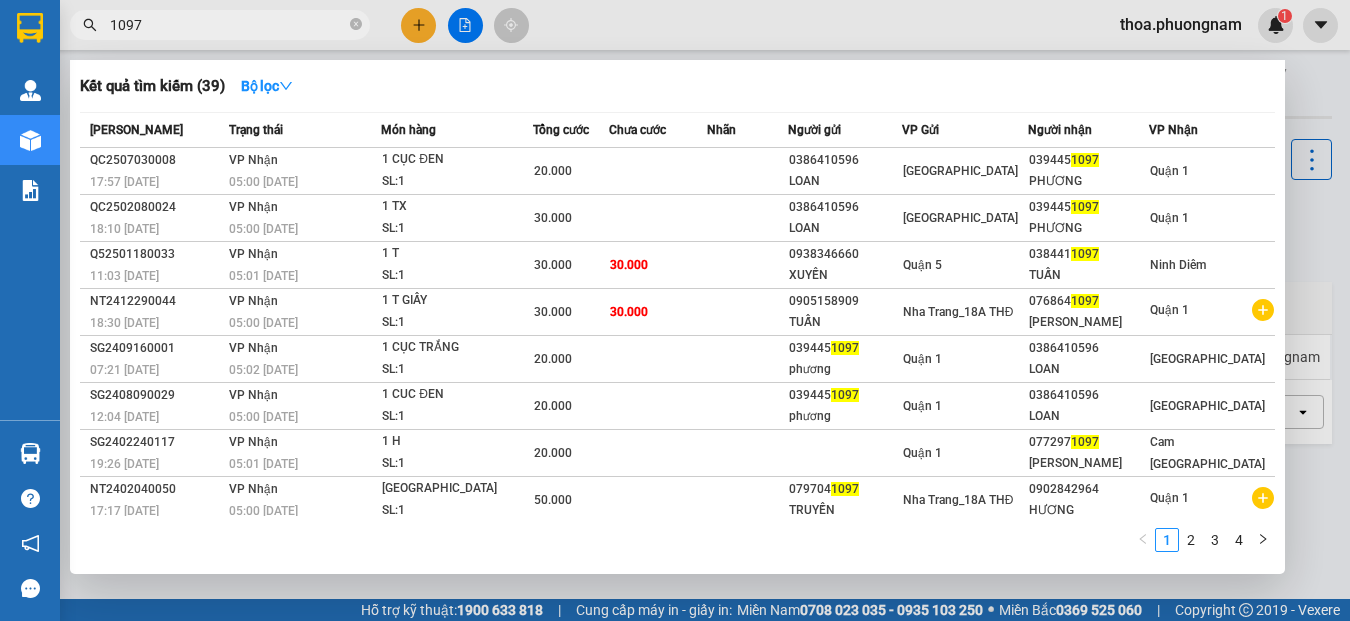 drag, startPoint x: 190, startPoint y: 32, endPoint x: -16, endPoint y: 70, distance: 209.47554 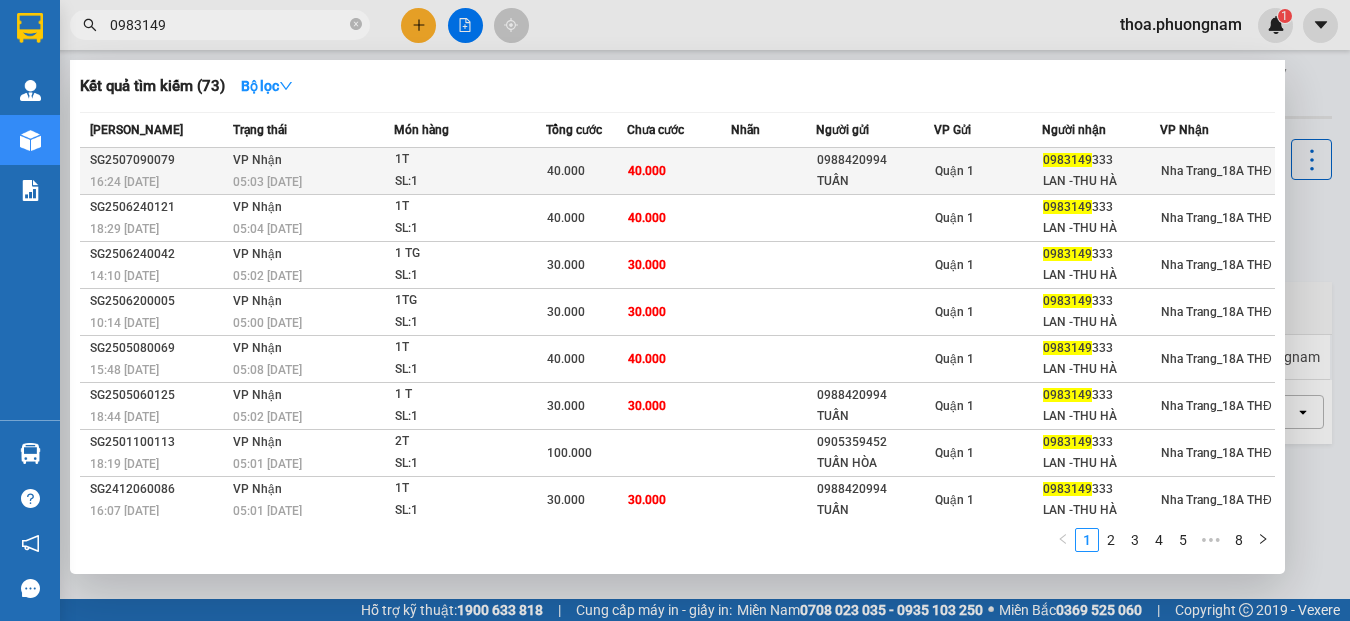 type on "0983149" 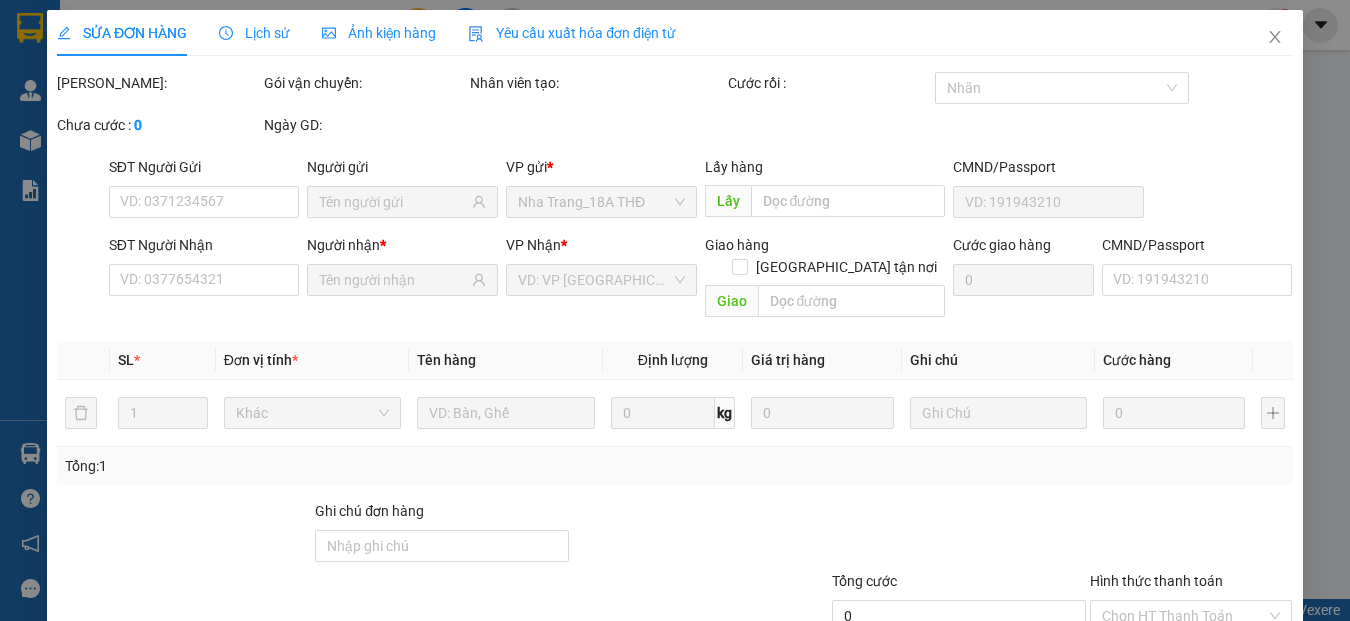 type on "0988420994" 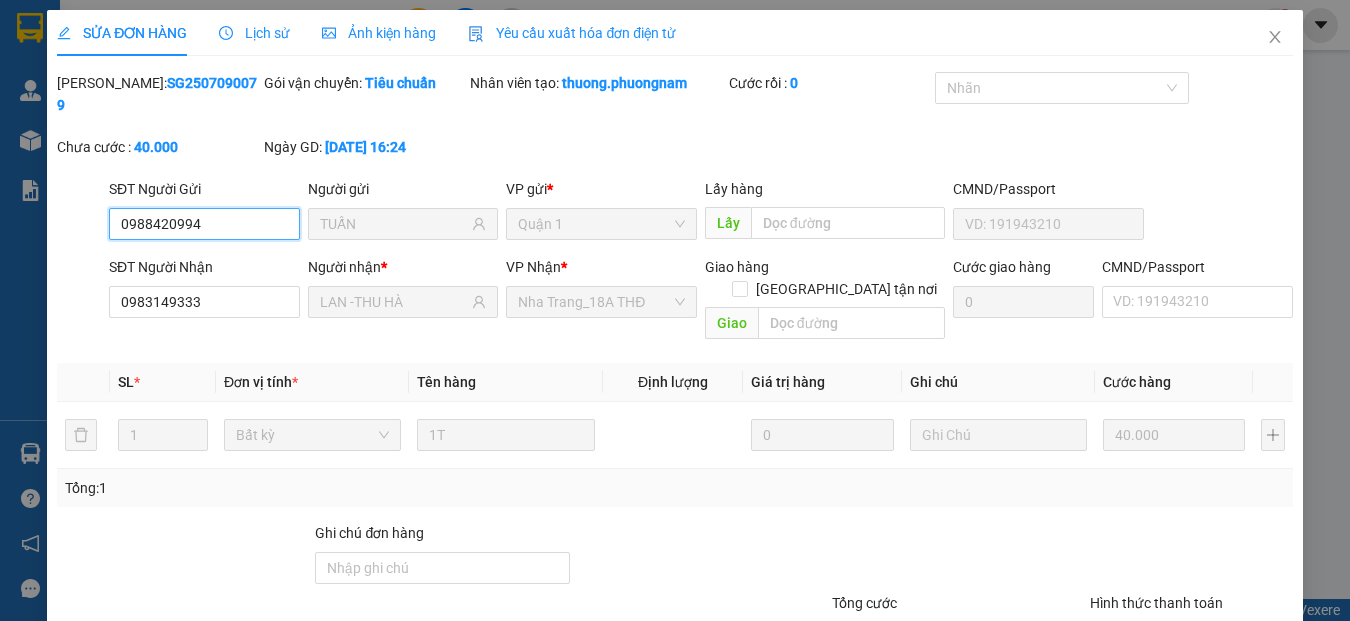 scroll, scrollTop: 145, scrollLeft: 0, axis: vertical 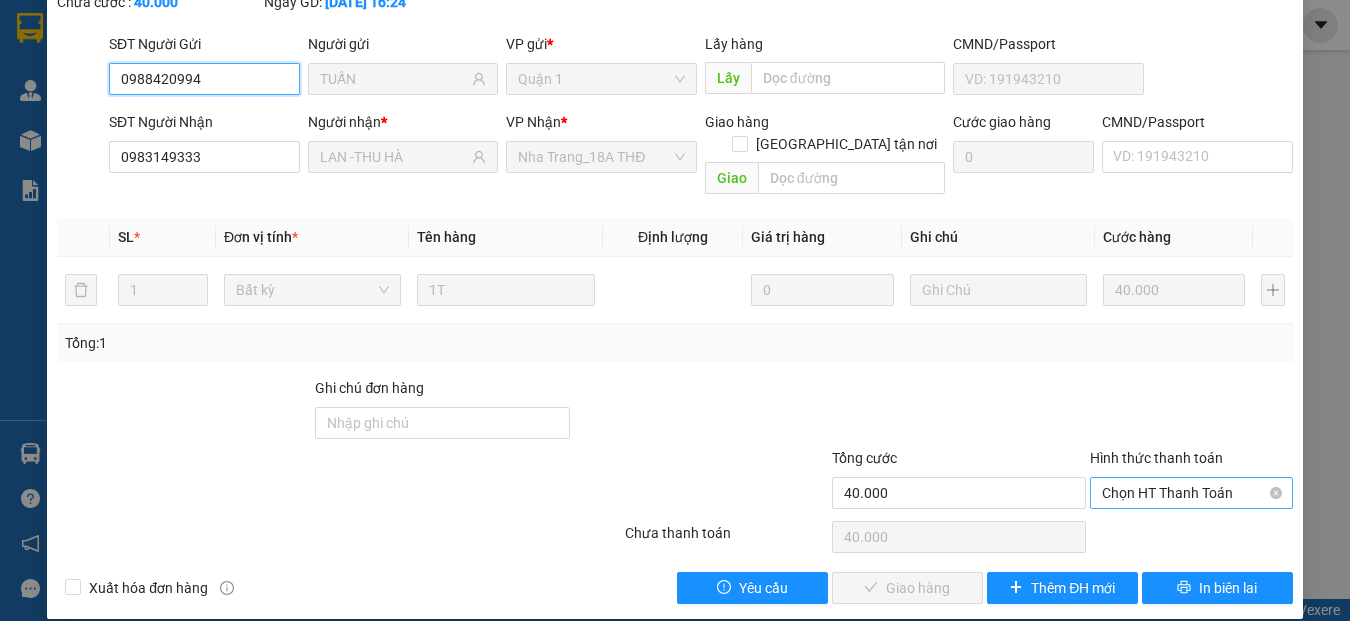 click on "Chọn HT Thanh Toán" at bounding box center (1191, 493) 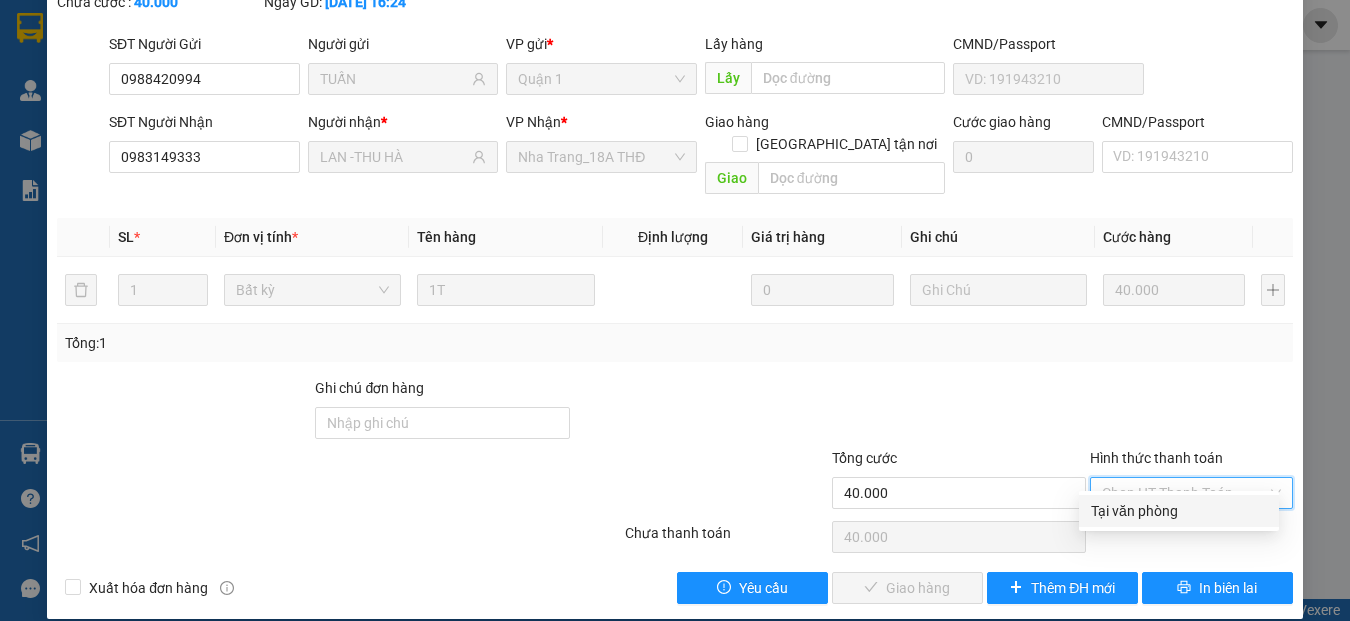 click on "Hình thức thanh toán Chọn HT Thanh Toán" at bounding box center [1191, 482] 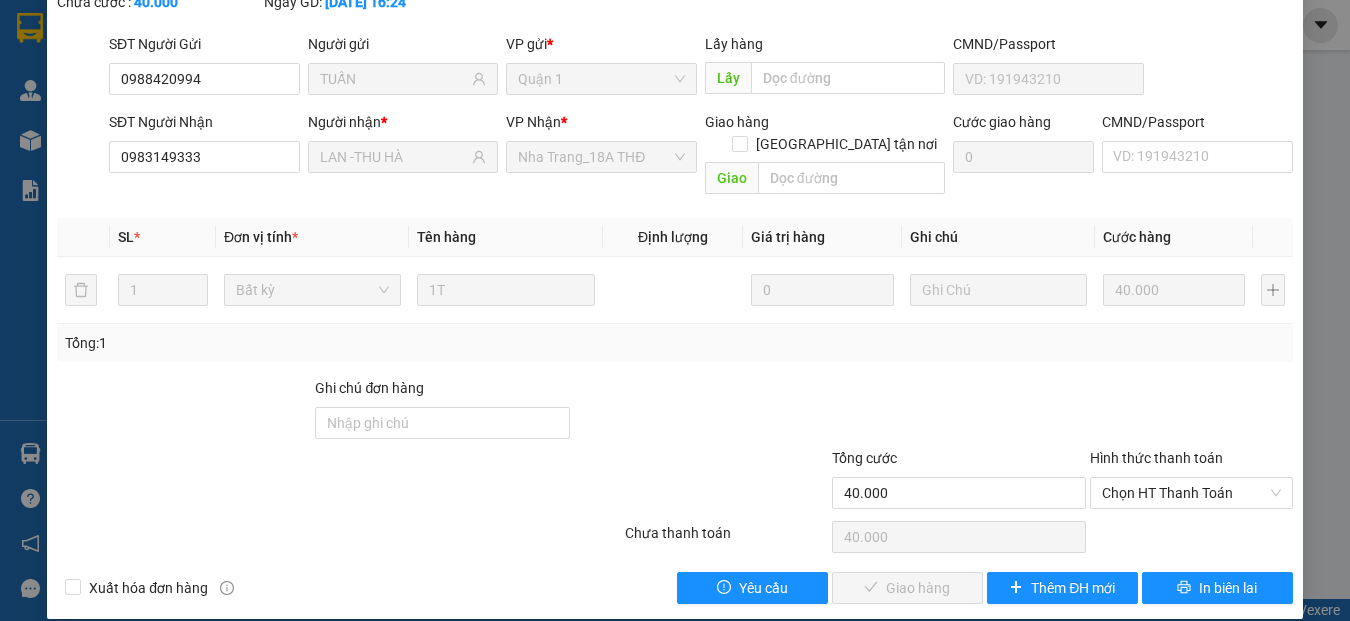 click on "Chọn HT Thanh Toán" at bounding box center [1191, 537] 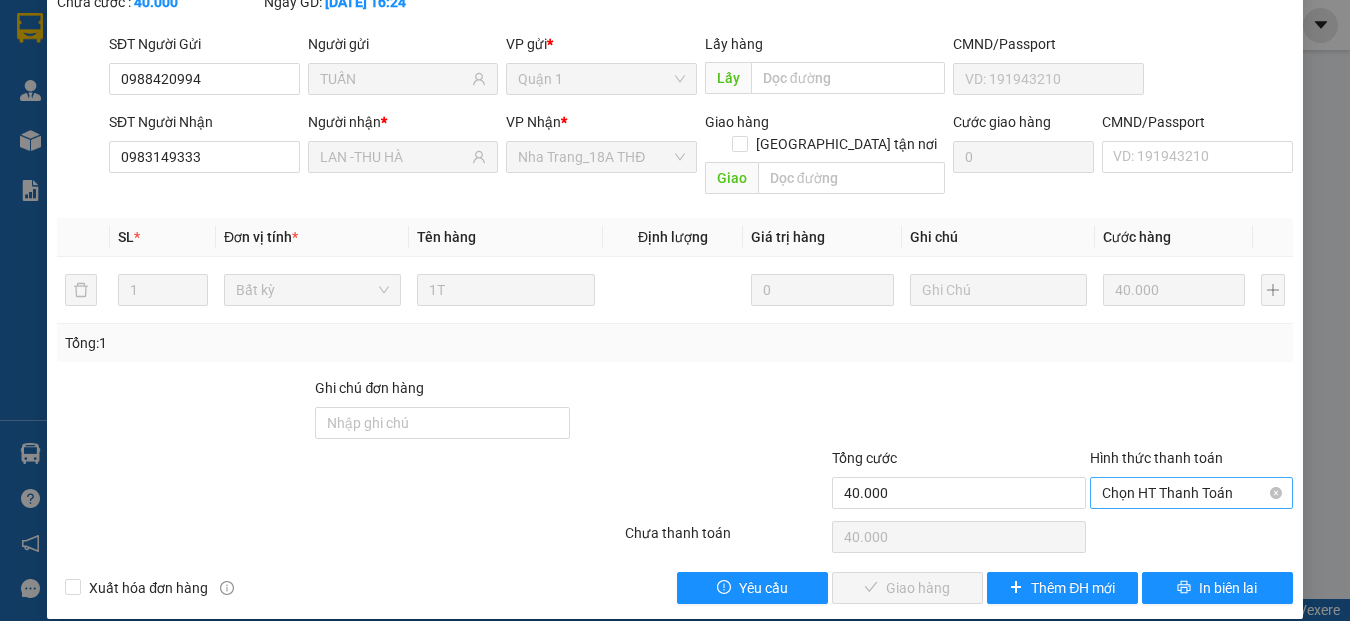 click on "Chọn HT Thanh Toán" at bounding box center [1191, 493] 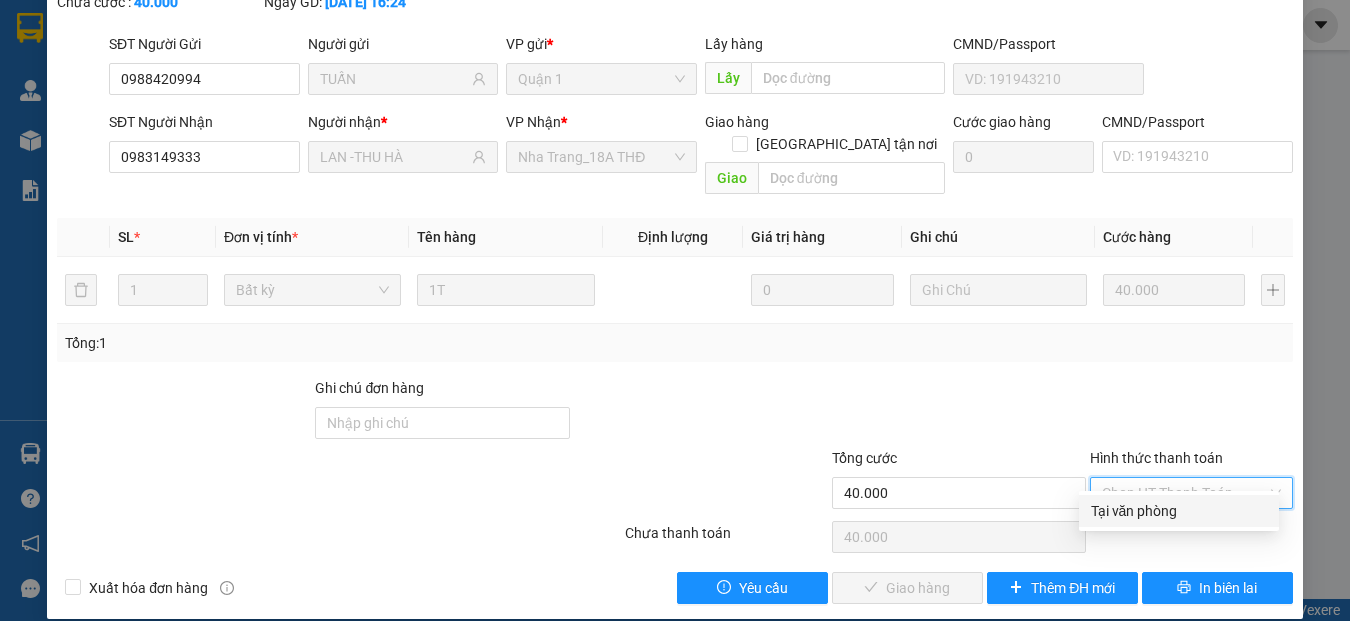 click on "Tại văn phòng" at bounding box center [1179, 511] 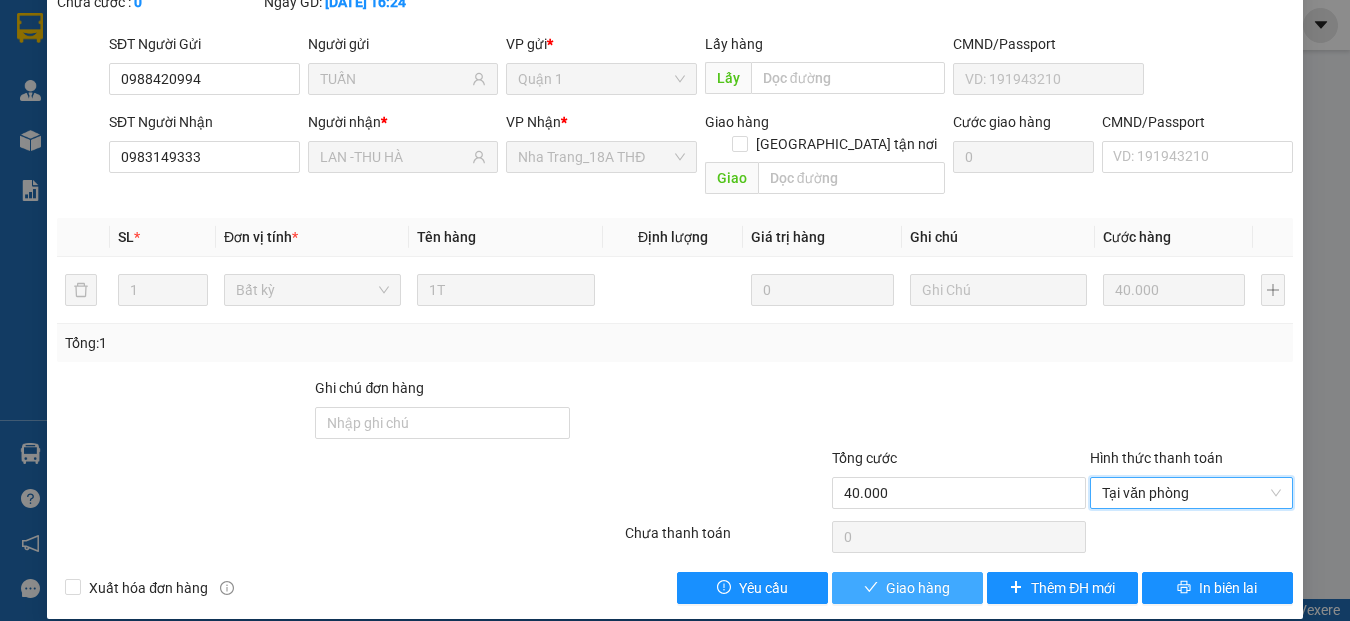 click on "Giao hàng" at bounding box center (918, 588) 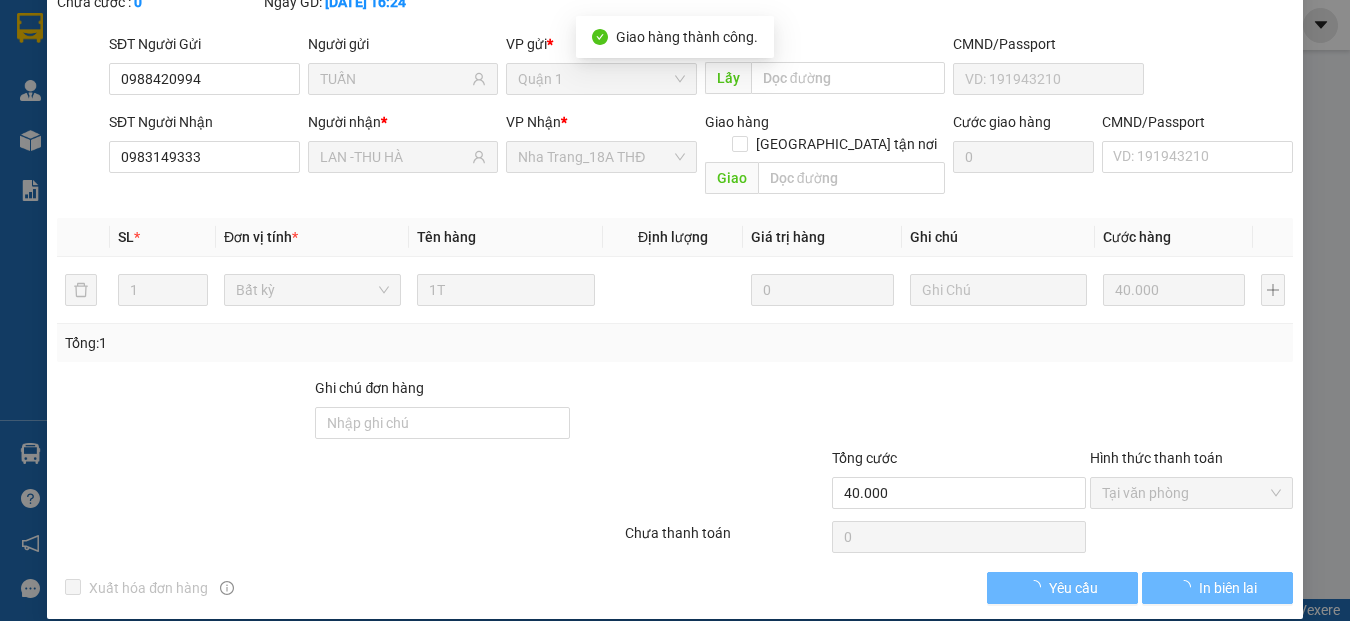 scroll, scrollTop: 0, scrollLeft: 0, axis: both 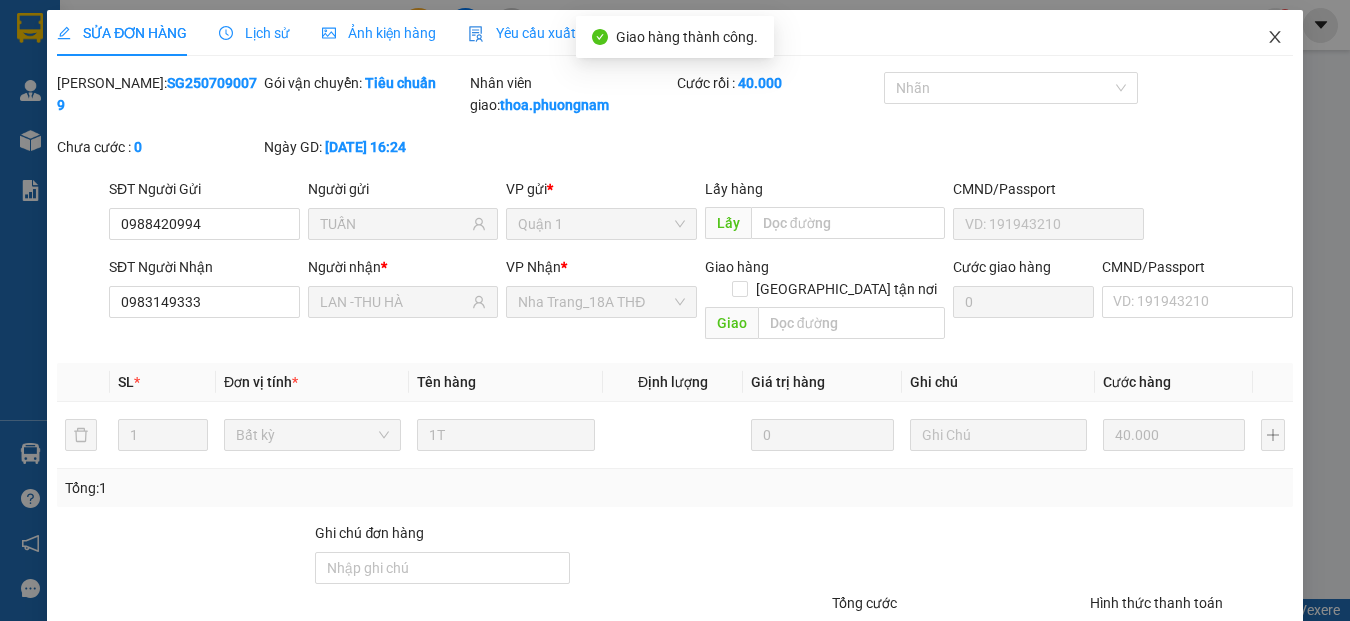click at bounding box center [1275, 38] 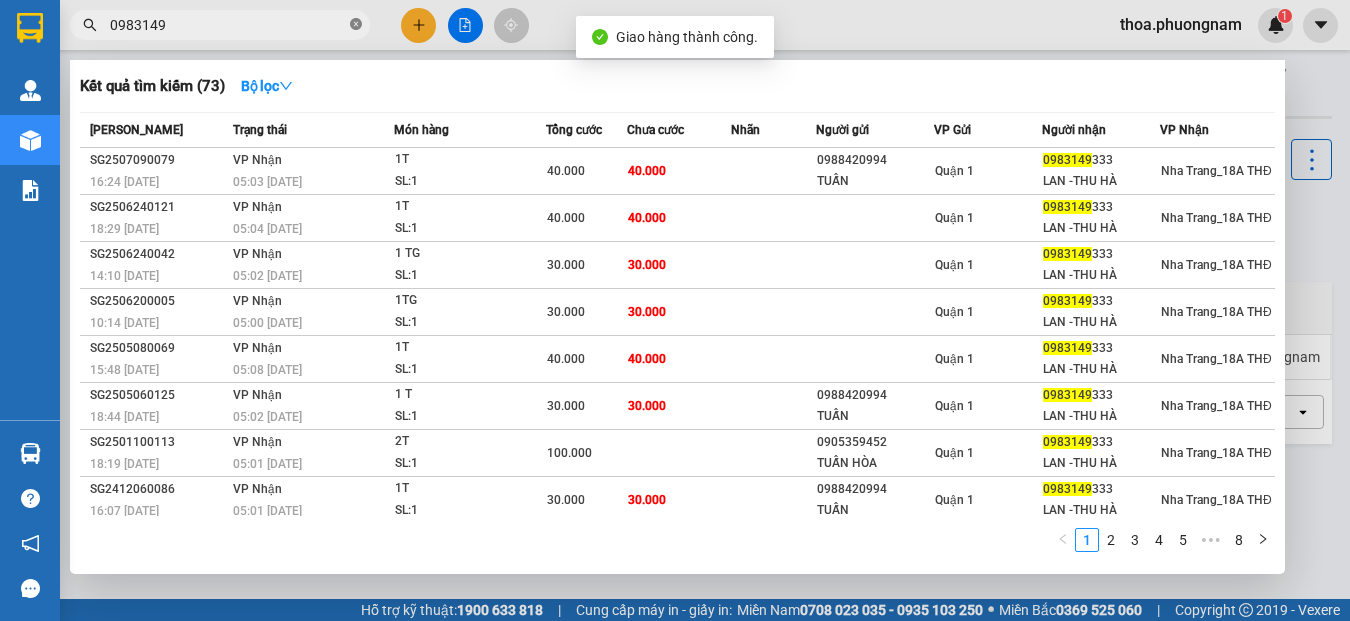 click at bounding box center [356, 25] 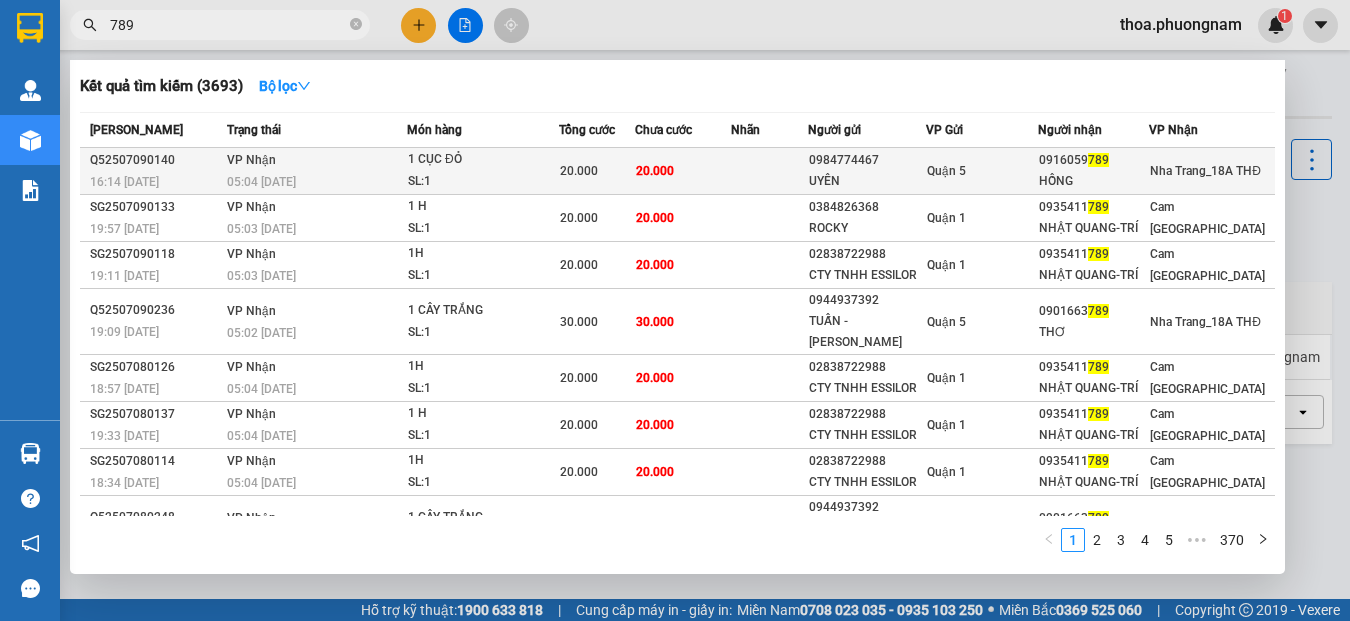 type on "789" 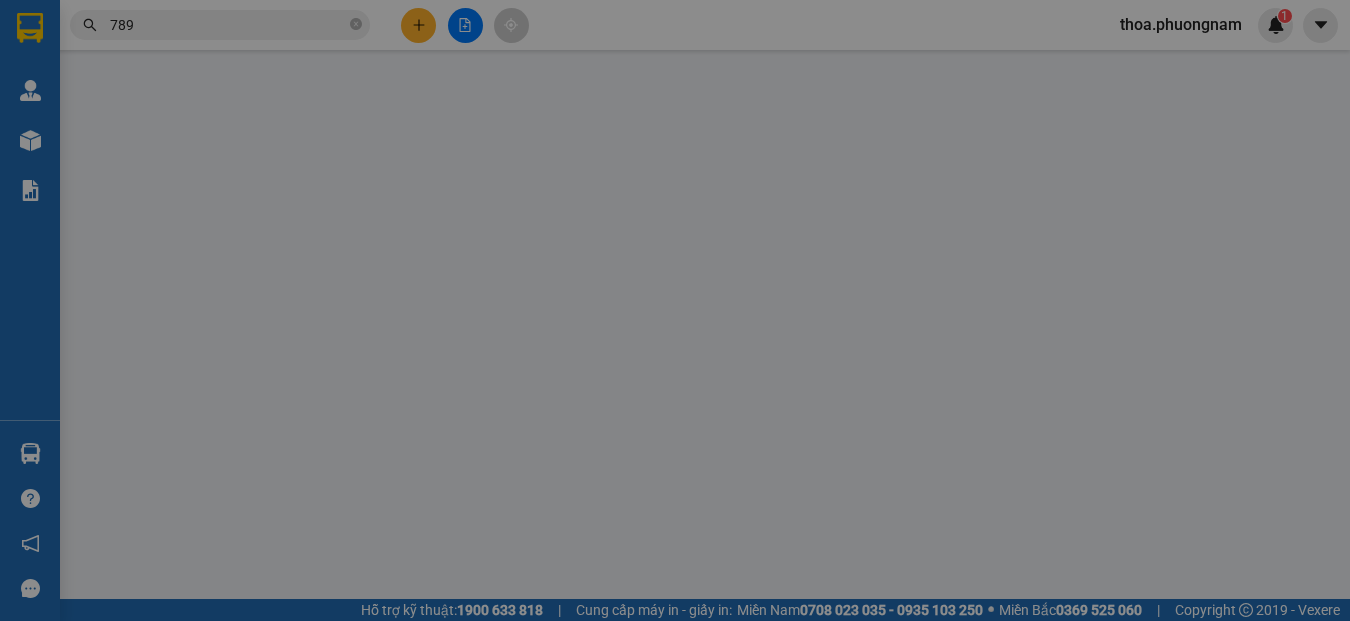 type on "0984774467" 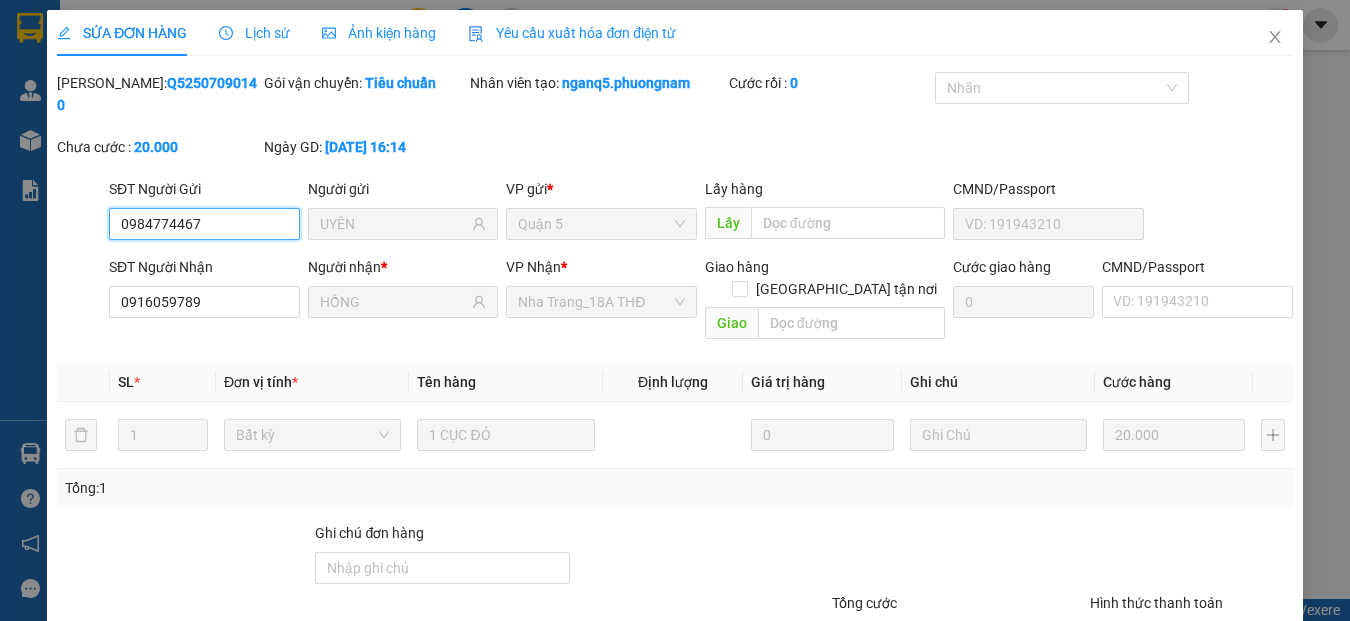 scroll, scrollTop: 145, scrollLeft: 0, axis: vertical 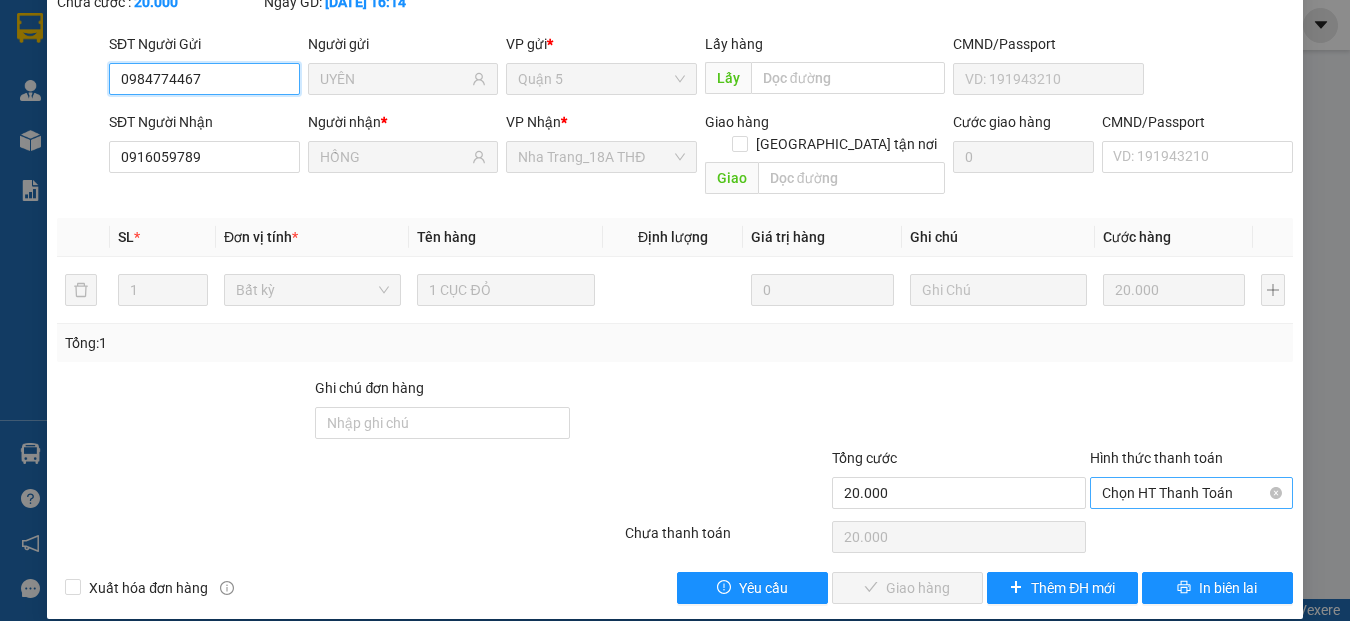 click on "Chọn HT Thanh Toán" at bounding box center [1191, 493] 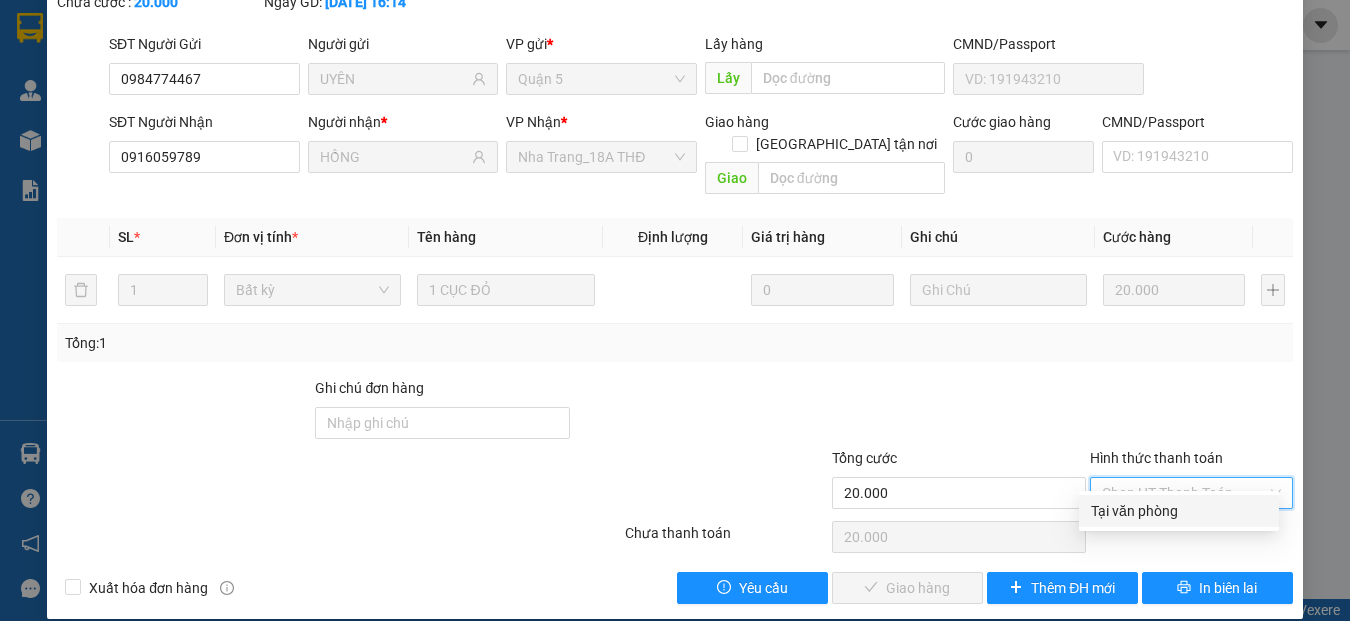 click on "Tại văn phòng" at bounding box center (1179, 511) 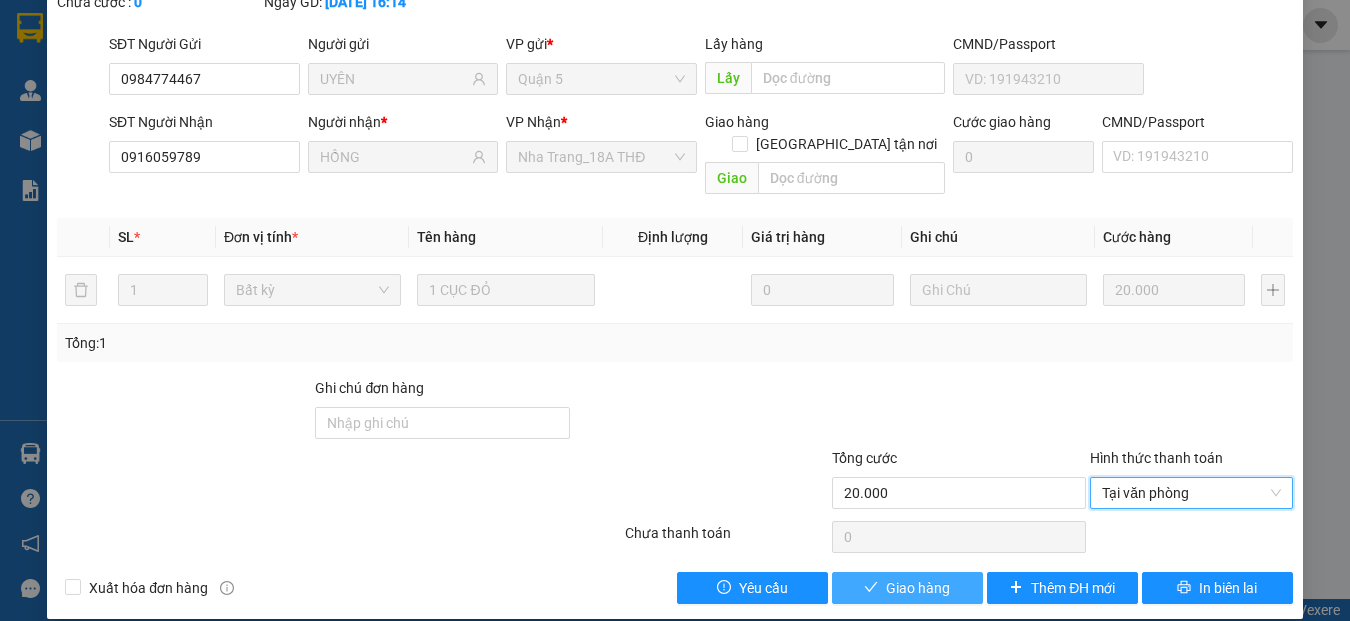 click on "Giao hàng" at bounding box center (907, 588) 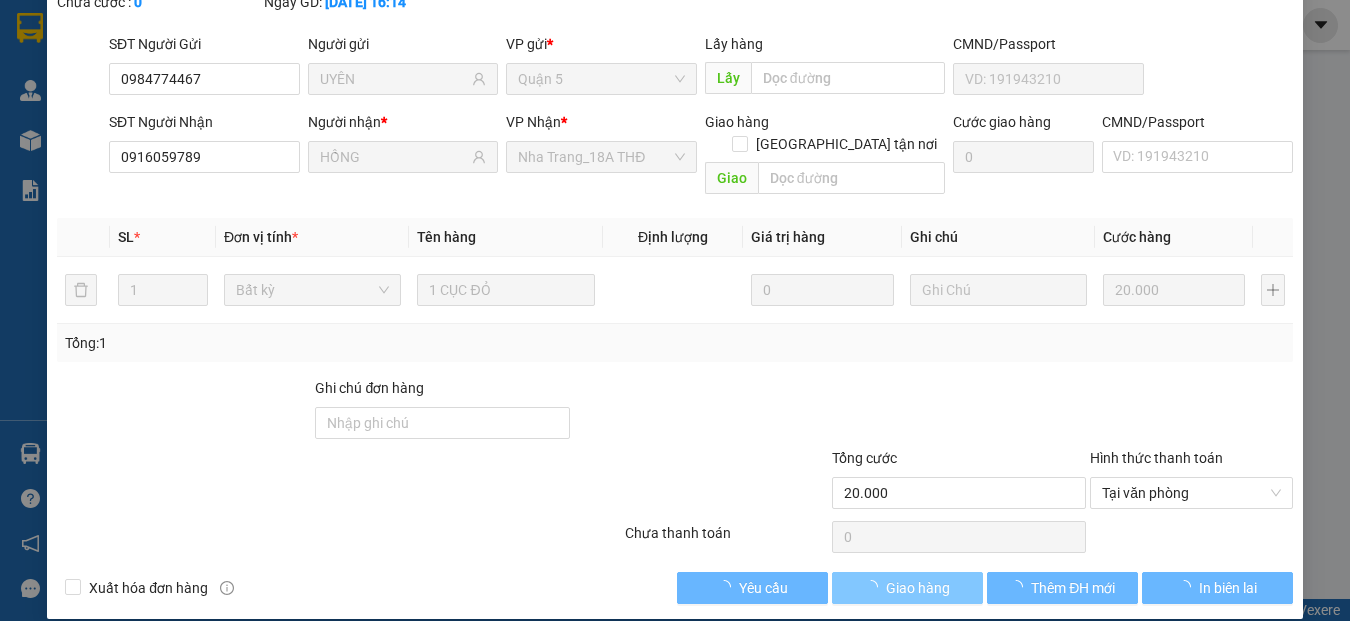 scroll, scrollTop: 0, scrollLeft: 0, axis: both 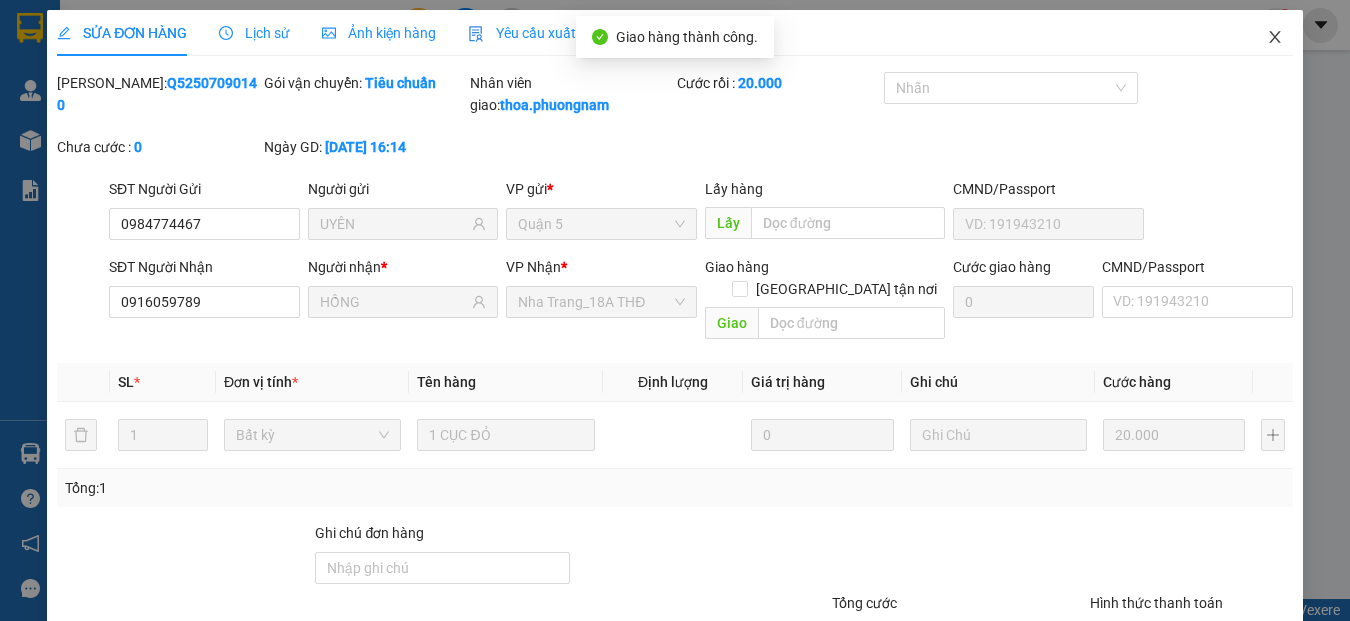 click 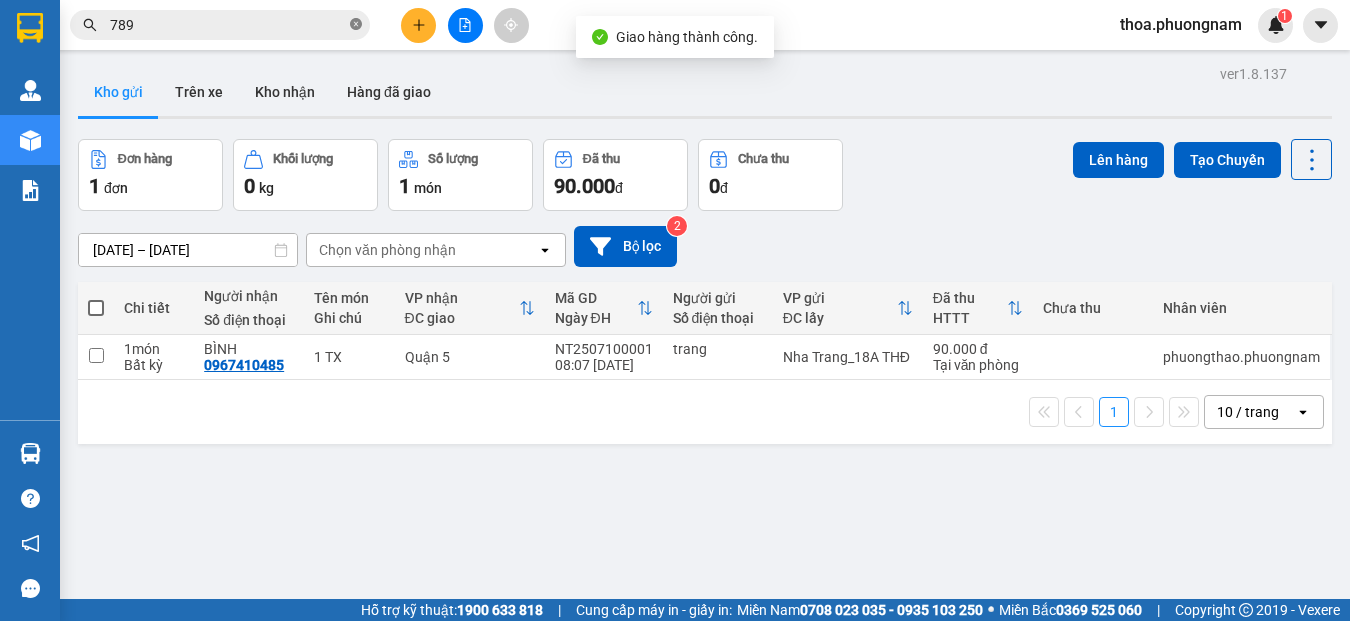 click 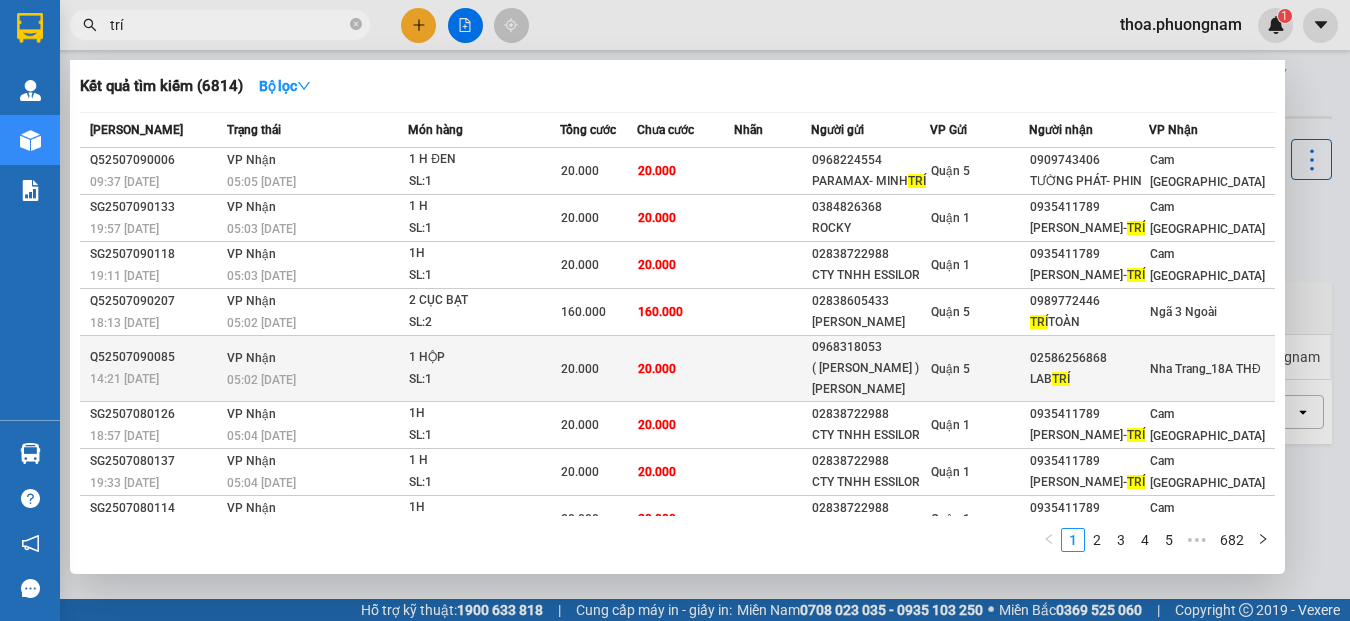 type on "trí" 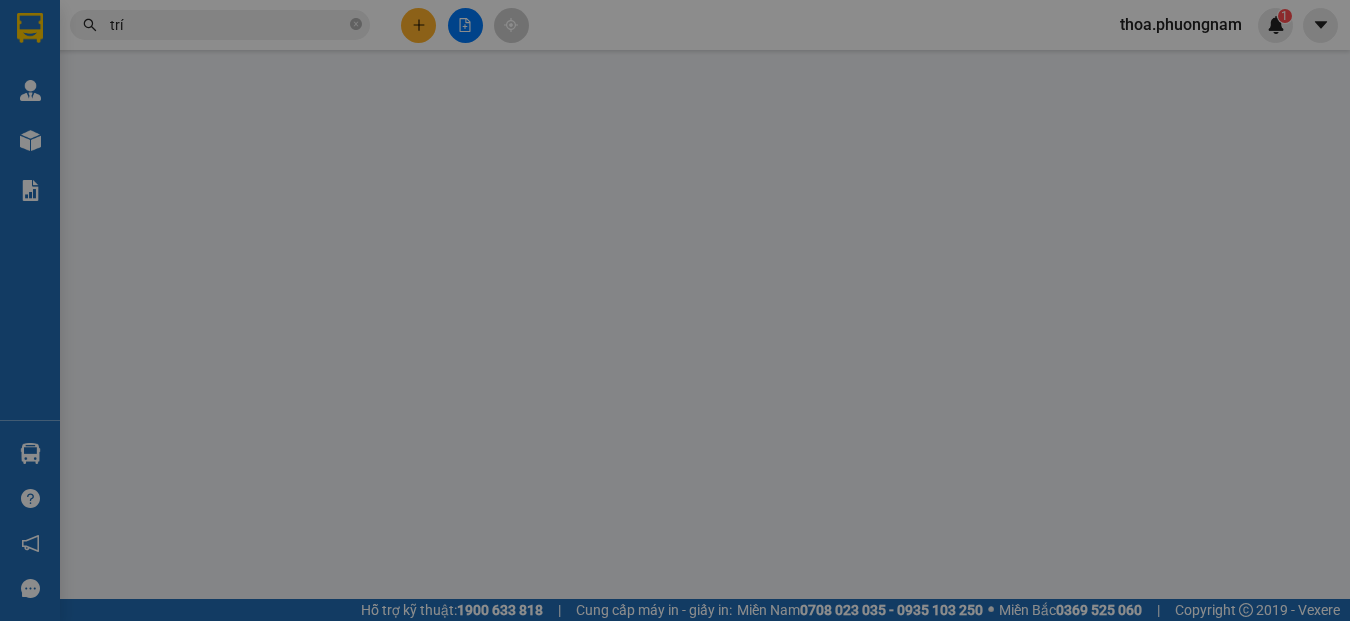 type on "0968318053" 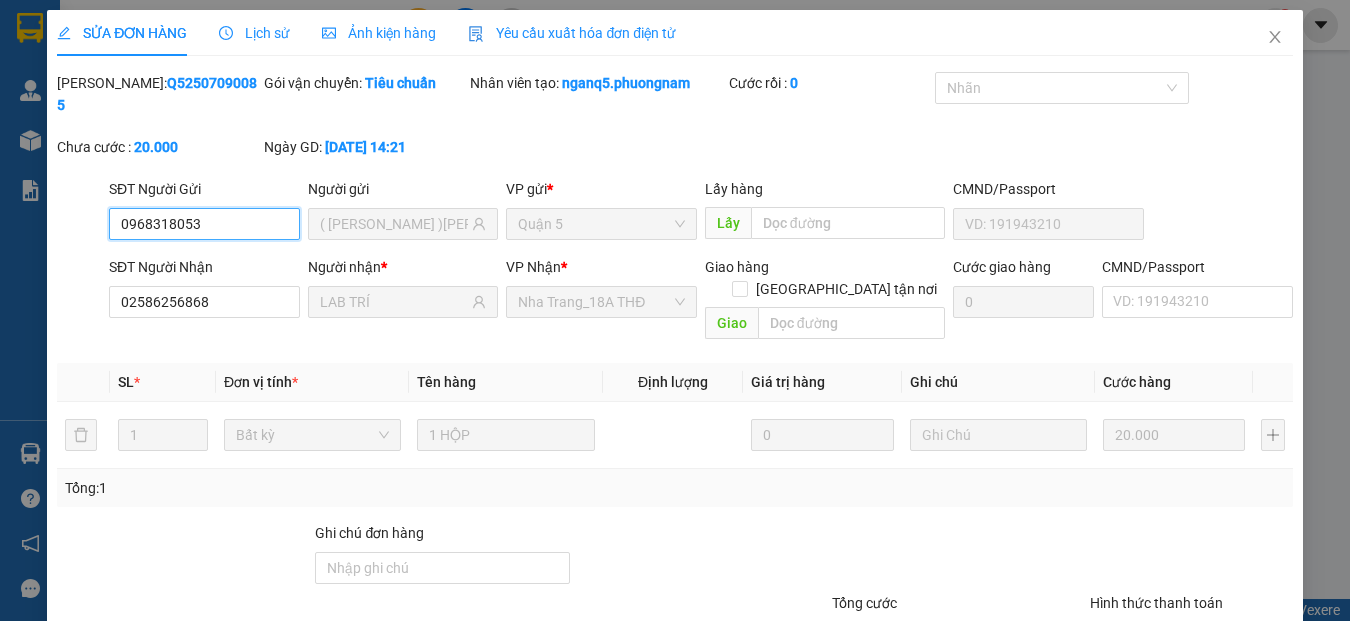 scroll, scrollTop: 145, scrollLeft: 0, axis: vertical 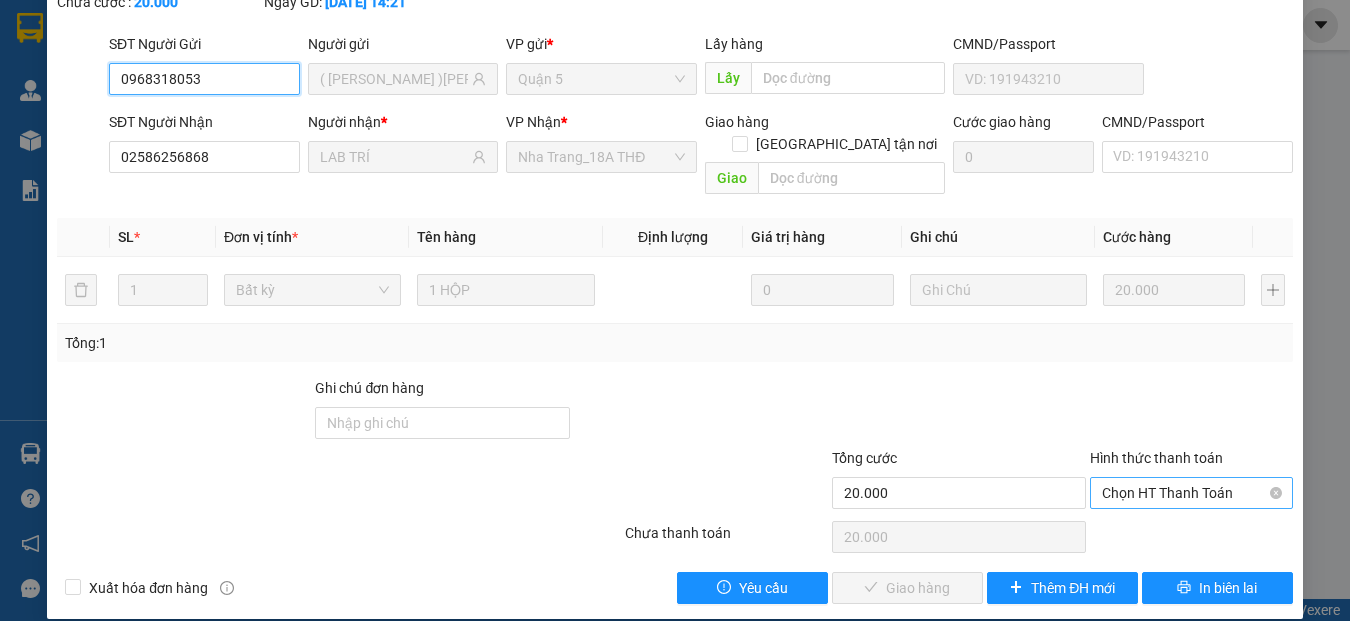 click on "Chọn HT Thanh Toán" at bounding box center [1191, 493] 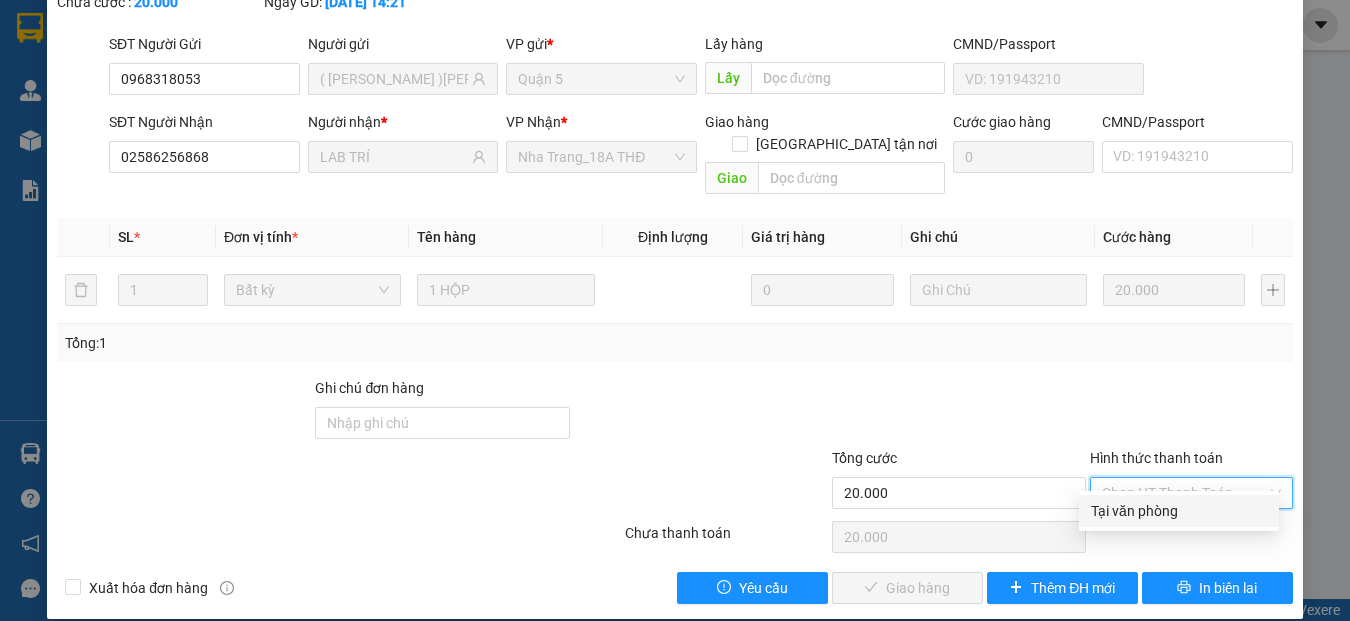 click on "Tại văn phòng" at bounding box center (1179, 511) 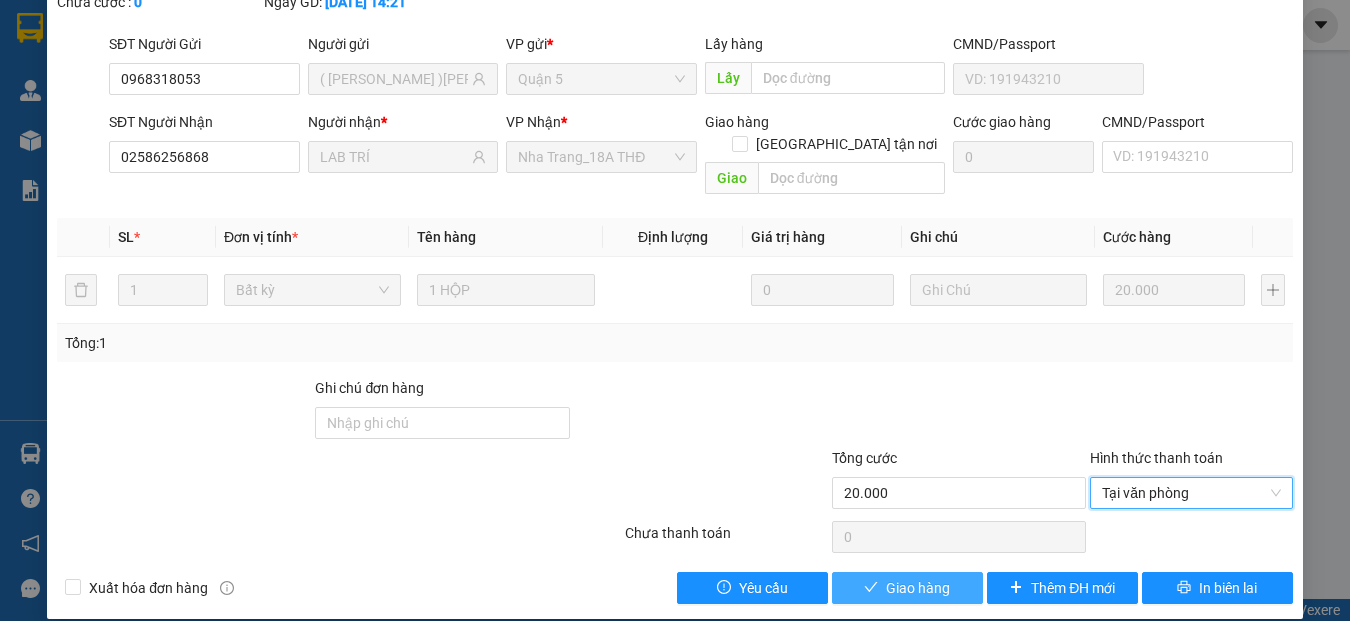 click on "Giao hàng" at bounding box center (918, 588) 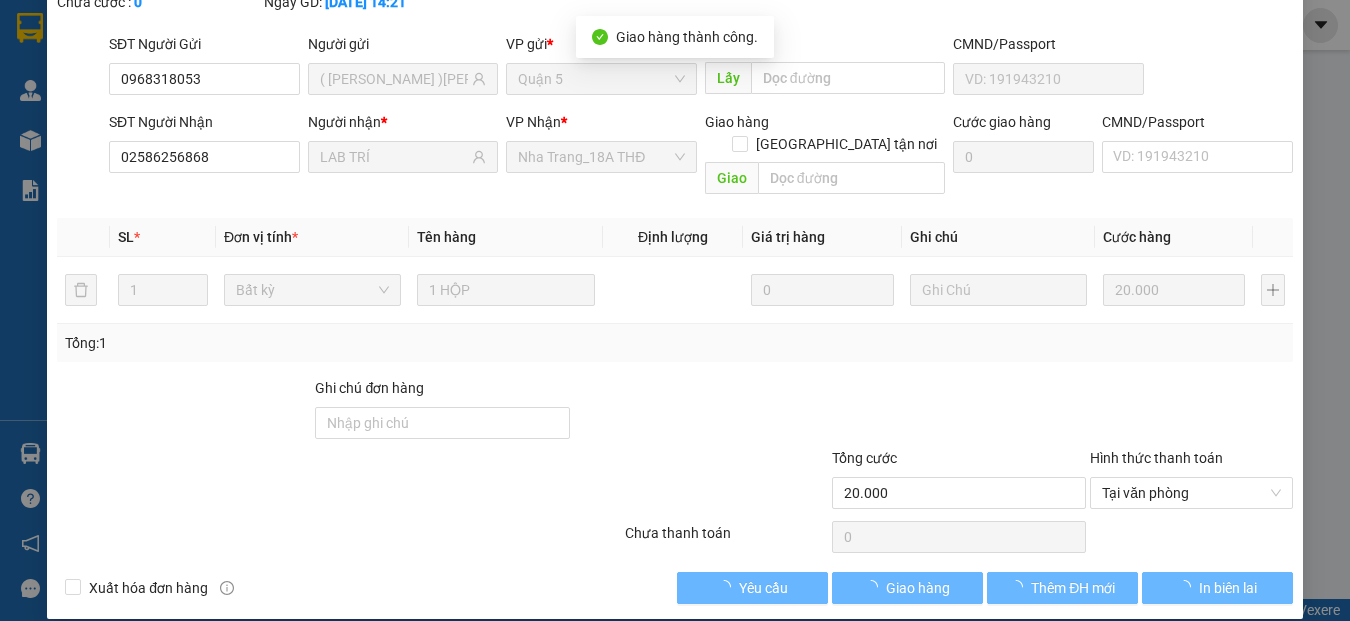 scroll, scrollTop: 0, scrollLeft: 0, axis: both 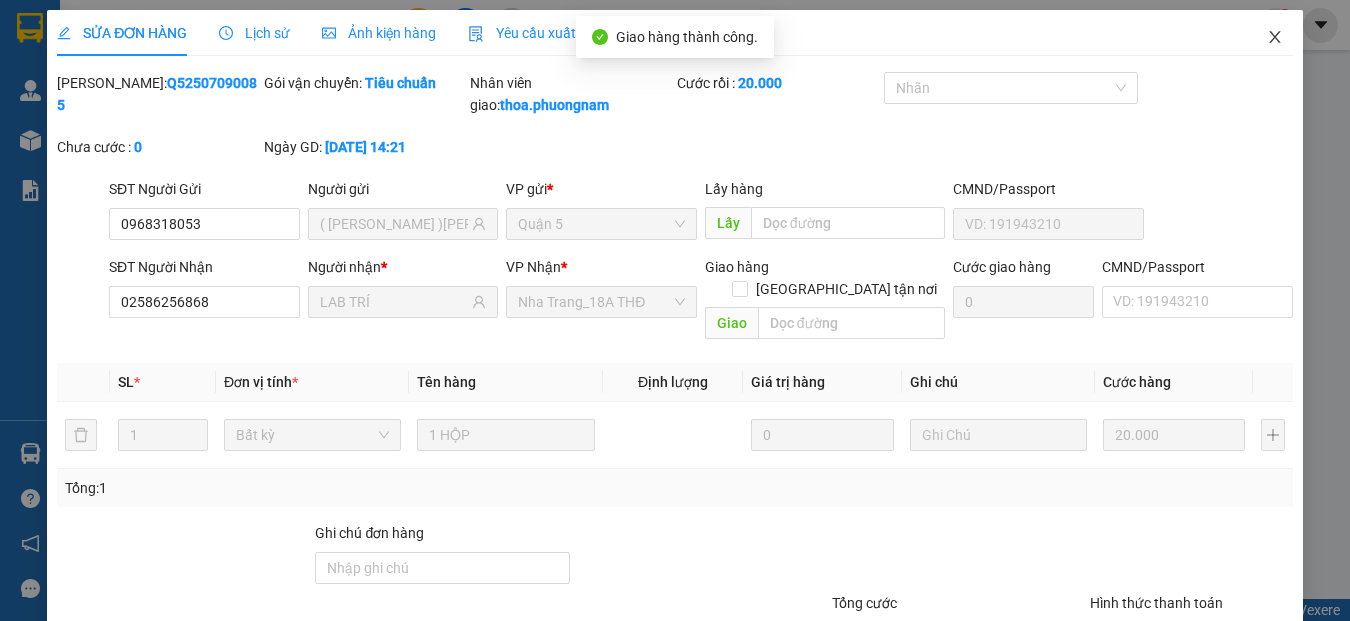 click at bounding box center (1275, 38) 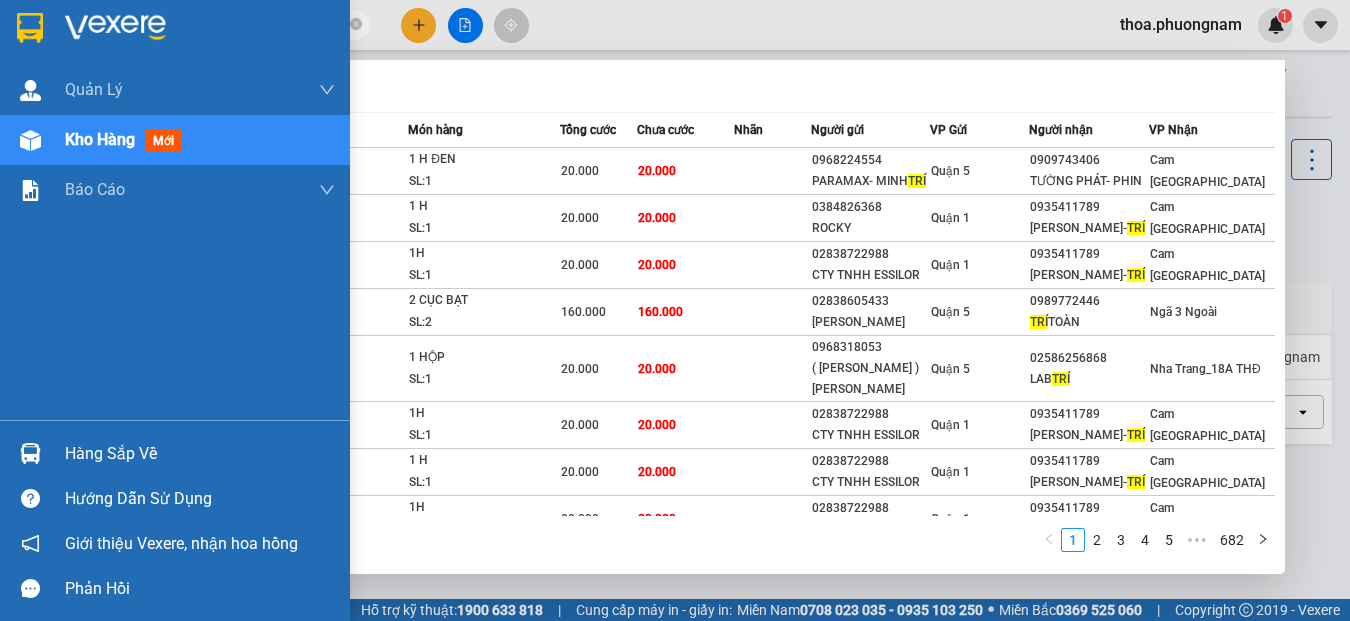 drag, startPoint x: 128, startPoint y: 27, endPoint x: 6, endPoint y: 55, distance: 125.17188 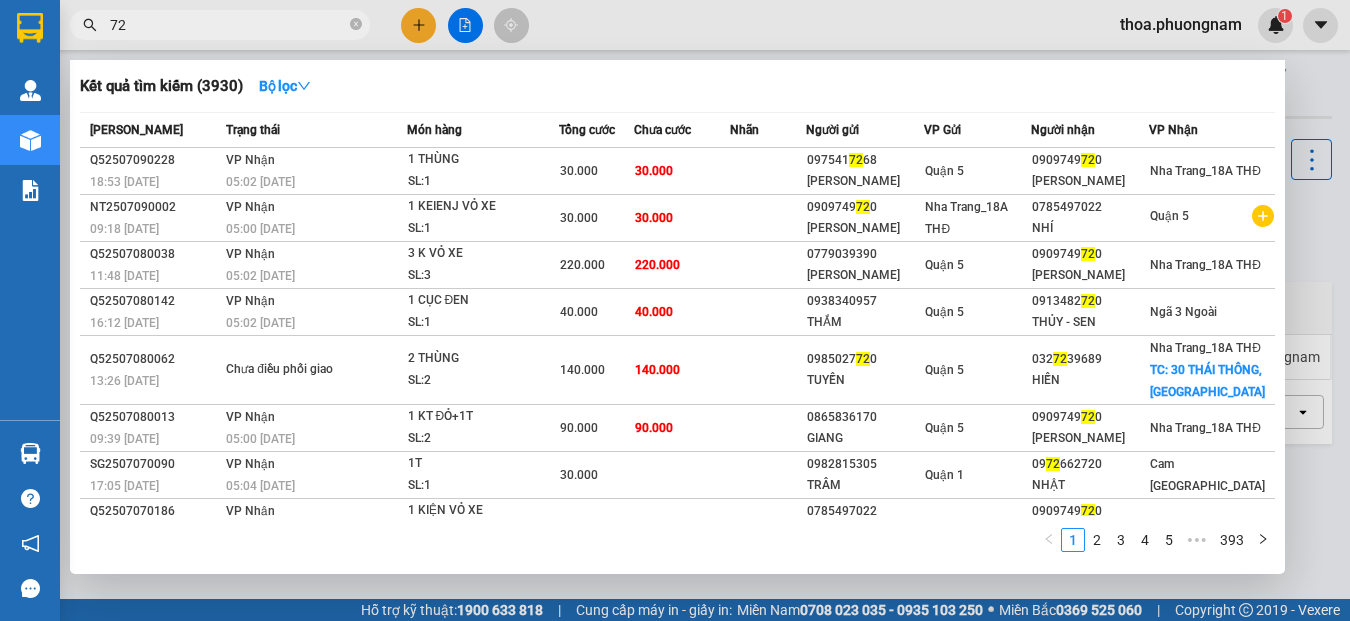 type on "7" 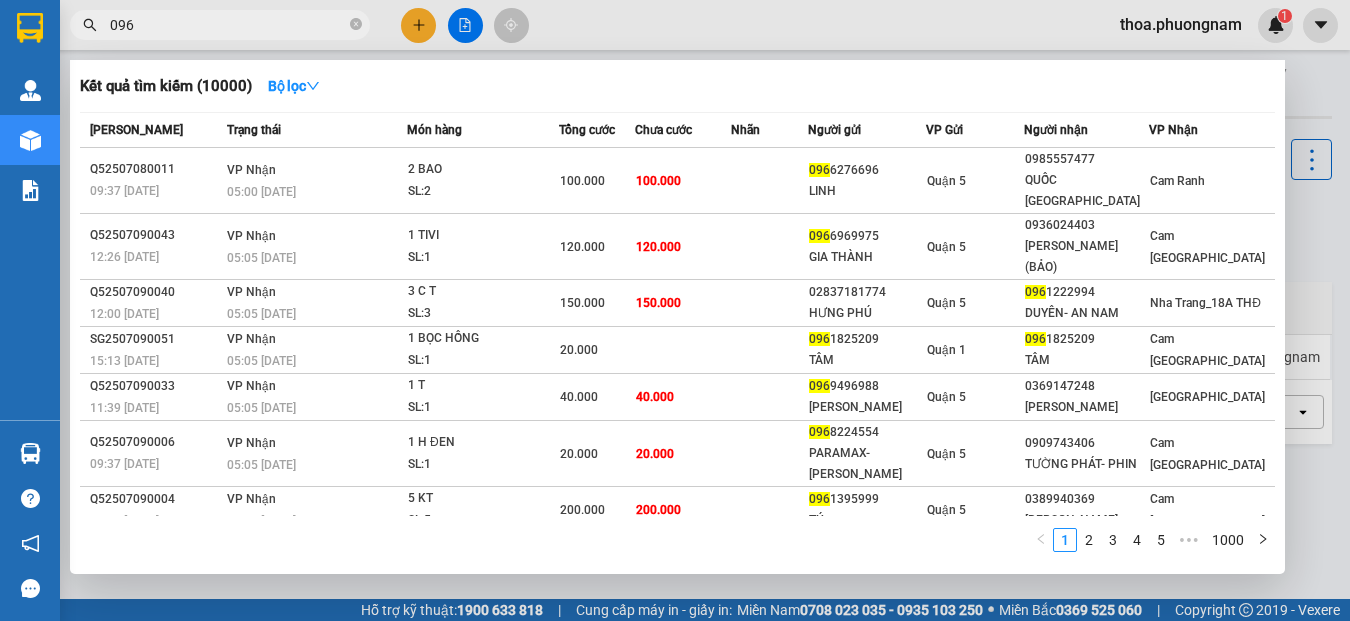 type on "0966" 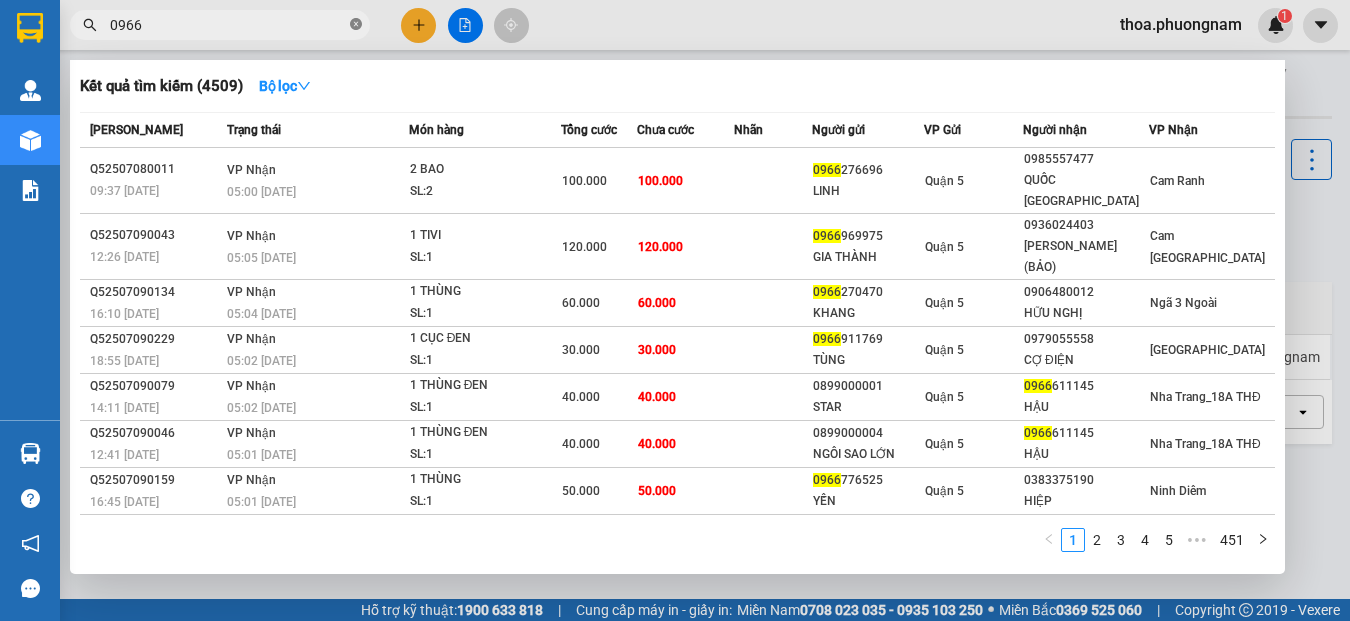click 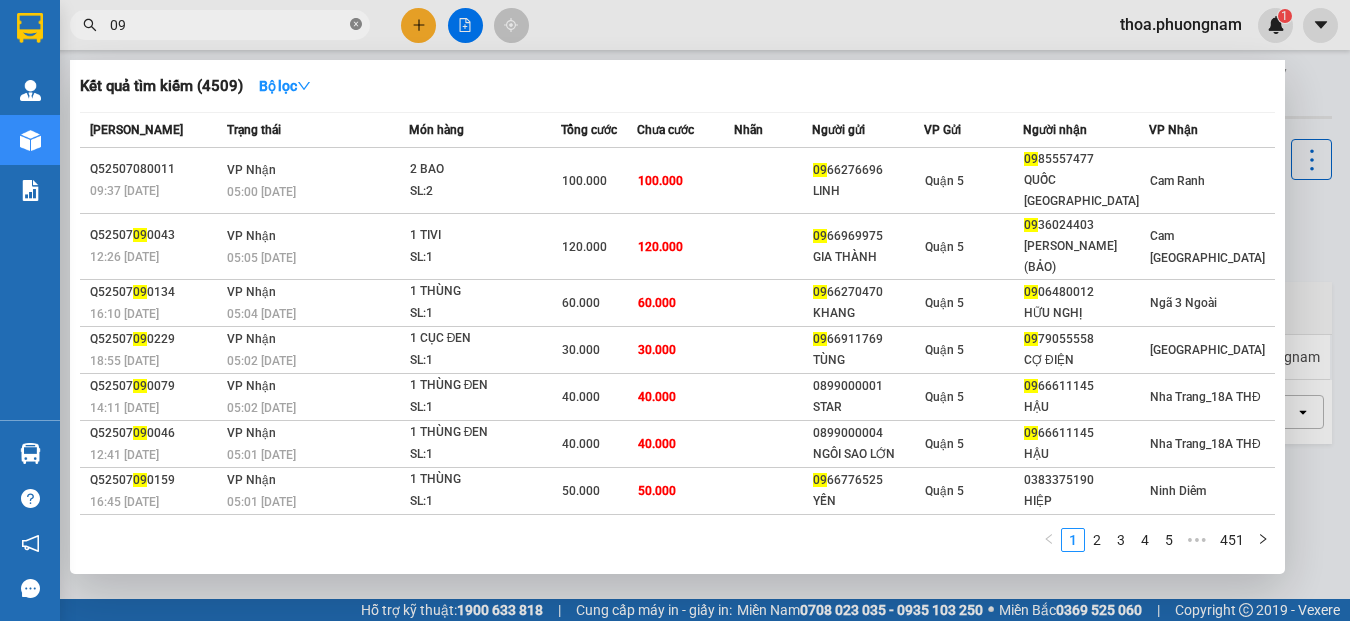 type on "0" 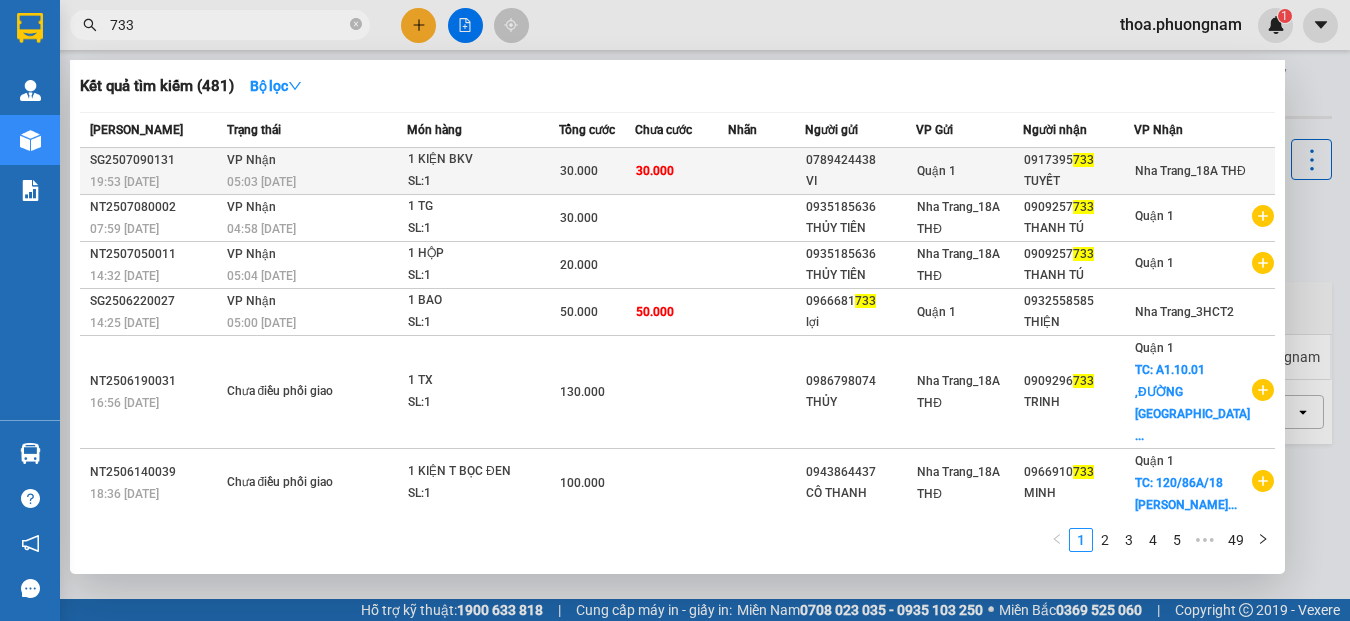 type on "733" 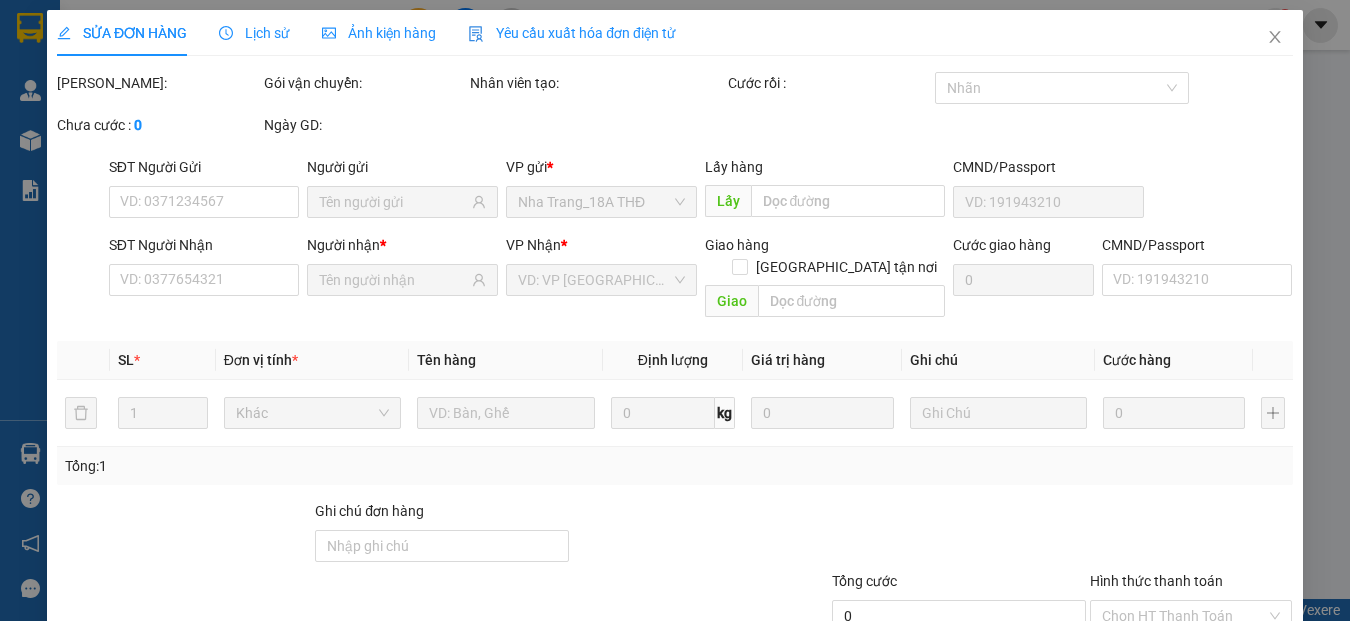 type on "0789424438" 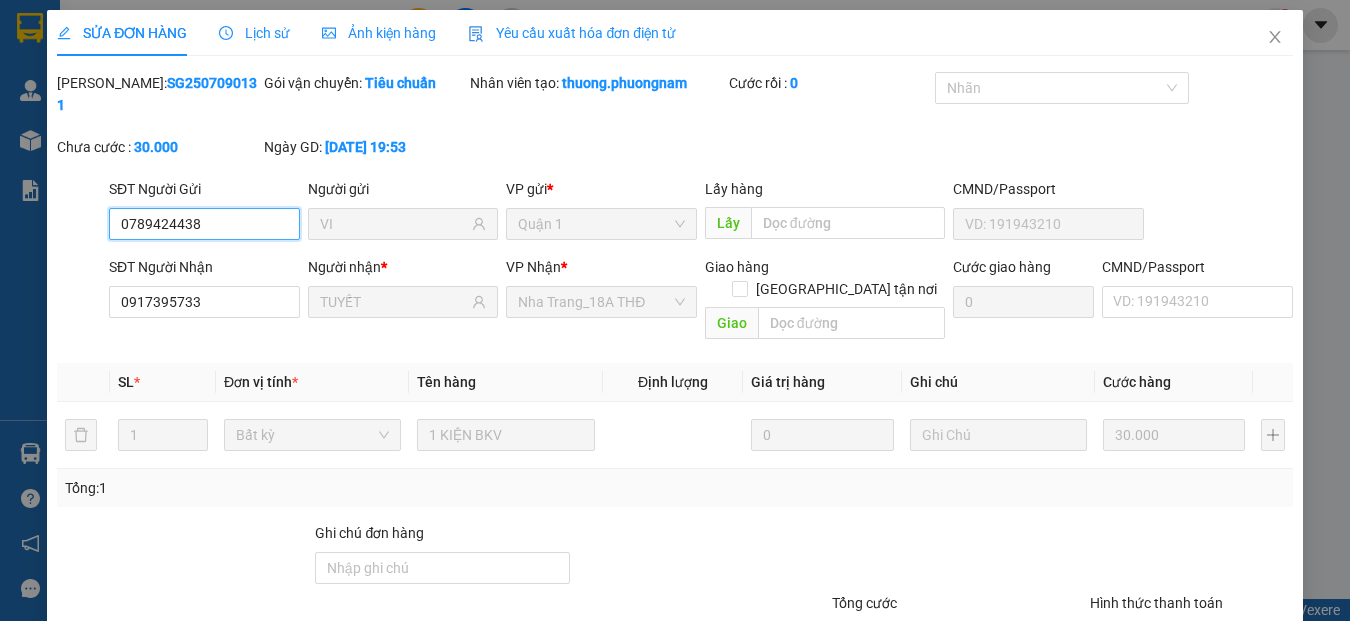 scroll, scrollTop: 145, scrollLeft: 0, axis: vertical 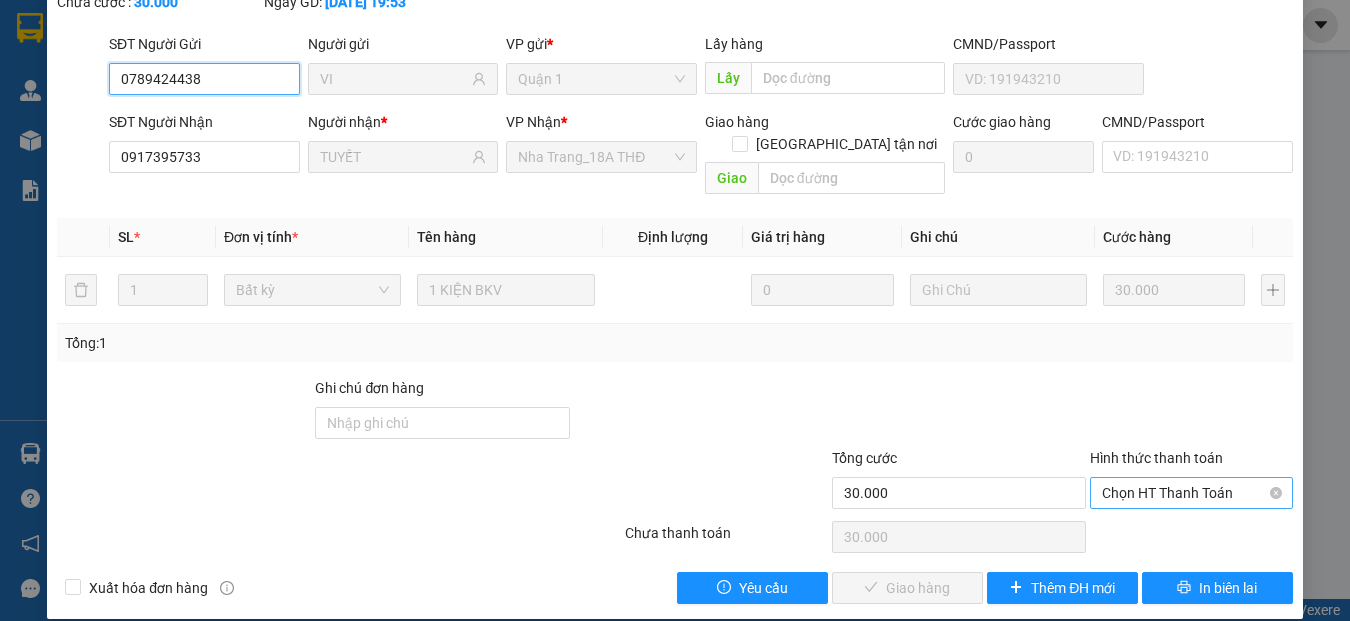 click on "Chọn HT Thanh Toán" at bounding box center (1191, 493) 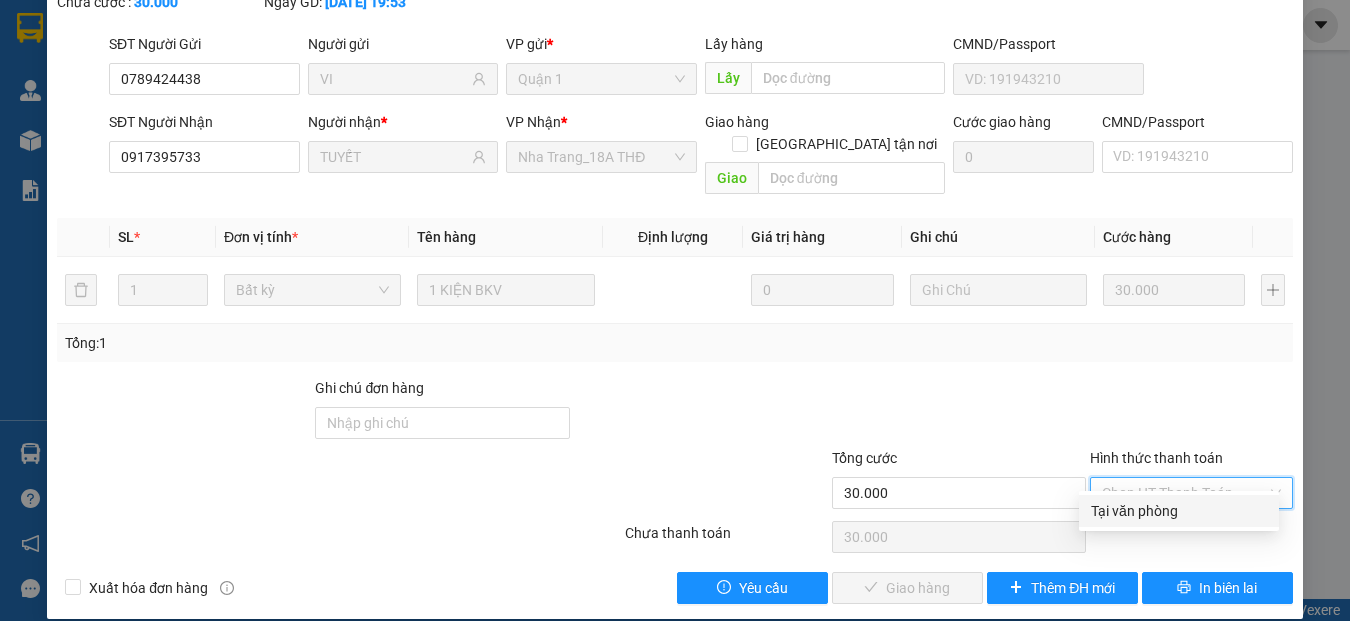 click on "Total Paid Fee 0 Total UnPaid Fee 30.000 Cash Collection Total Fee Mã ĐH:  SG2507090131 Gói vận chuyển:   Tiêu chuẩn Nhân viên tạo:   thuong.phuongnam Cước rồi :   0   Nhãn Chưa cước :   30.000 Ngày GD:   09-07-2025 lúc 19:53 SĐT Người Gửi 0789424438 Người gửi VI VP gửi  * Quận 1 Lấy hàng Lấy CMND/Passport SĐT Người Nhận 0917395733 Người nhận  * TUYẾT VP Nhận  * Nha Trang_18A THĐ Giao hàng Giao tận nơi Giao Cước giao hàng 0 CMND/Passport VD: 191943210 SL  * Đơn vị tính  * Tên hàng  Định lượng Giá trị hàng Ghi chú Cước hàng                   1 Bất kỳ 1 KIỆN BKV 0 30.000 Tổng:  1 Ghi chú đơn hàng Tổng cước 30.000 Hình thức thanh toán Chọn HT Thanh Toán Số tiền thu trước 0 Chọn HT Thanh Toán Chưa thanh toán 30.000 Chọn HT Thanh Toán Xuất hóa đơn hàng Yêu cầu Giao hàng Thêm ĐH mới In biên lai Tại văn phòng Tại văn phòng" at bounding box center (675, 265) 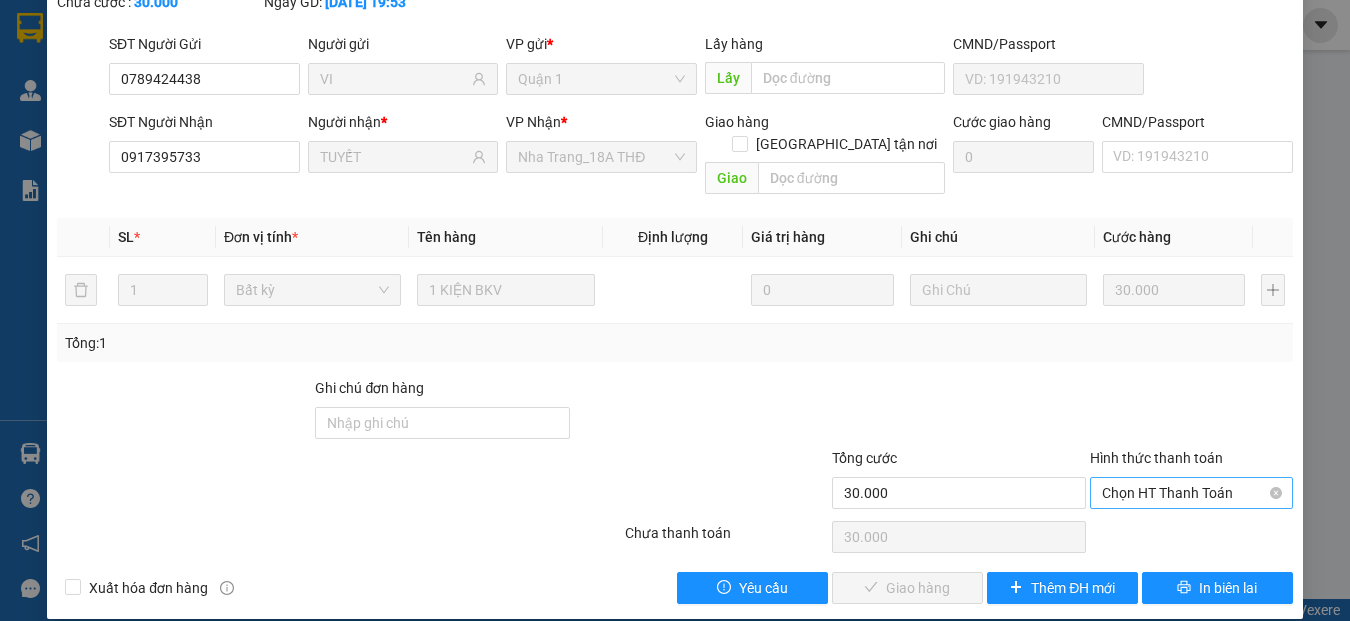 click on "Chọn HT Thanh Toán" at bounding box center [1191, 493] 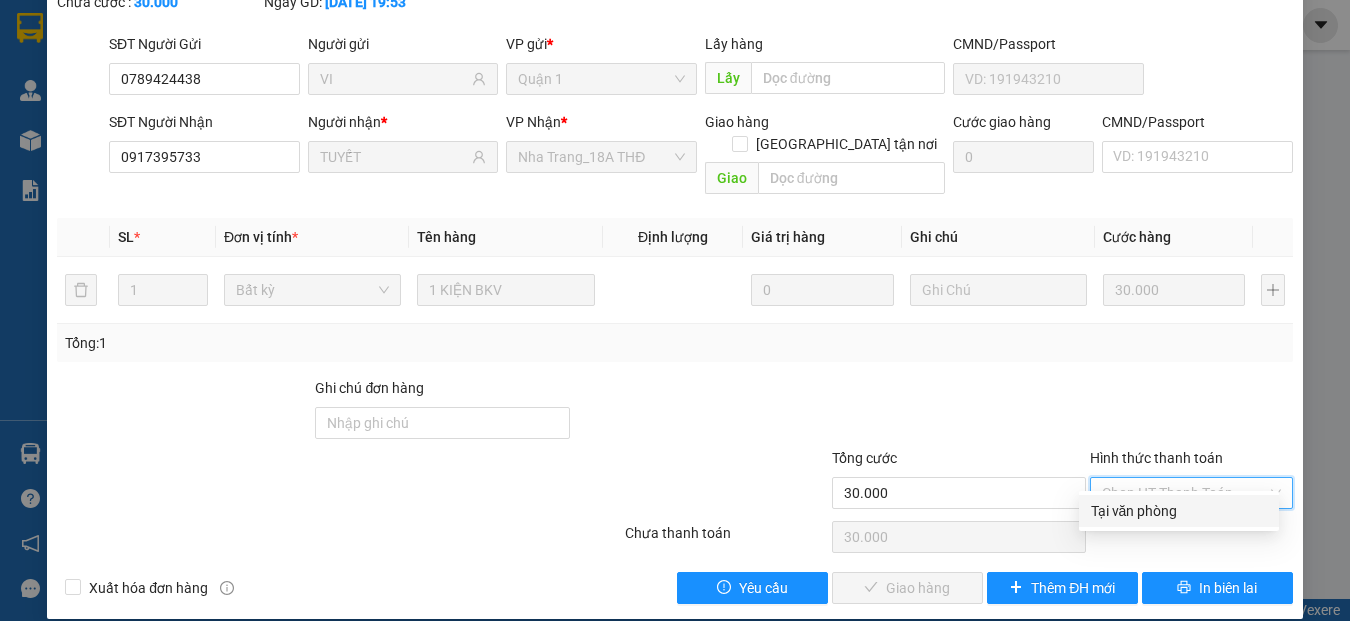 drag, startPoint x: 1110, startPoint y: 509, endPoint x: 1086, endPoint y: 535, distance: 35.383614 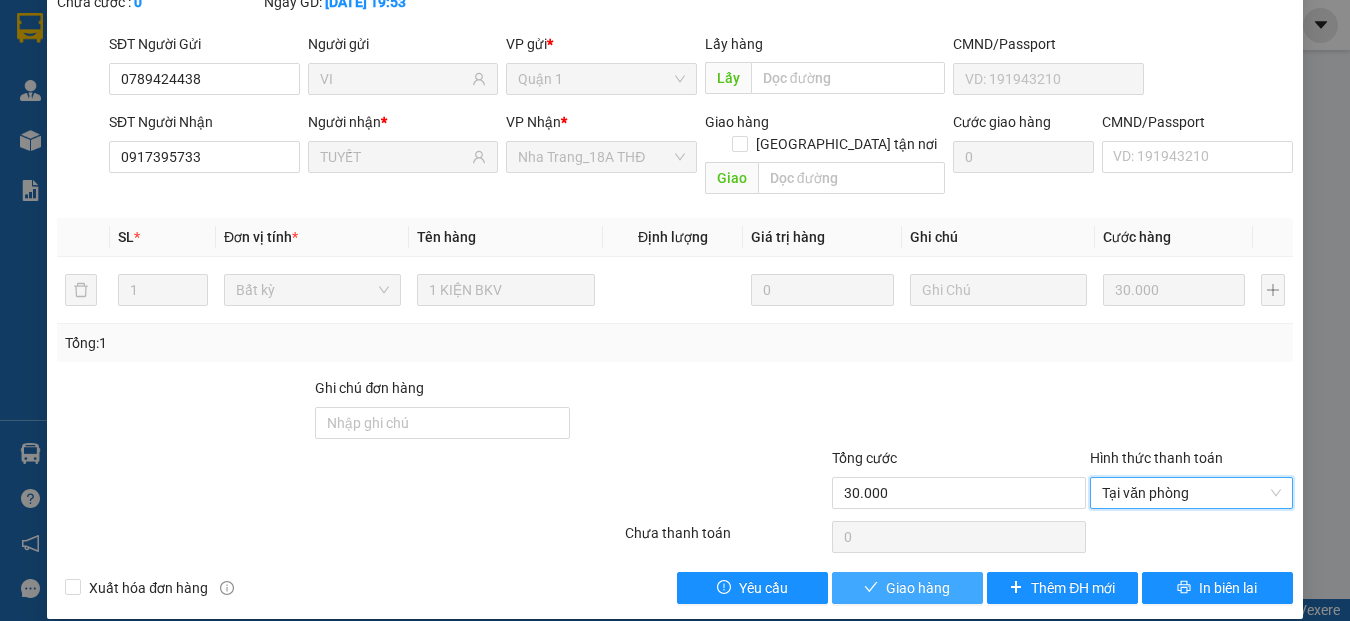 click on "Giao hàng" at bounding box center (918, 588) 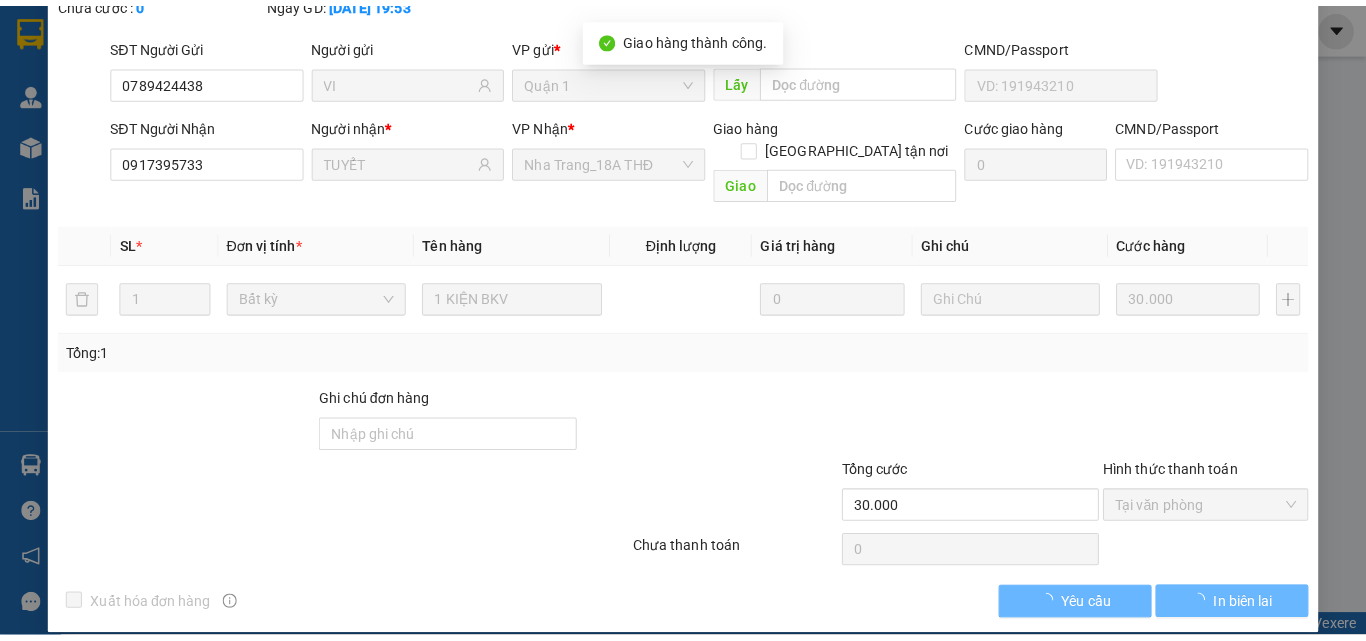 scroll, scrollTop: 0, scrollLeft: 0, axis: both 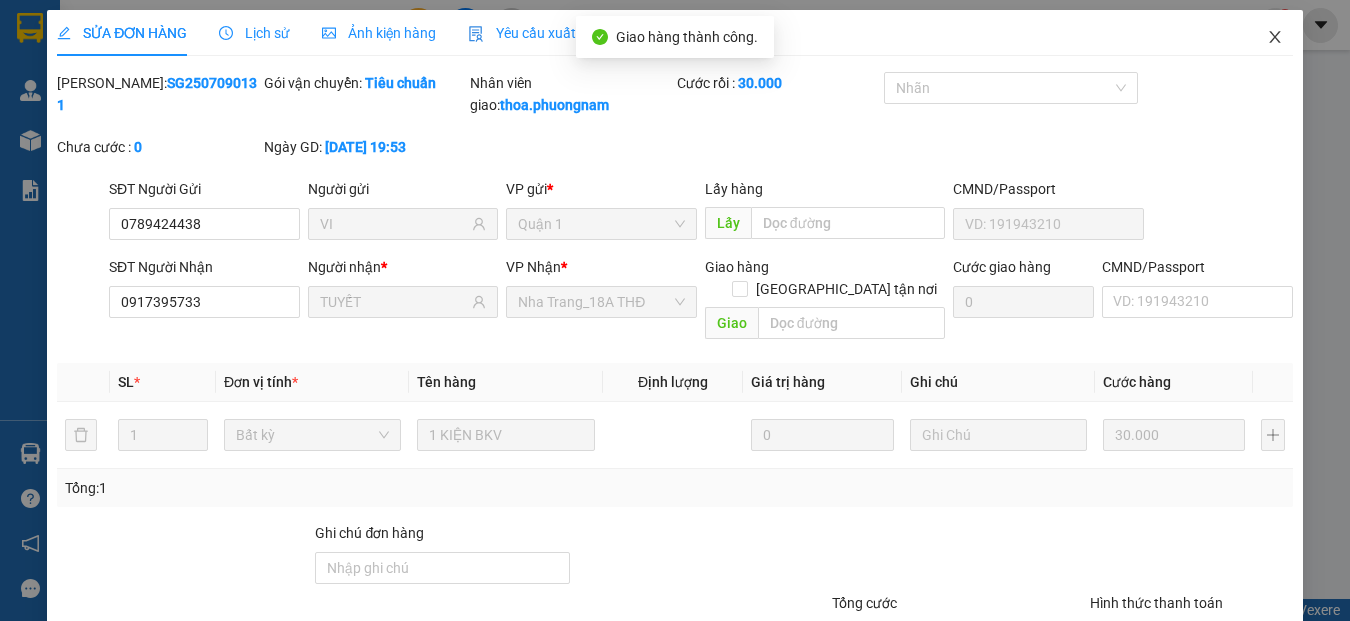 click 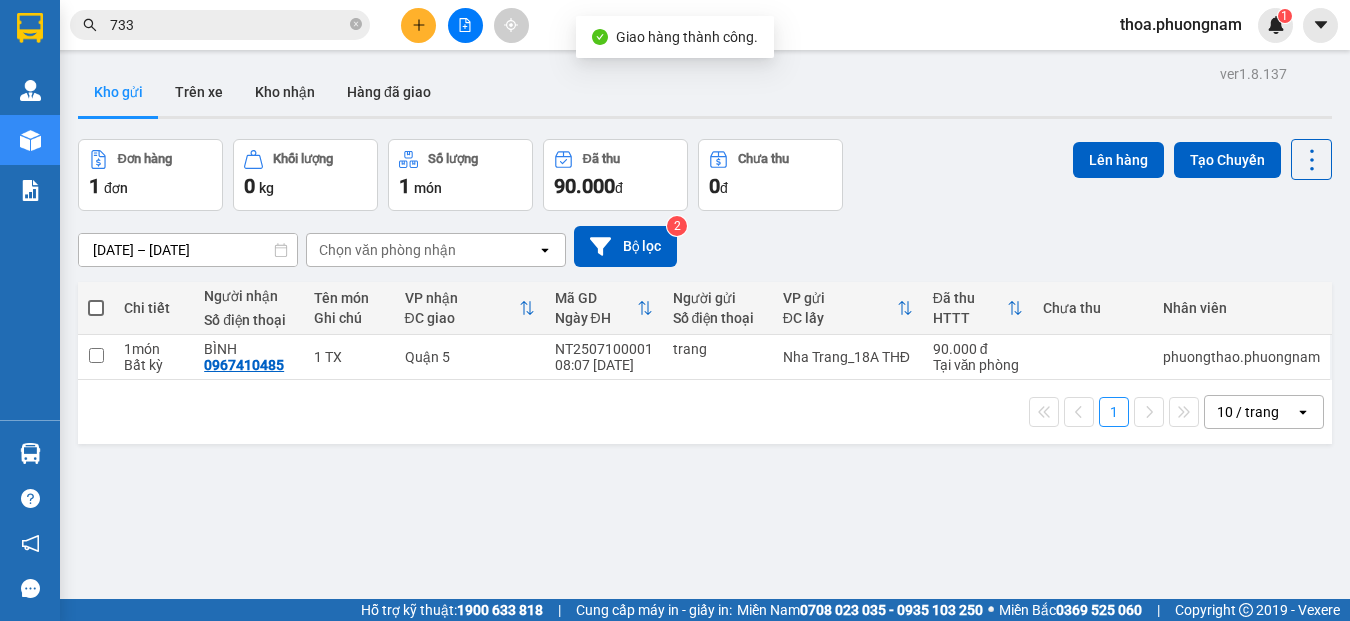 click on "733" at bounding box center [228, 25] 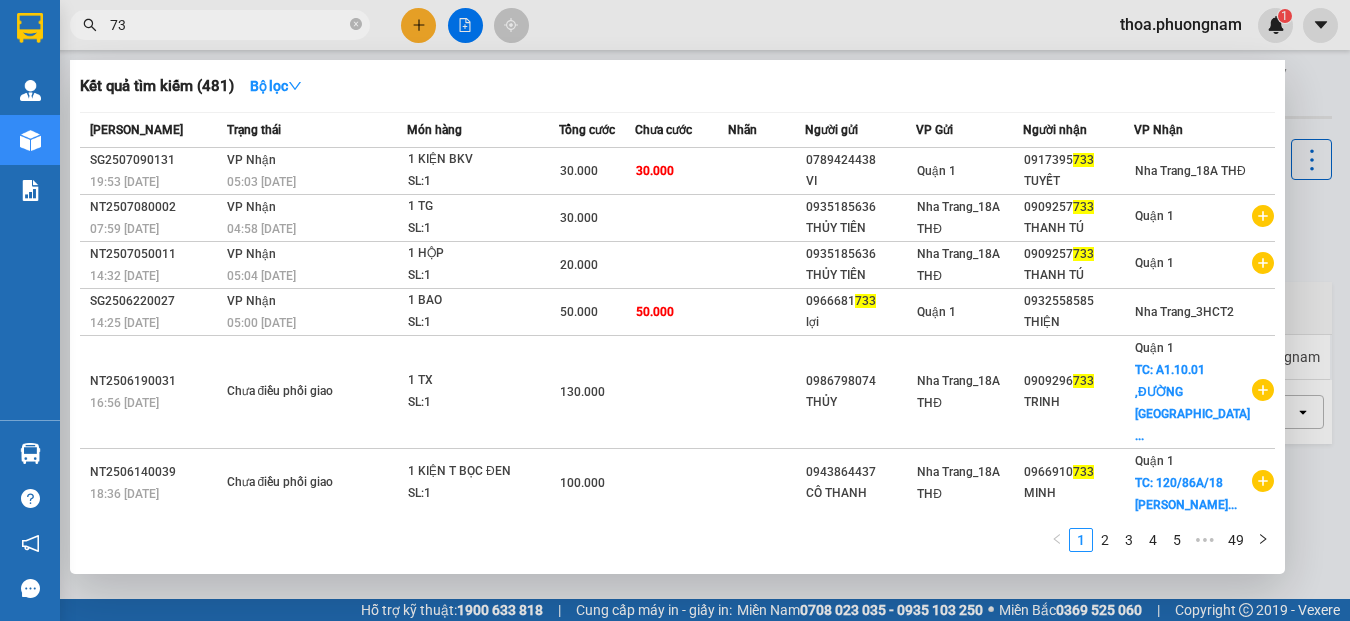 type on "7" 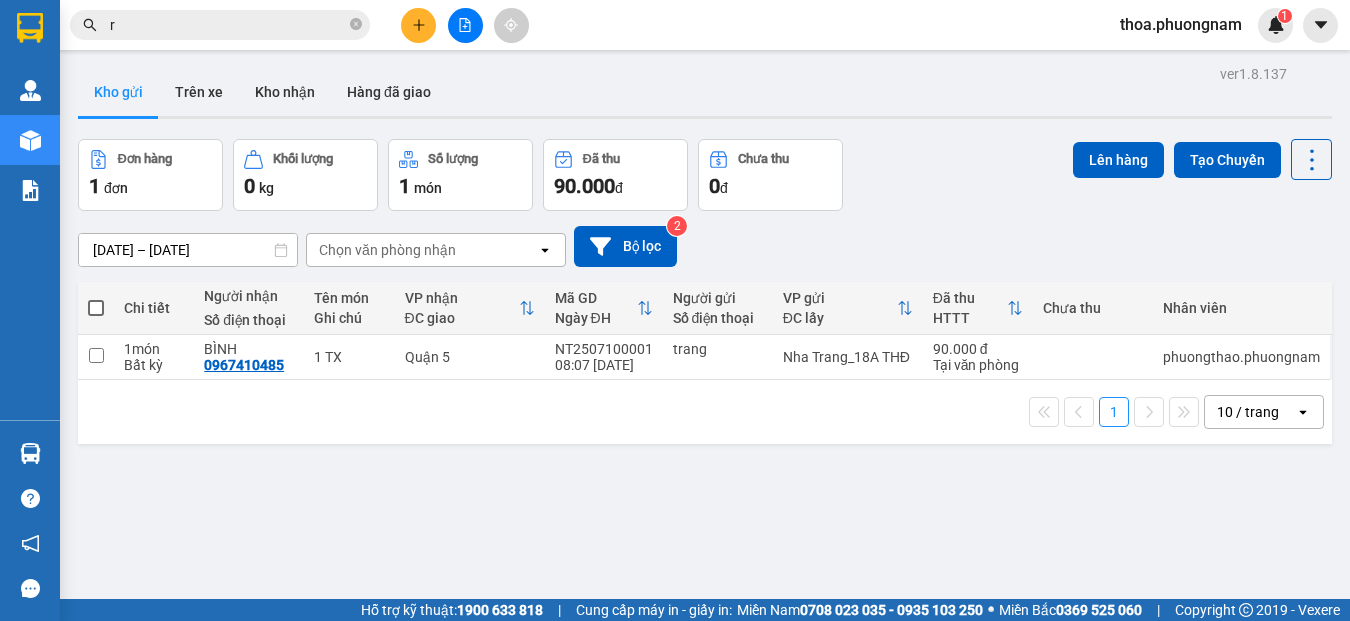 type on "rô" 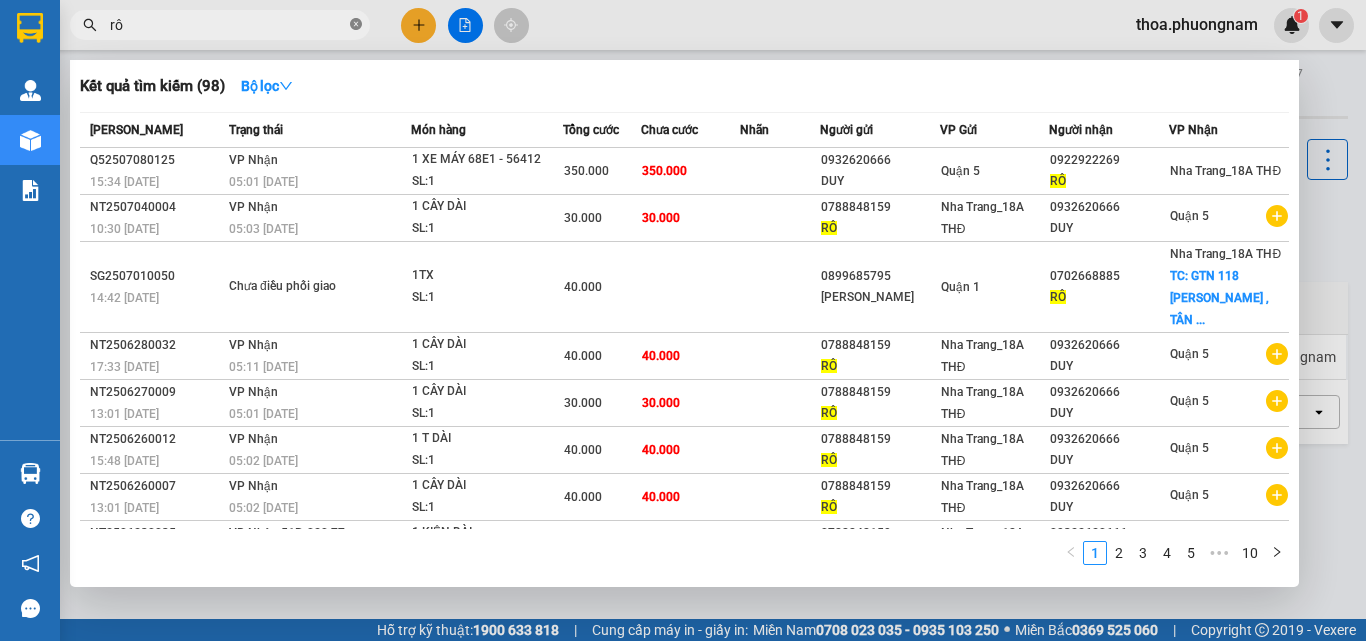 click 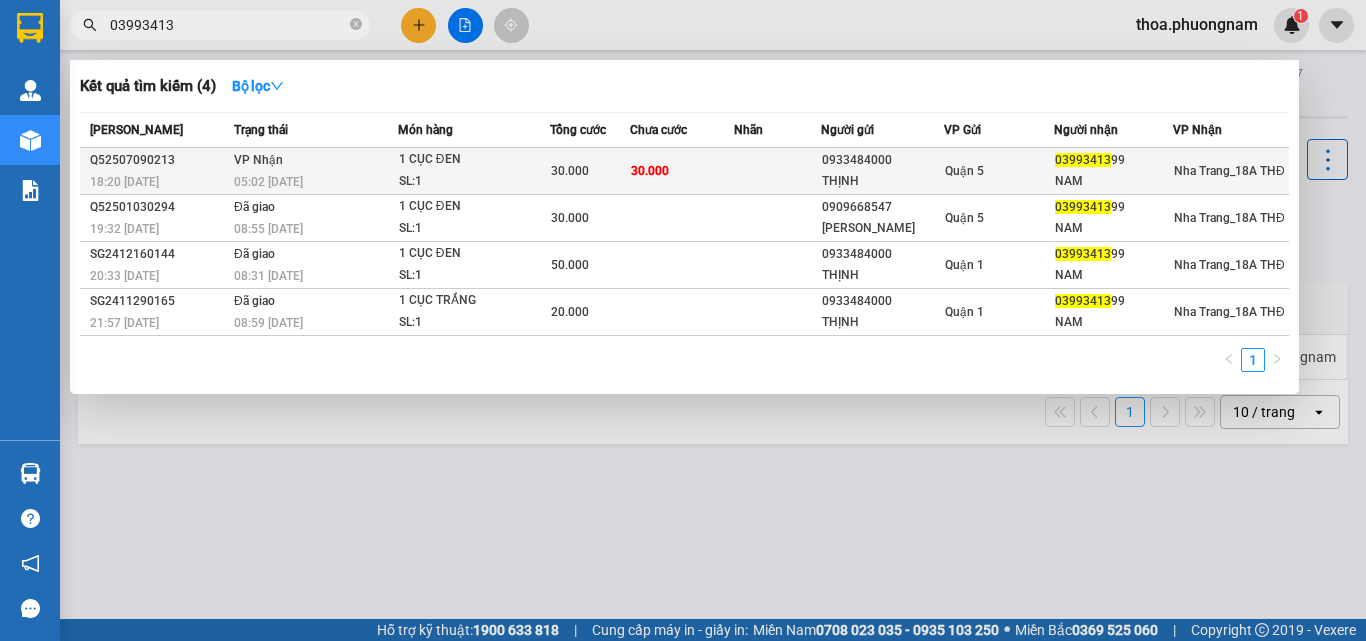 type on "03993413" 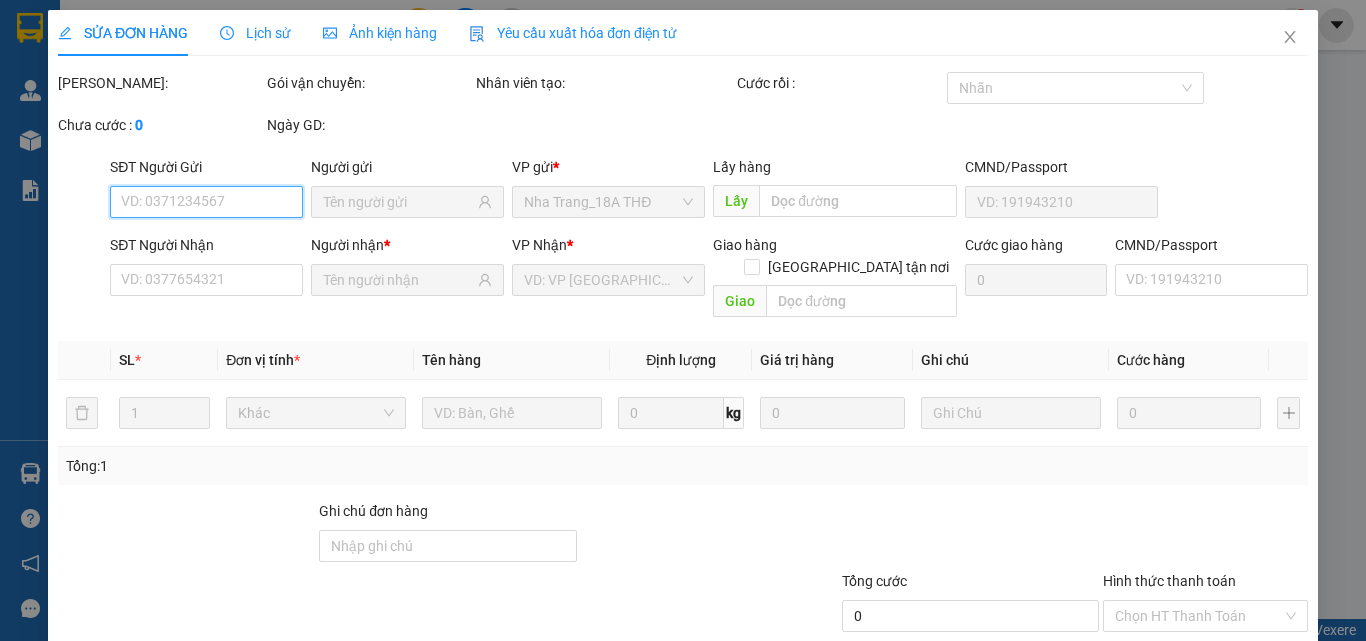 type on "0933484000" 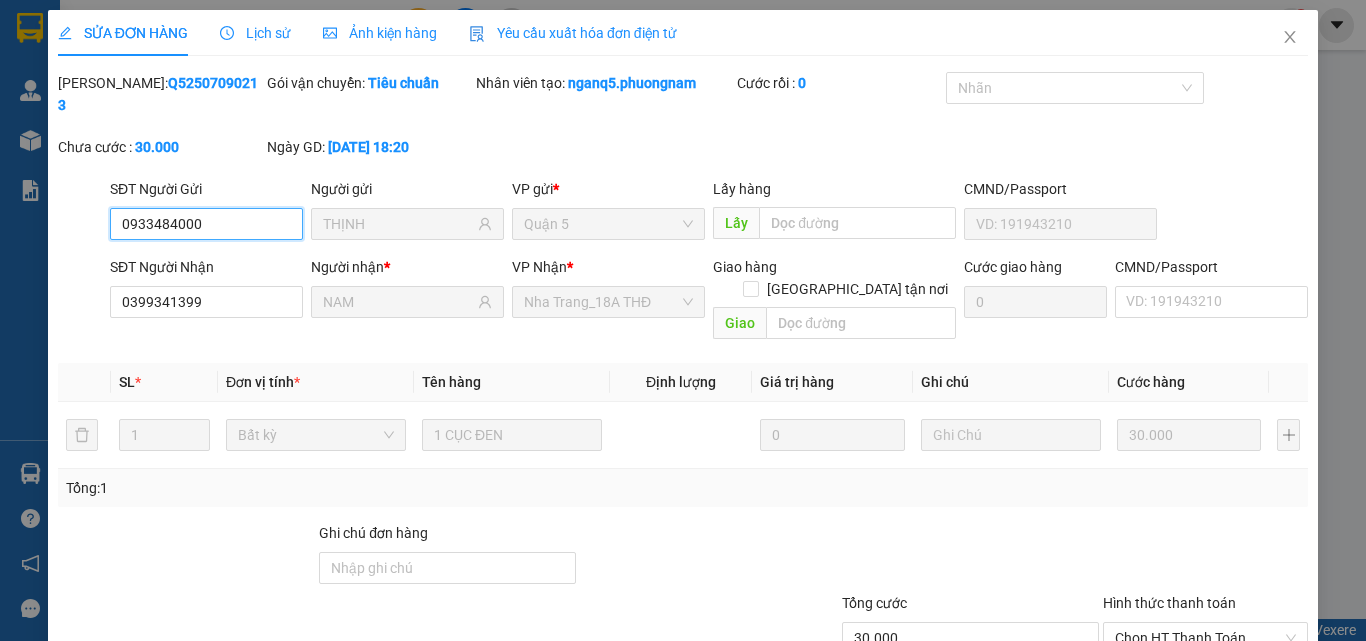 scroll, scrollTop: 103, scrollLeft: 0, axis: vertical 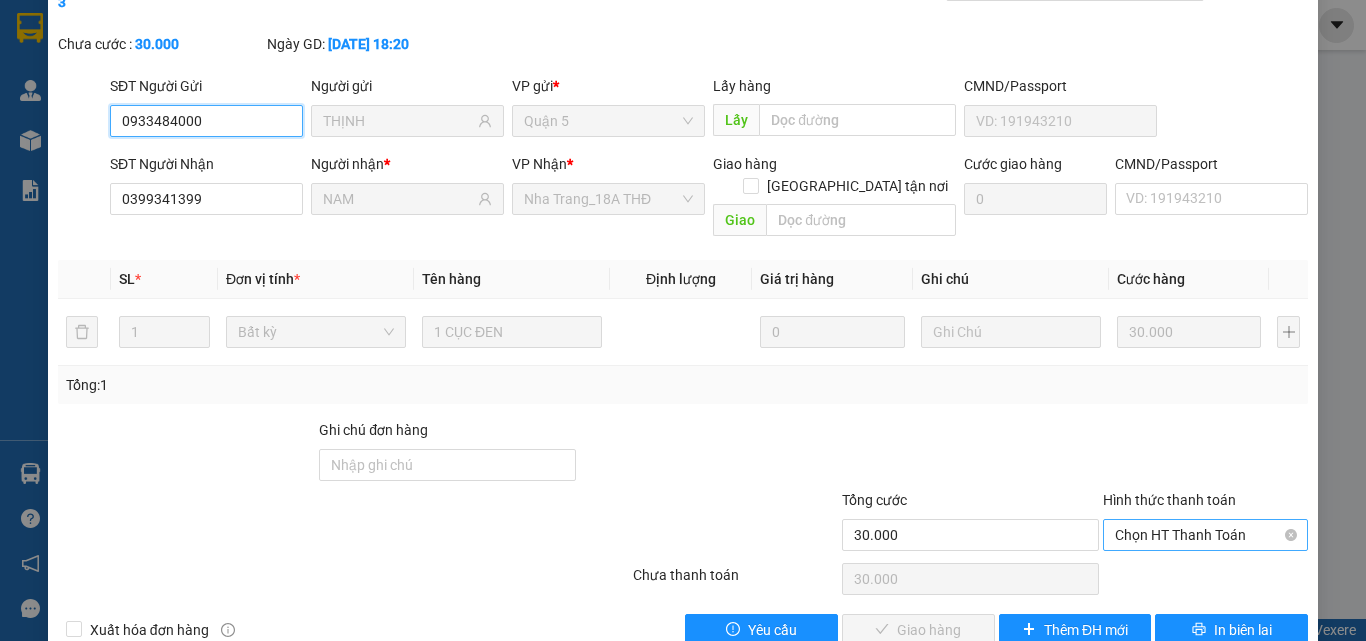 click on "Chọn HT Thanh Toán" at bounding box center [1205, 535] 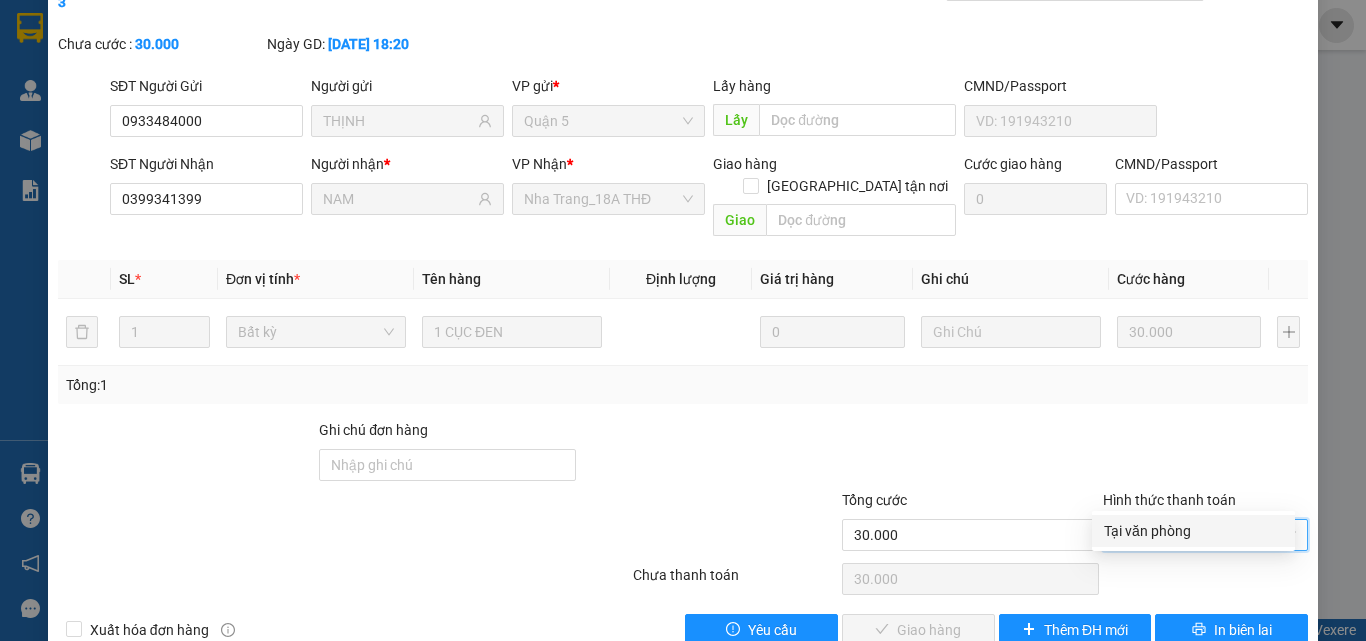 click on "Tại văn phòng" at bounding box center [1193, 531] 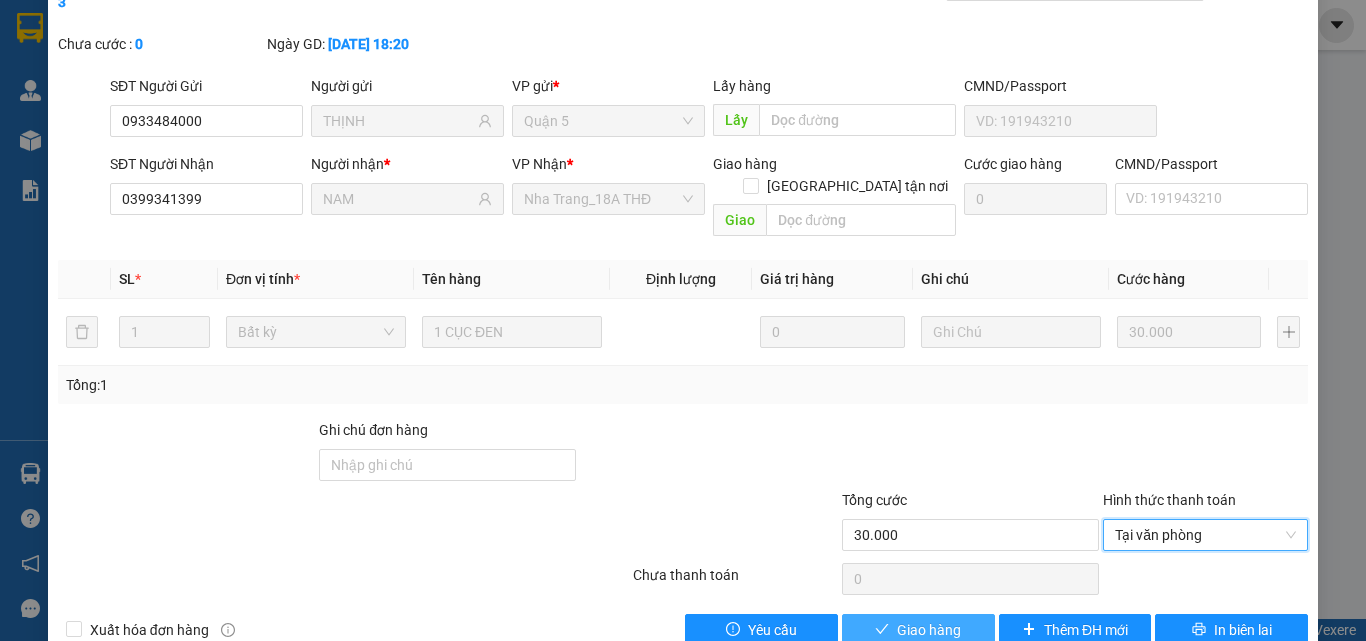 click on "Giao hàng" at bounding box center [929, 630] 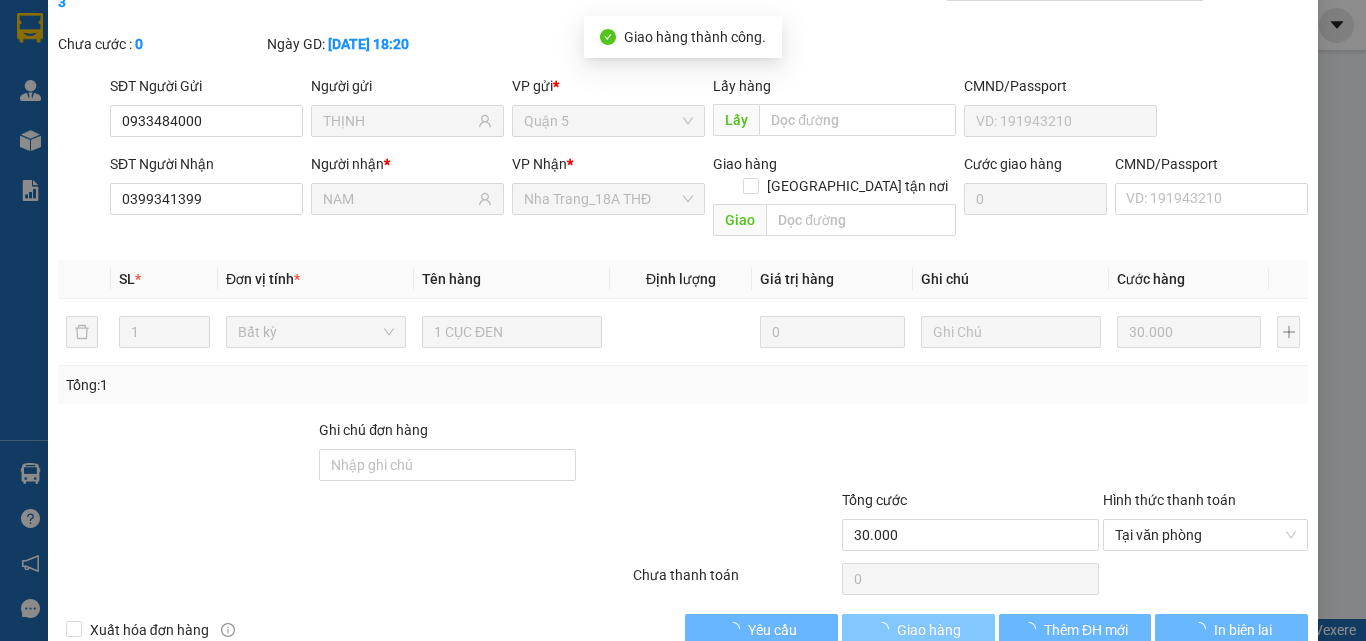 scroll, scrollTop: 0, scrollLeft: 0, axis: both 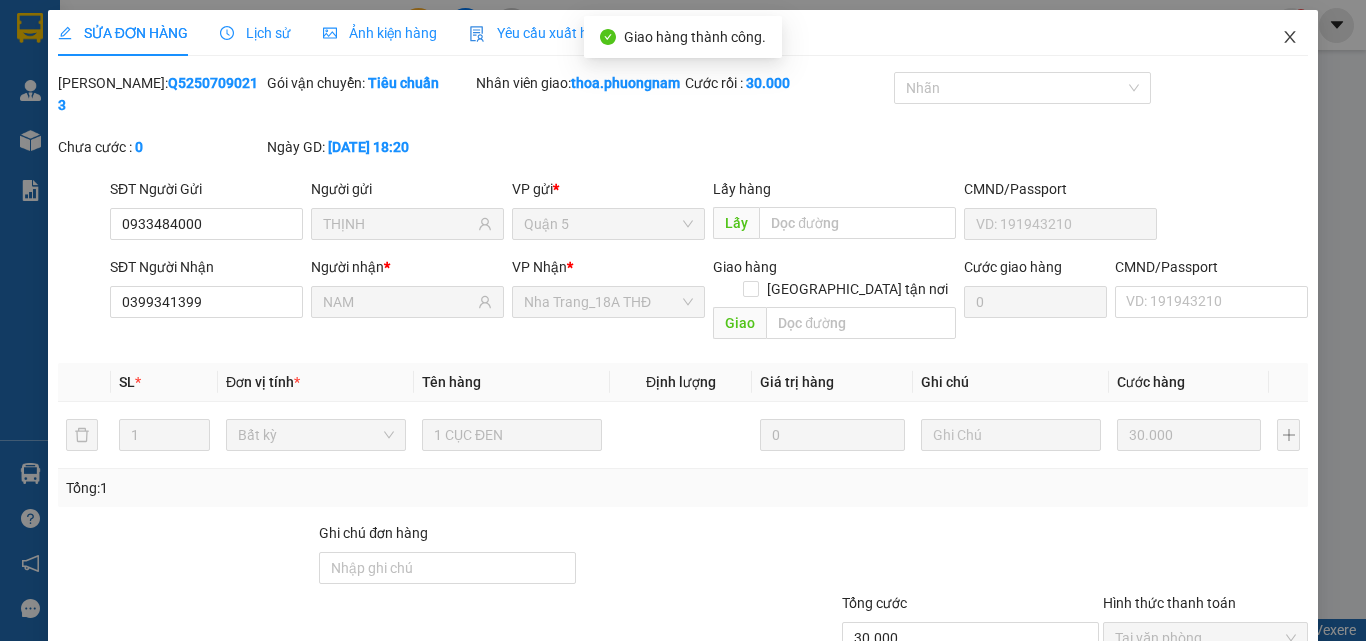 click 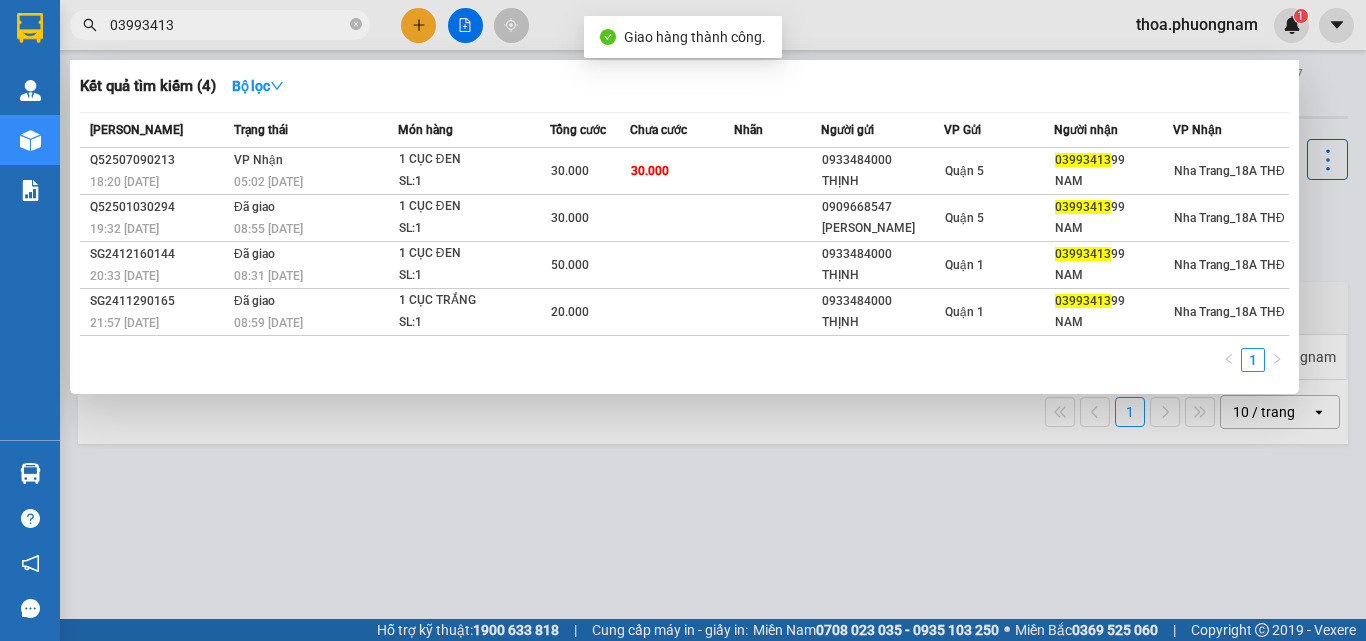 click on "03993413" at bounding box center [228, 25] 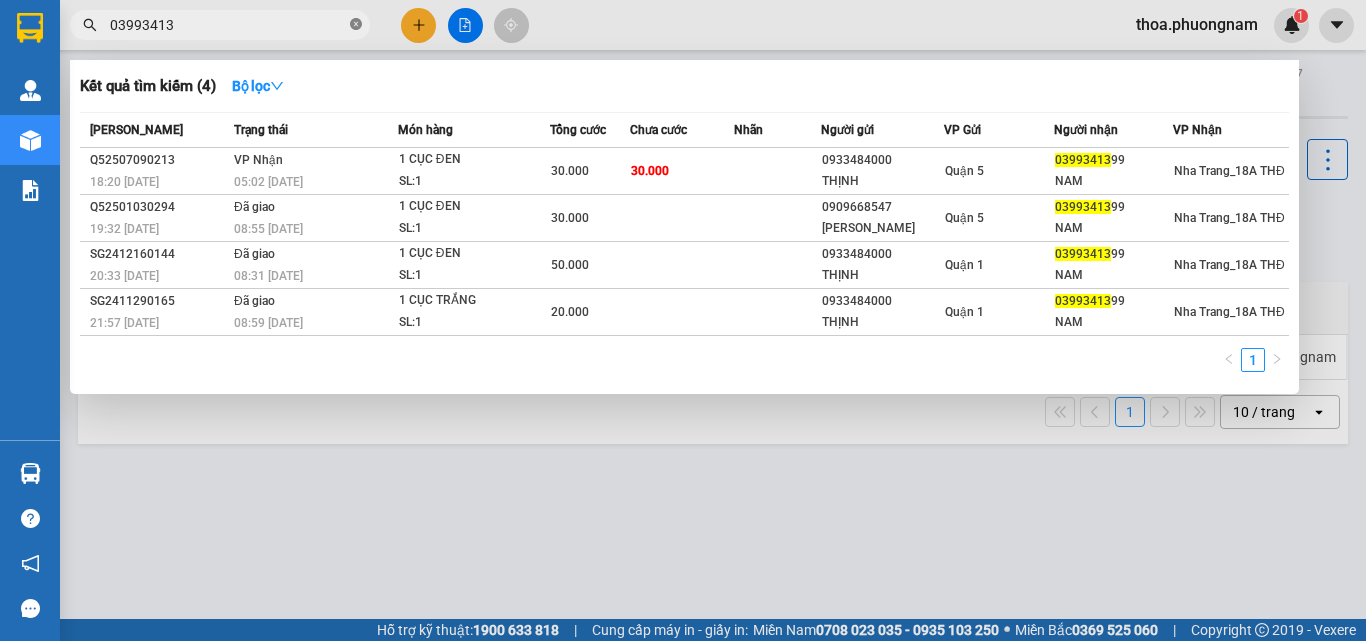 click 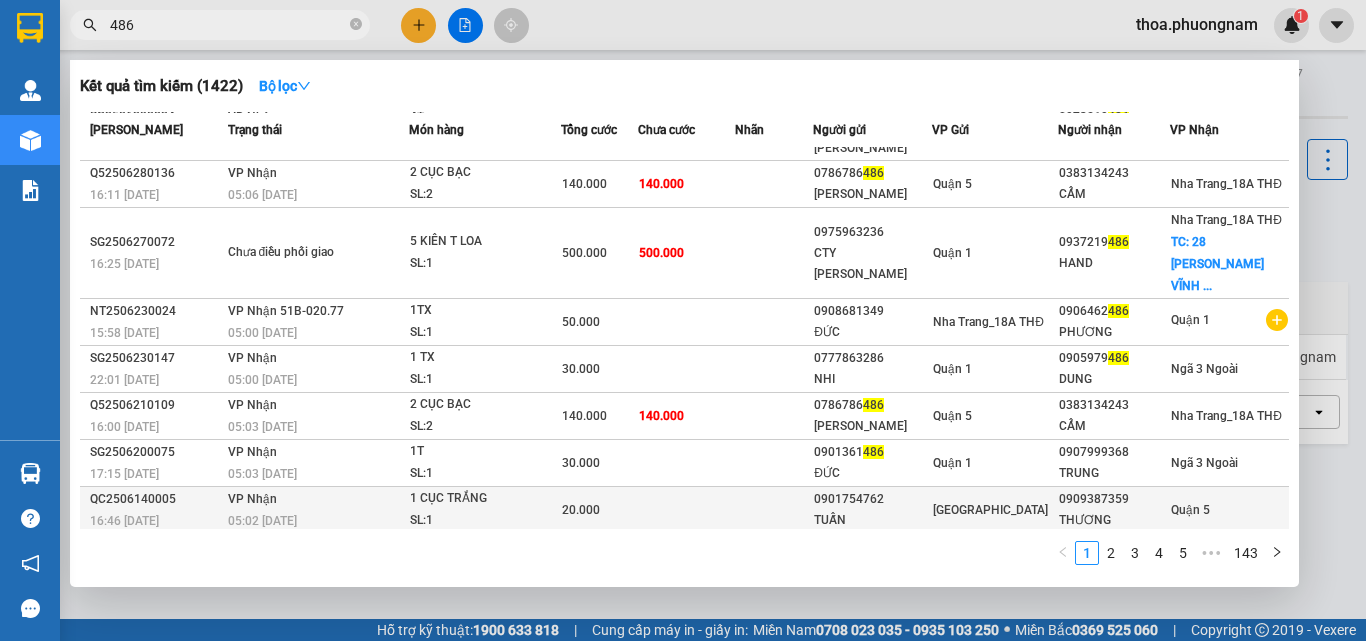 scroll, scrollTop: 155, scrollLeft: 0, axis: vertical 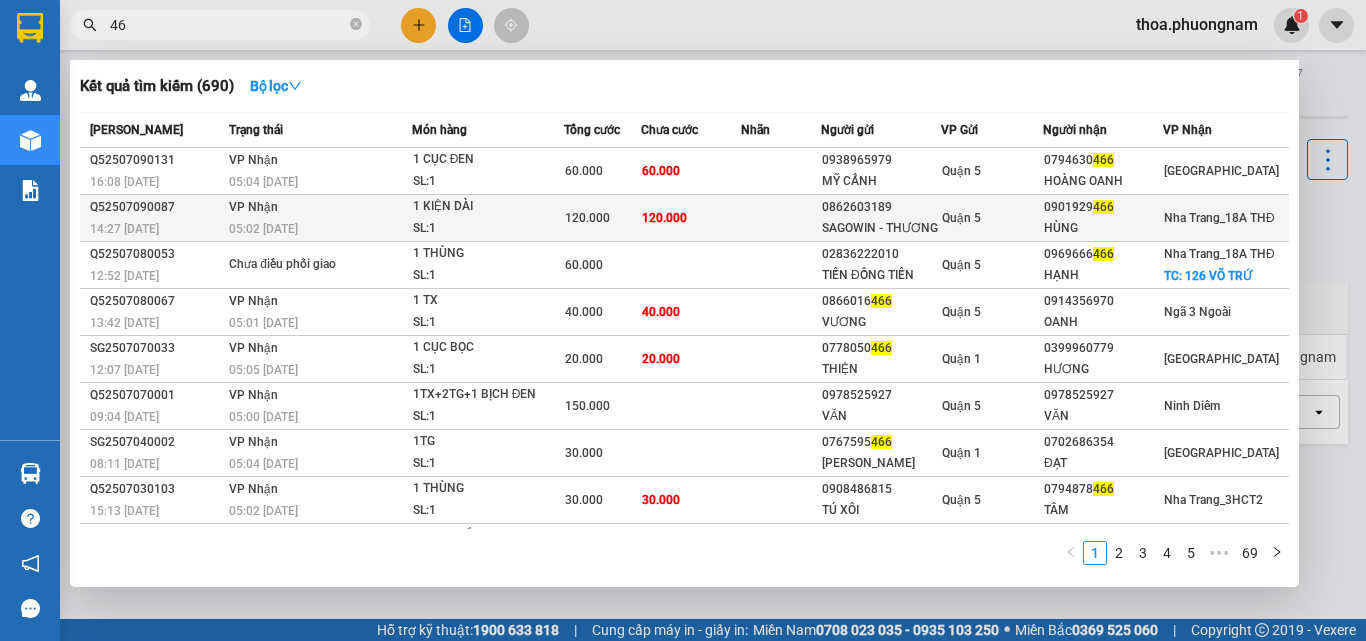 type on "4" 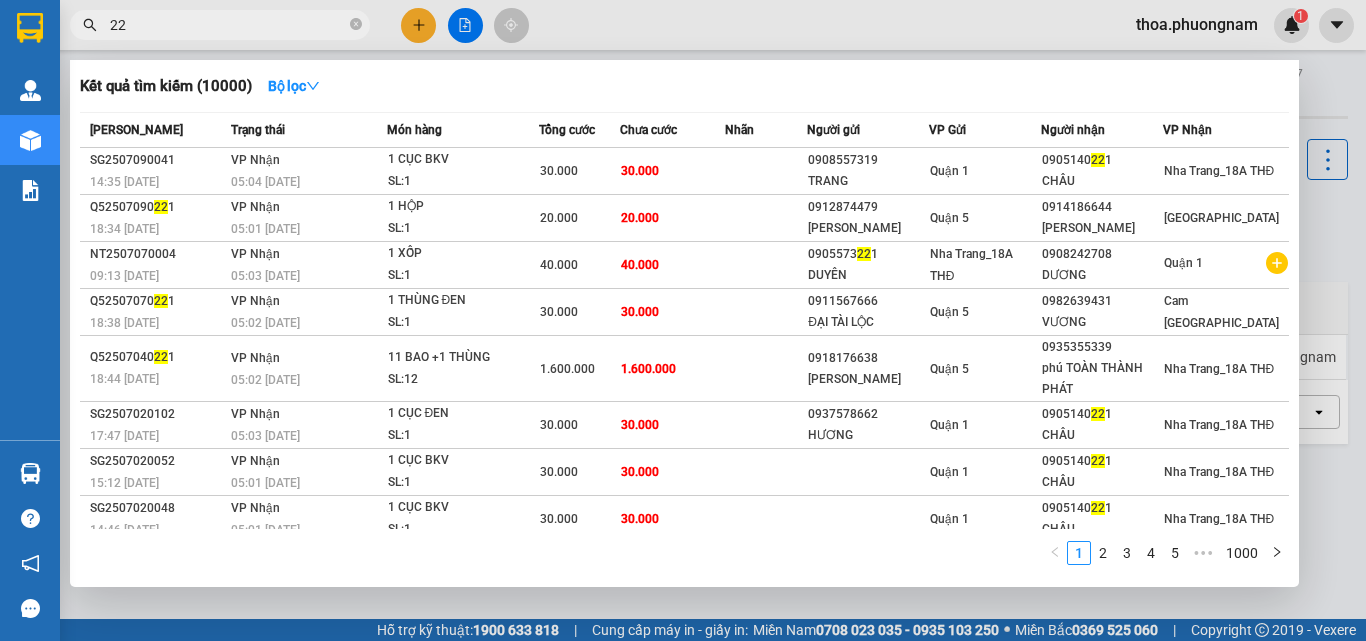type on "2" 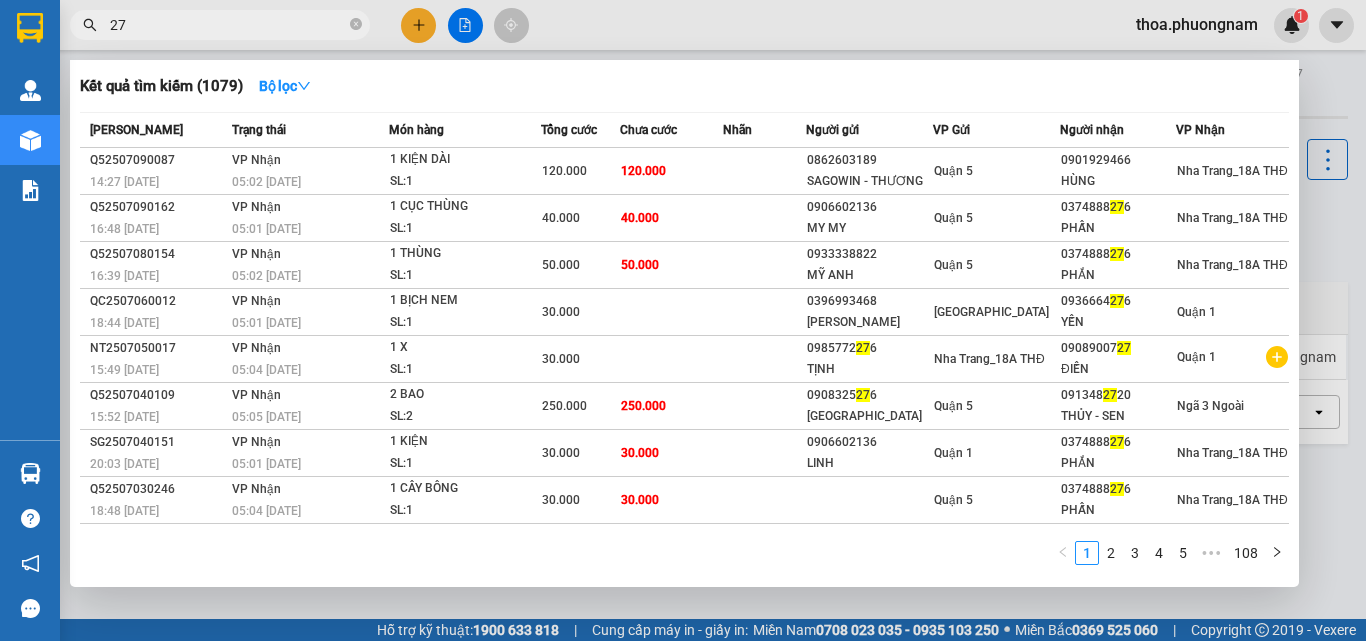 type on "2" 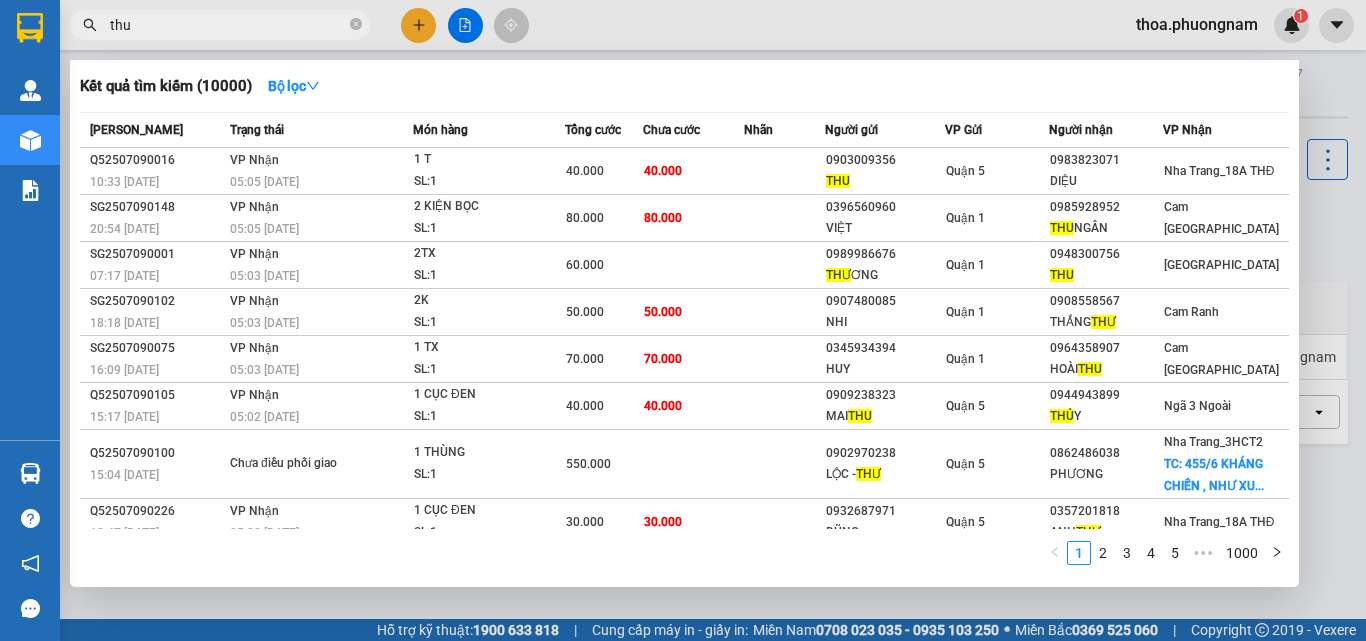scroll, scrollTop: 130, scrollLeft: 0, axis: vertical 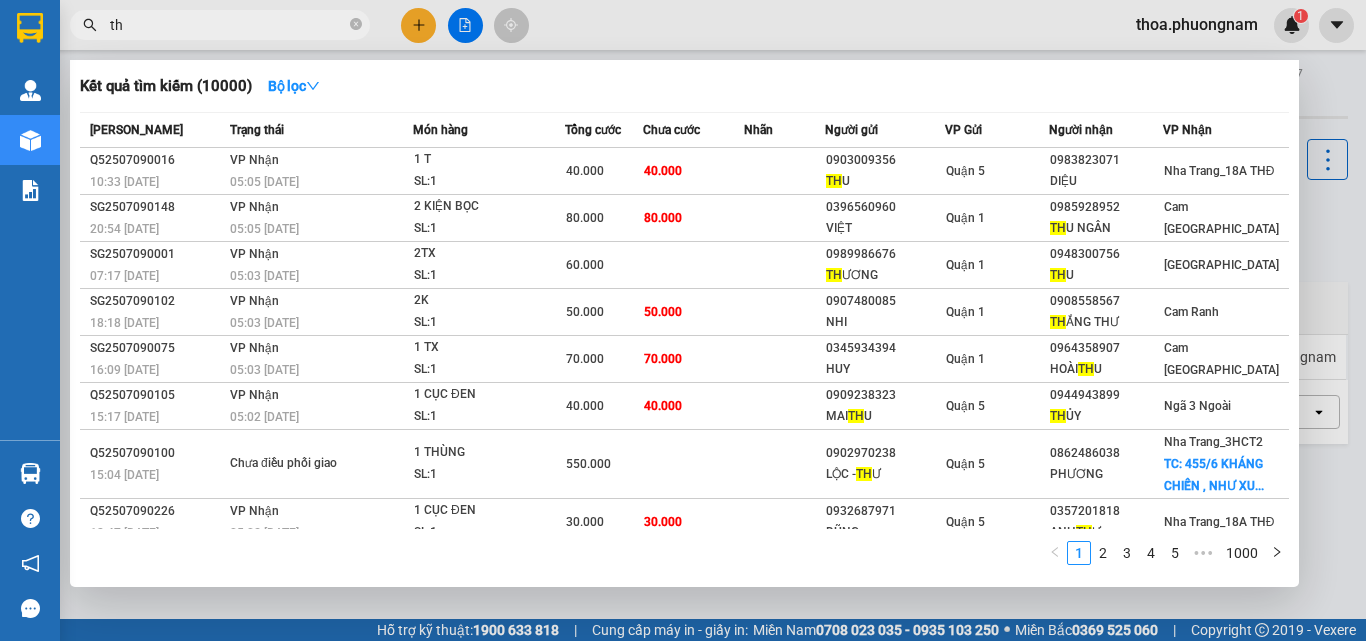 type on "t" 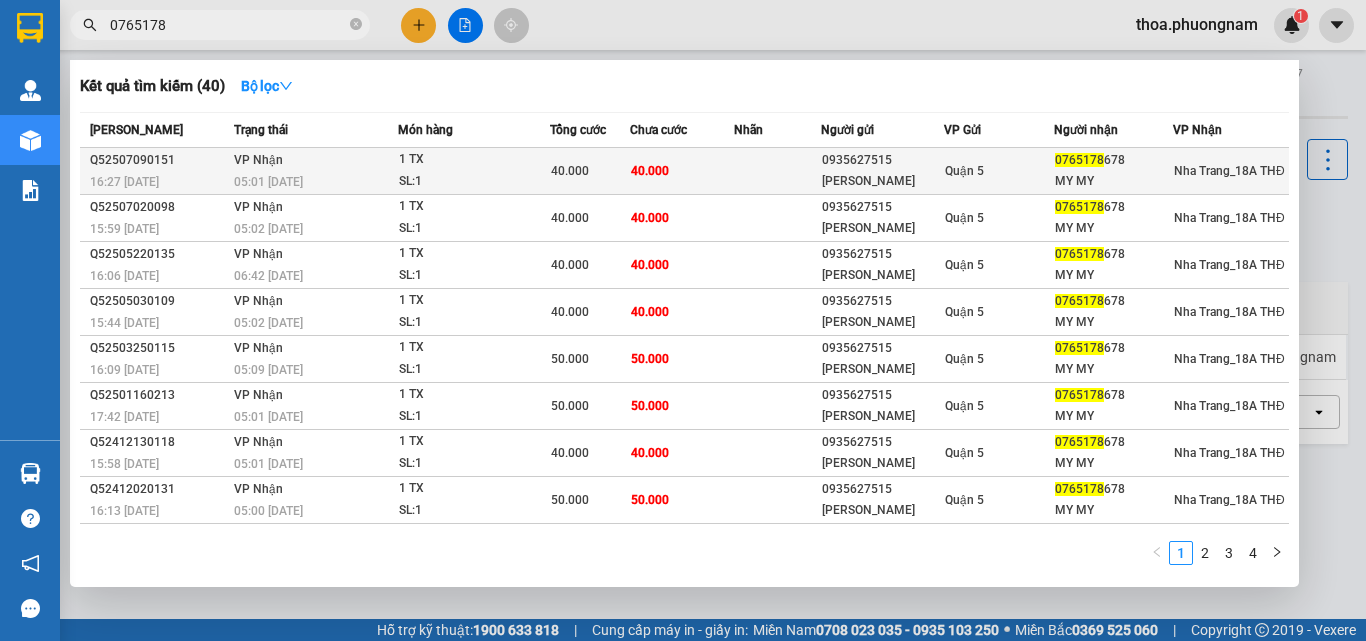 type on "0765178" 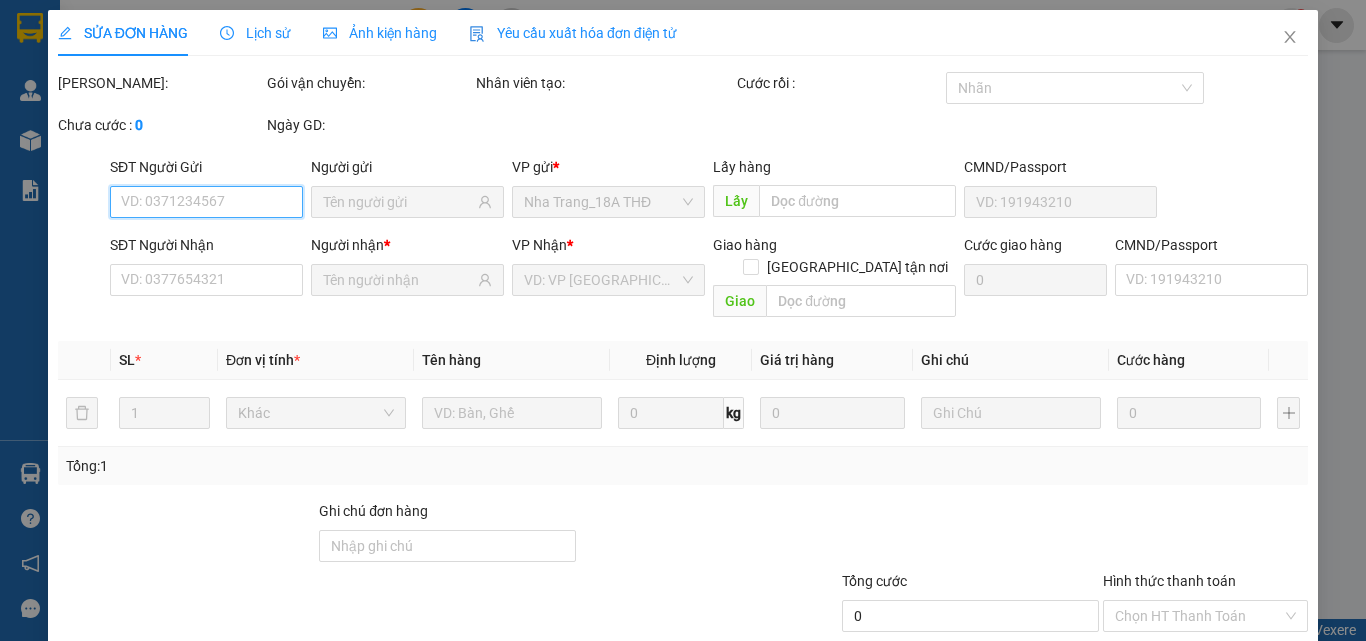 type on "0935627515" 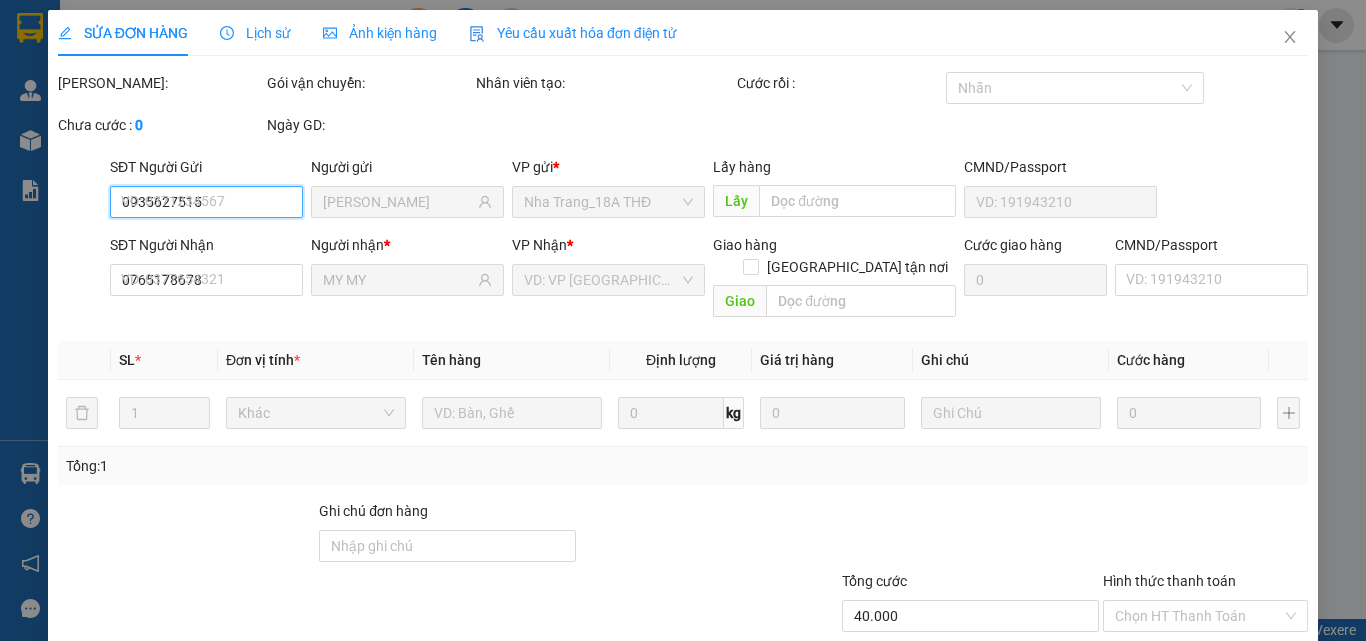 scroll, scrollTop: 103, scrollLeft: 0, axis: vertical 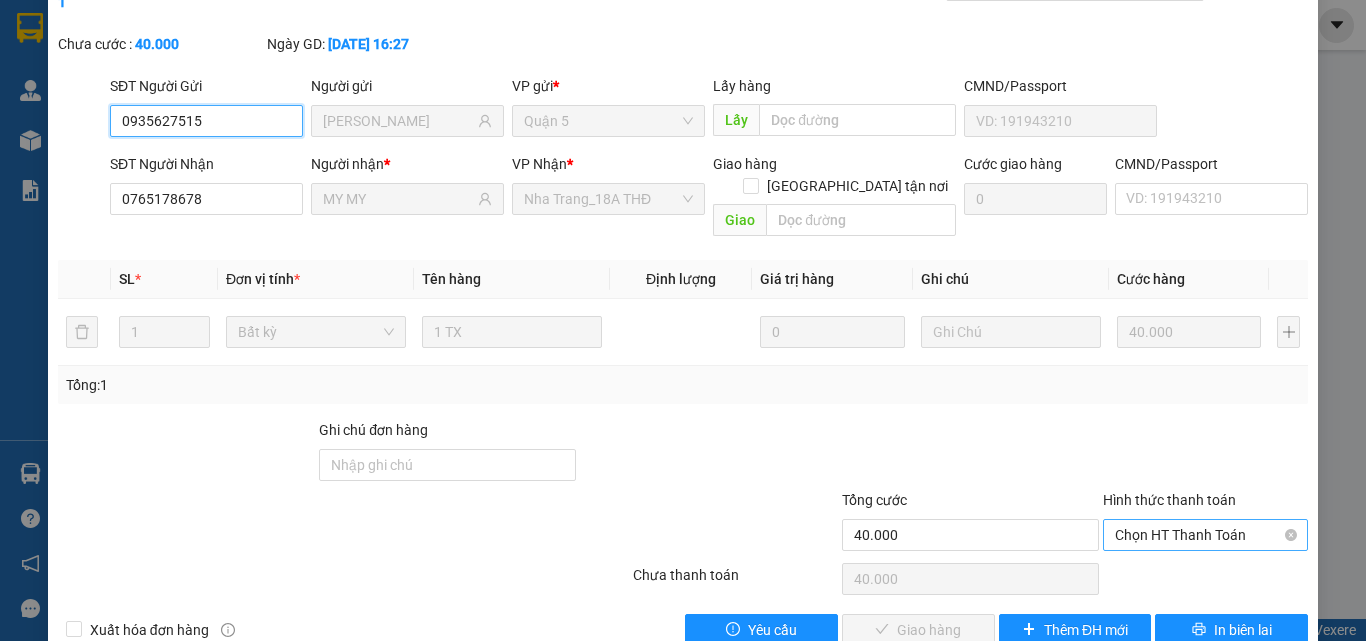 click on "Chọn HT Thanh Toán" at bounding box center [1205, 535] 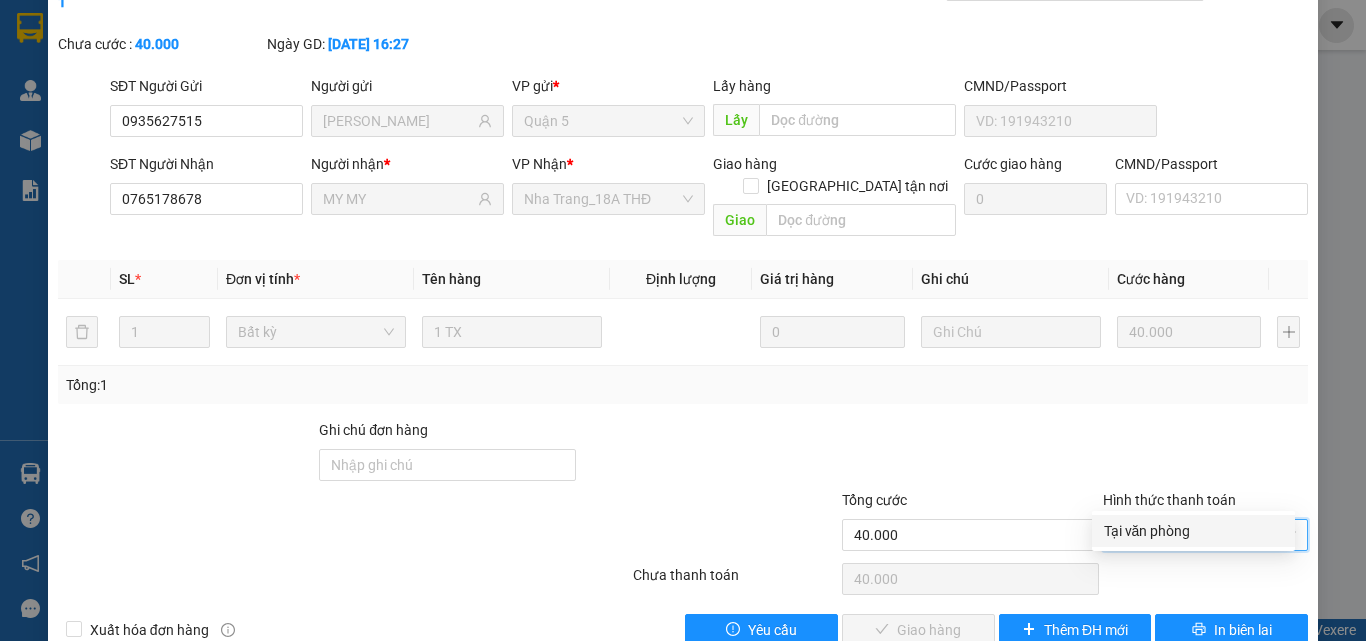 click on "Tại văn phòng" at bounding box center [1193, 531] 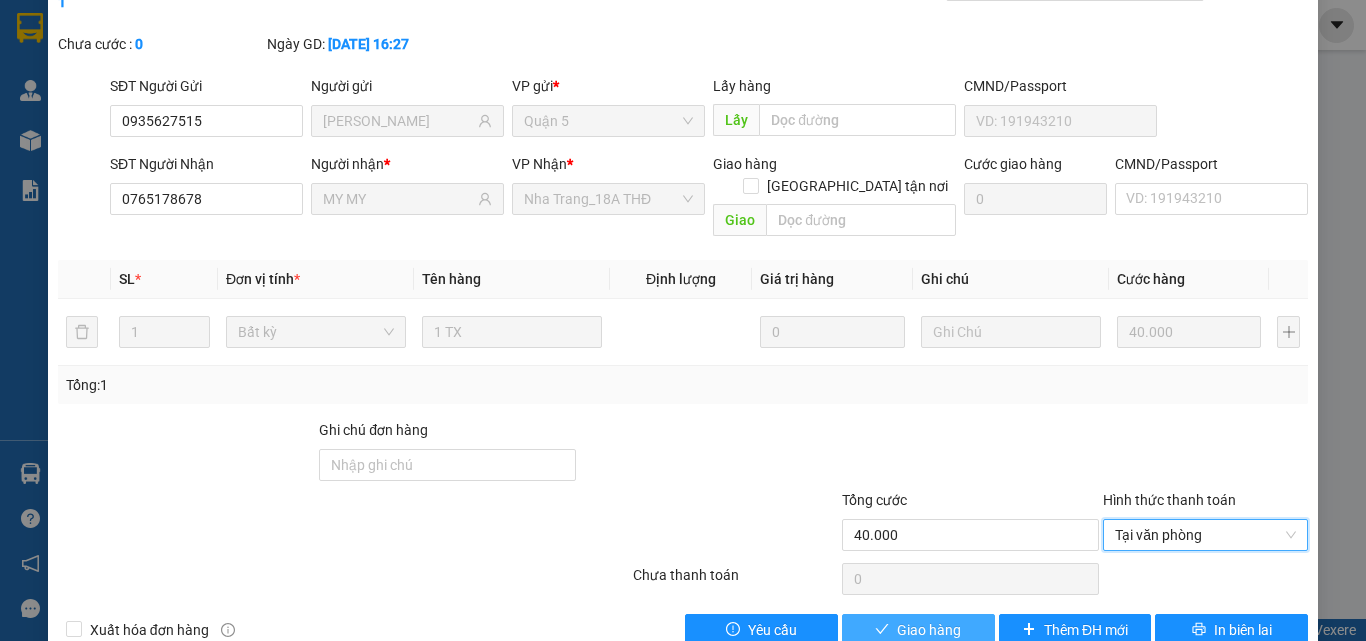 click on "Giao hàng" at bounding box center (929, 630) 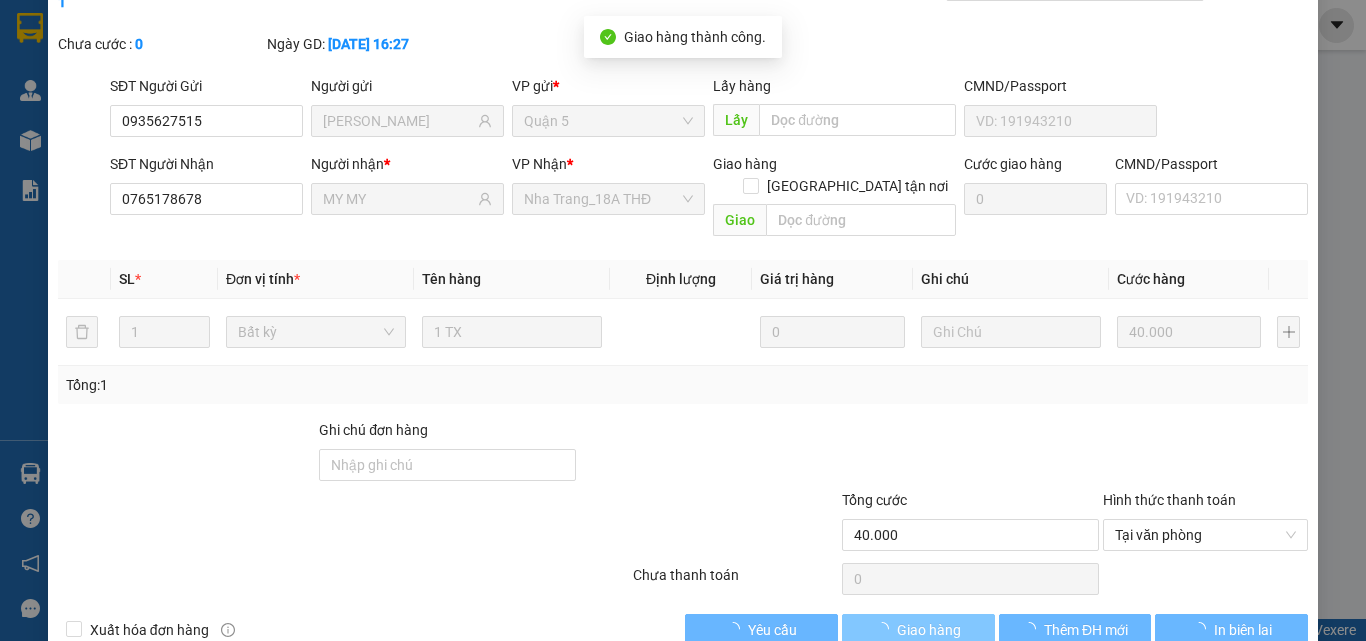 scroll, scrollTop: 0, scrollLeft: 0, axis: both 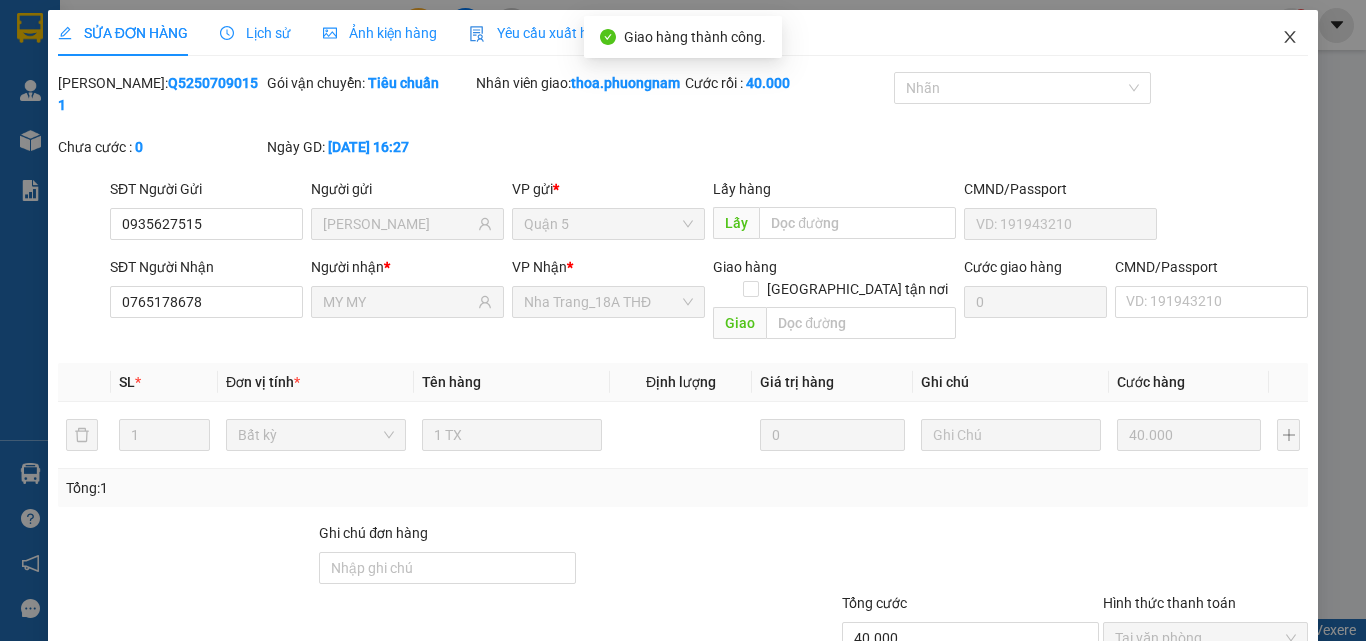 click at bounding box center [1290, 38] 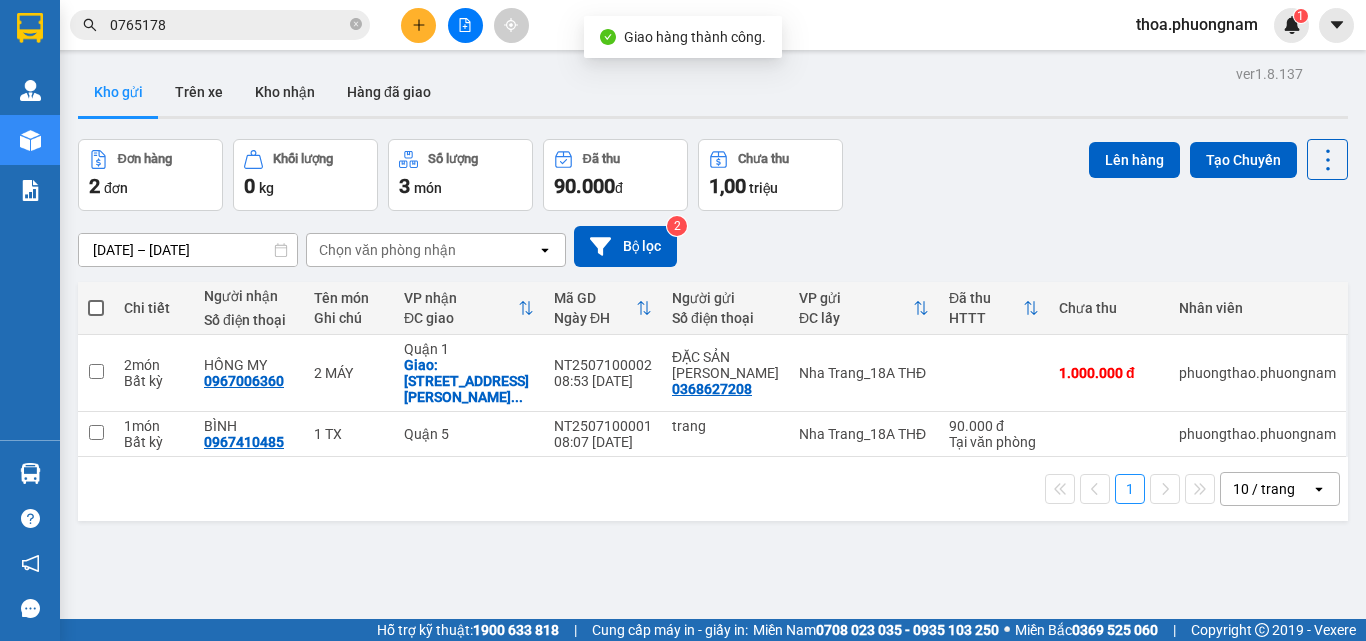 click on "0765178" at bounding box center (228, 25) 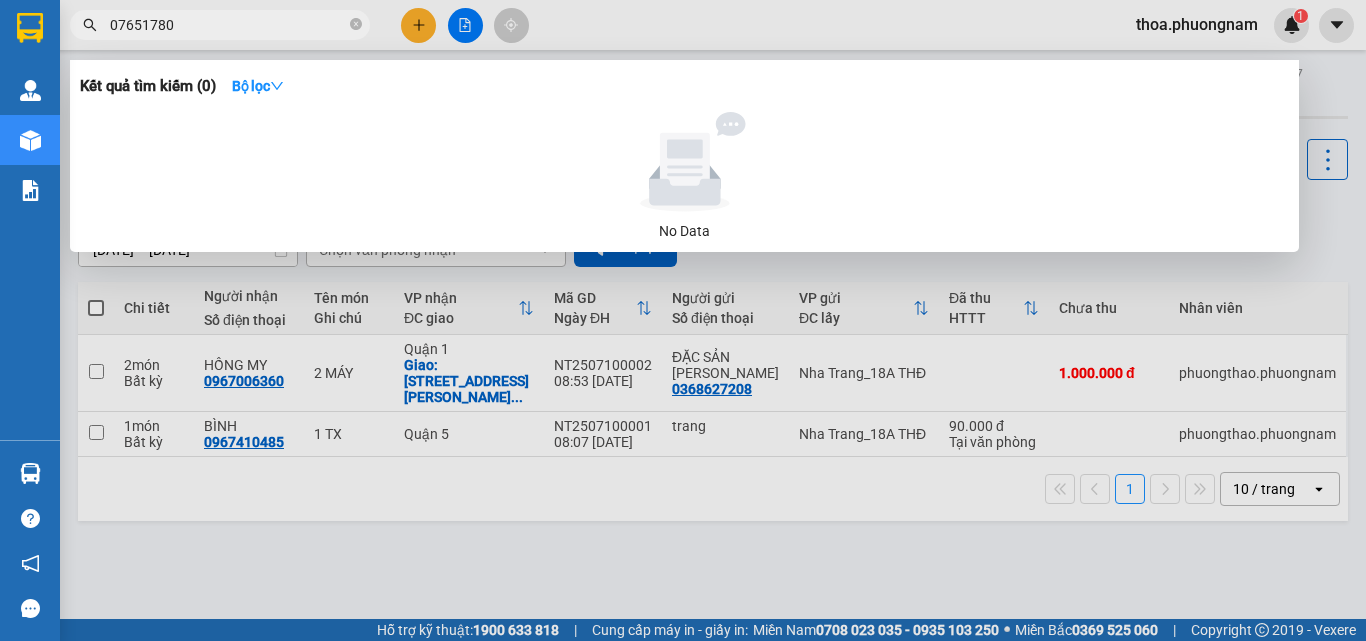 type on "0765178" 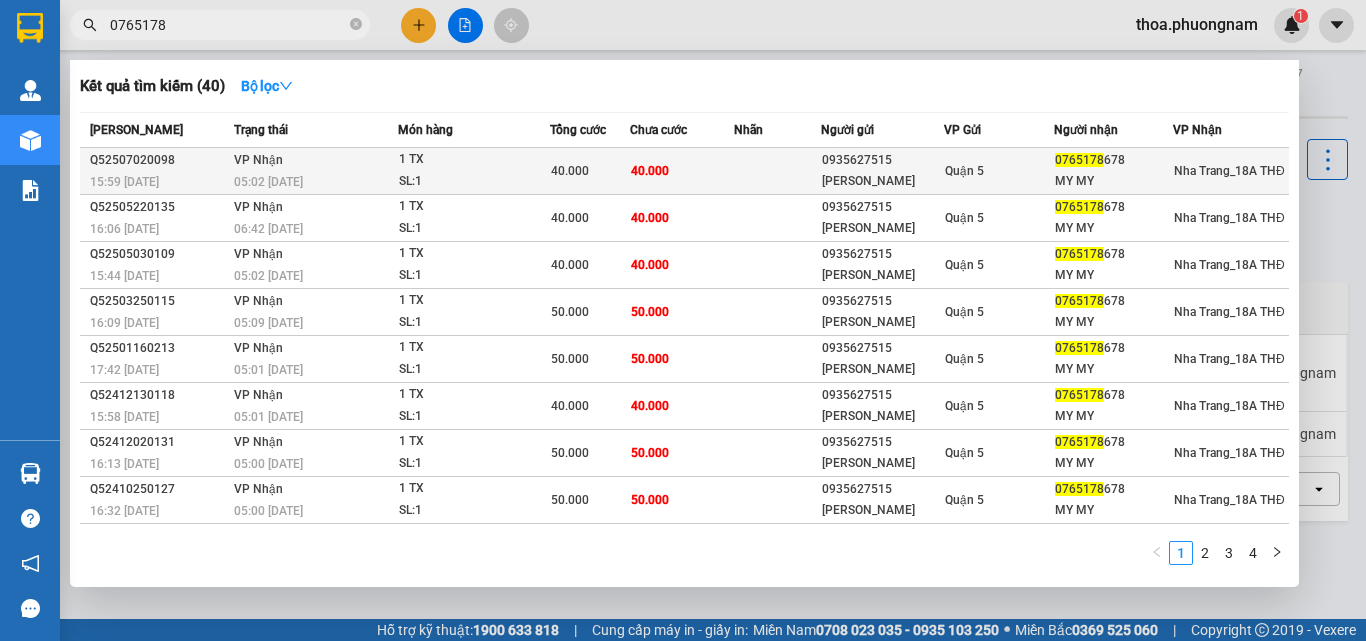 click on "VP Nhận   05:02 - 03/07" at bounding box center (313, 171) 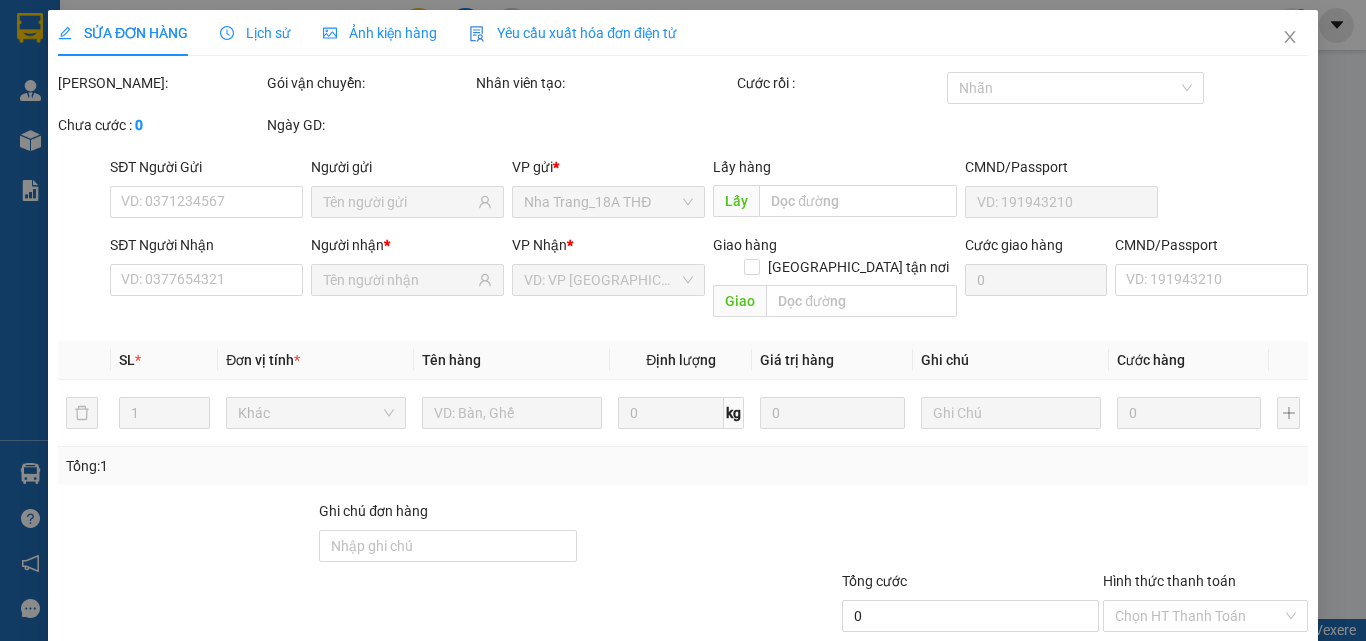 type on "0935627515" 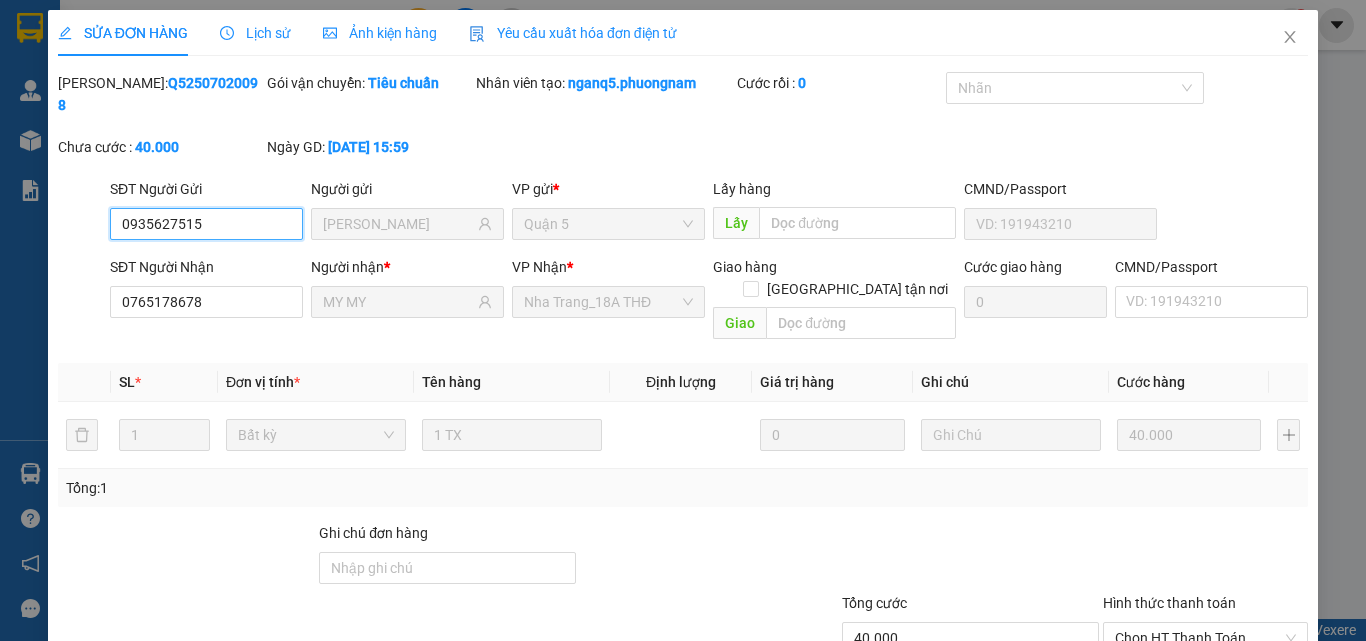scroll, scrollTop: 103, scrollLeft: 0, axis: vertical 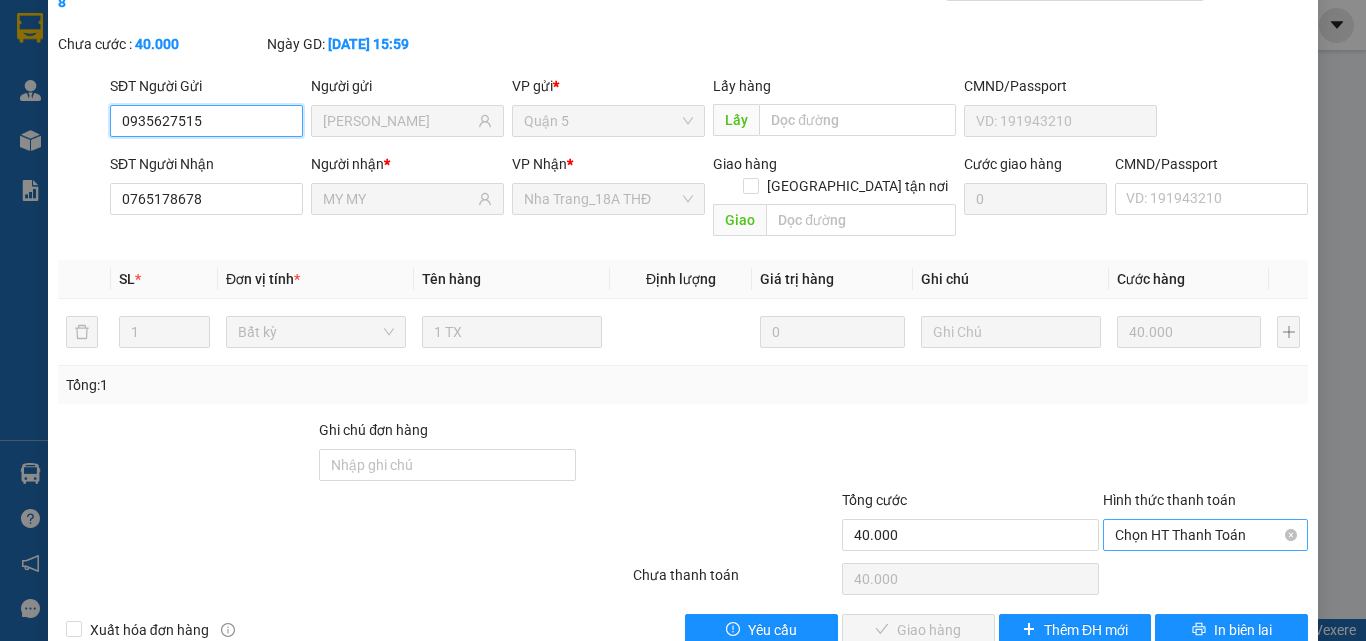 click on "Chọn HT Thanh Toán" at bounding box center [1205, 535] 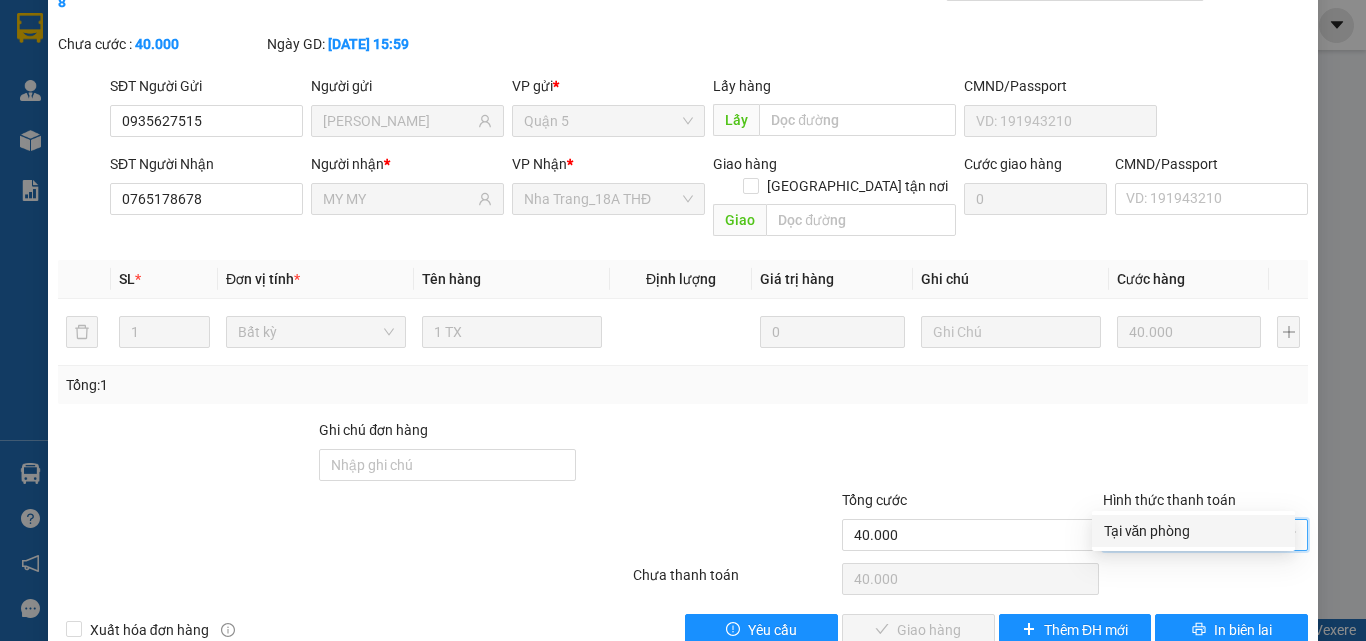 click on "Tại văn phòng" at bounding box center [1193, 531] 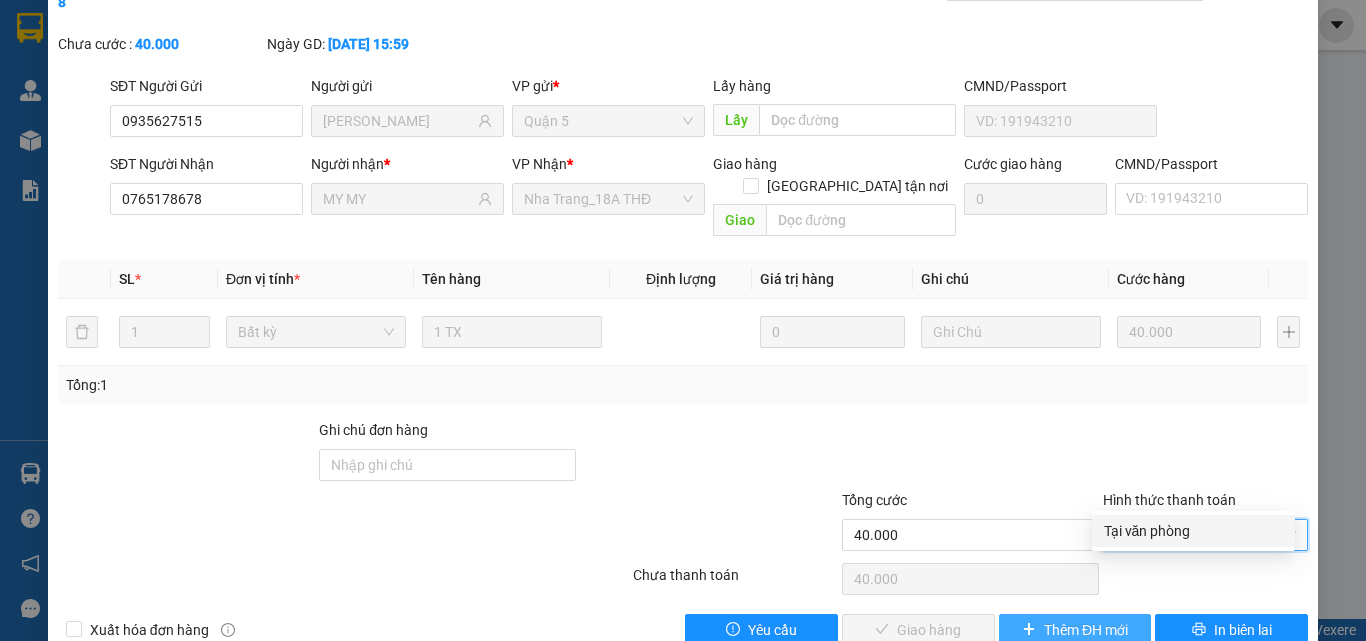 type on "0" 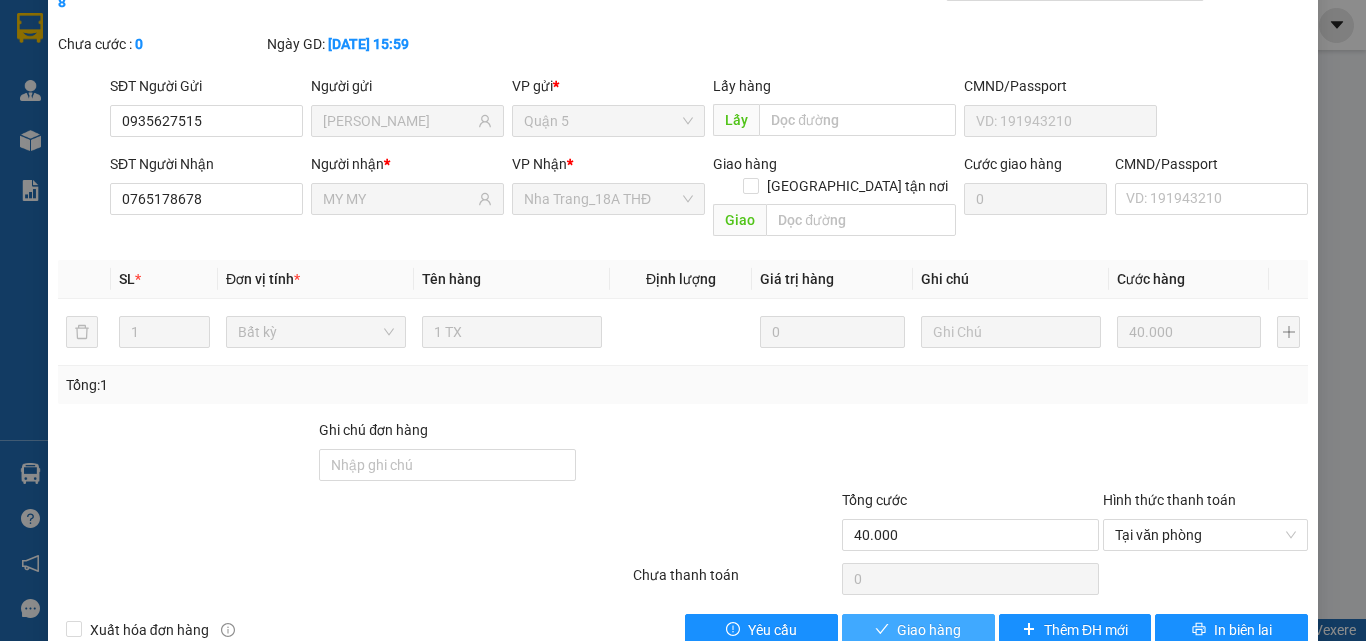 click on "Giao hàng" at bounding box center (918, 630) 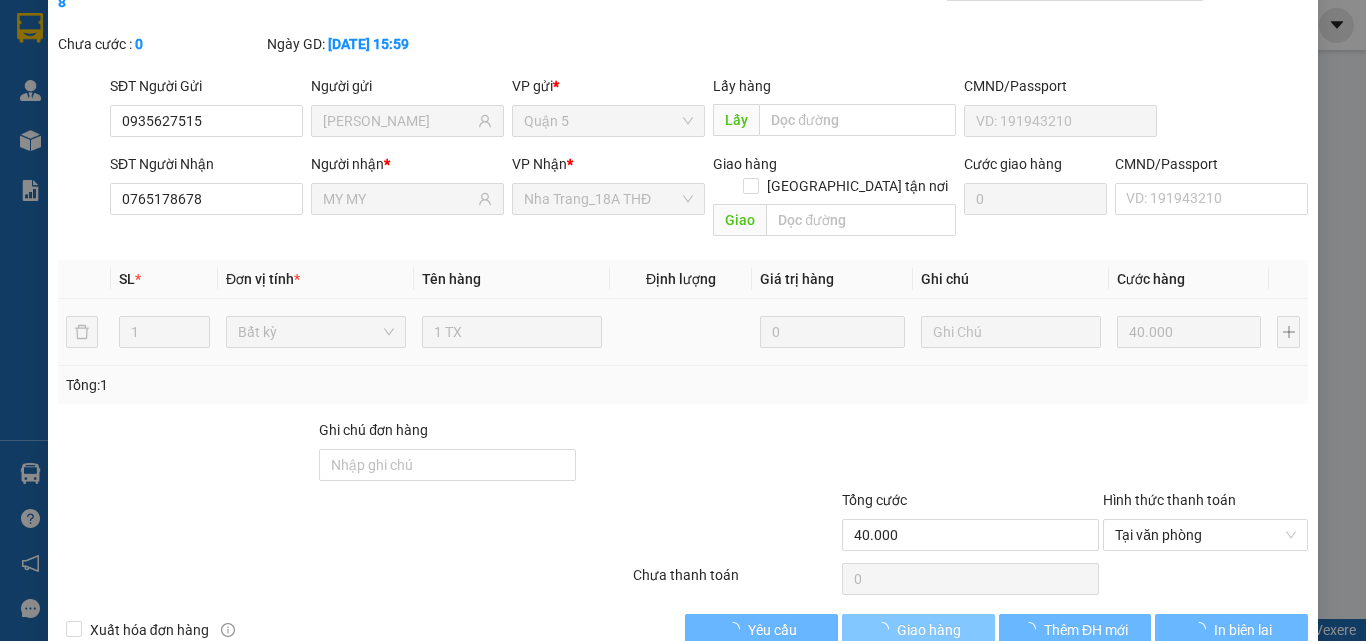 scroll, scrollTop: 0, scrollLeft: 0, axis: both 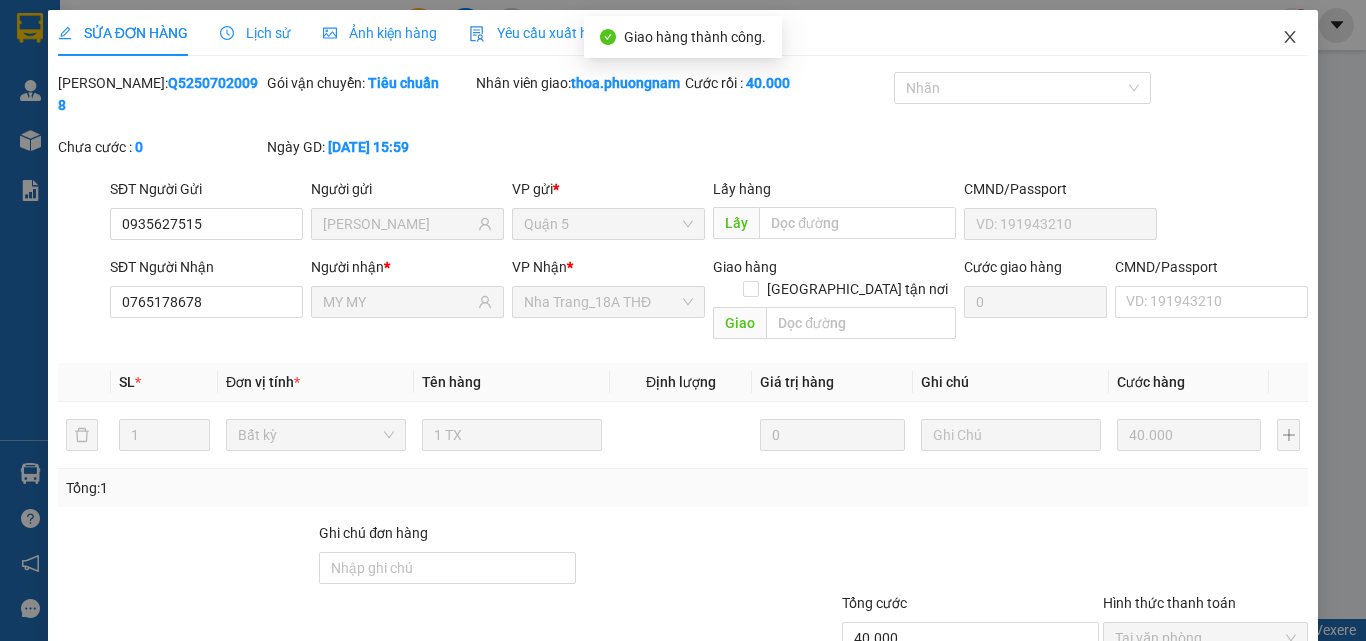 click at bounding box center [1290, 38] 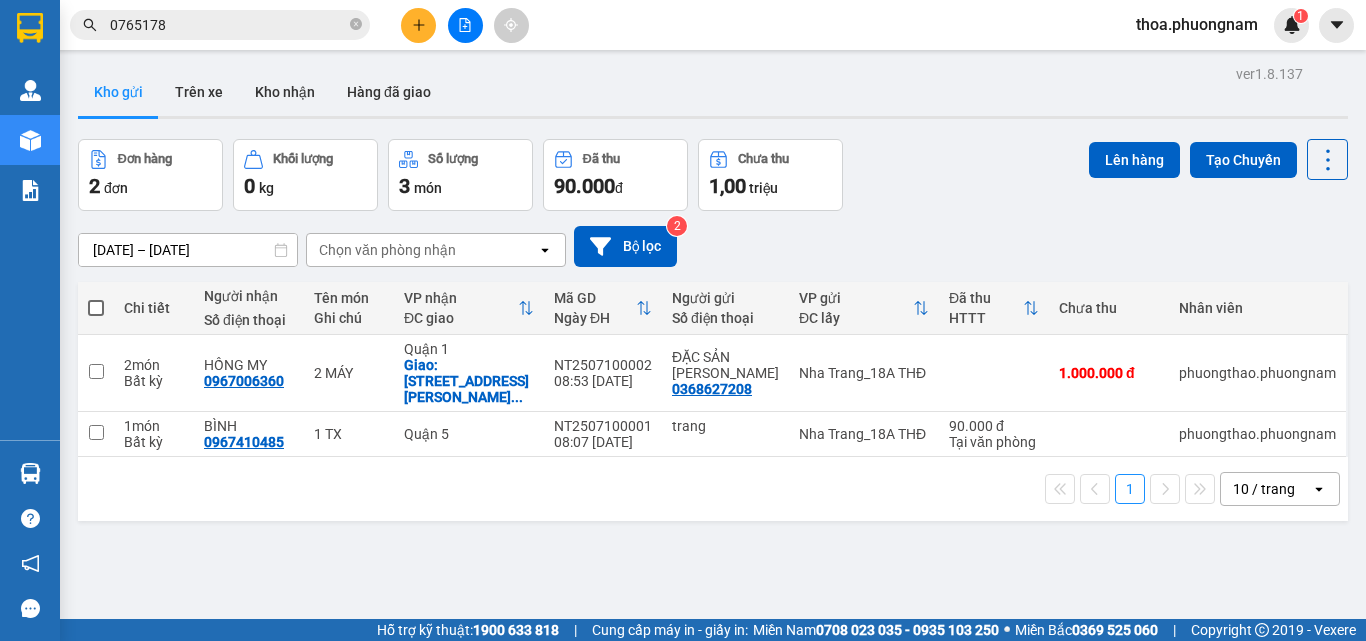 click on "0765178" at bounding box center (220, 25) 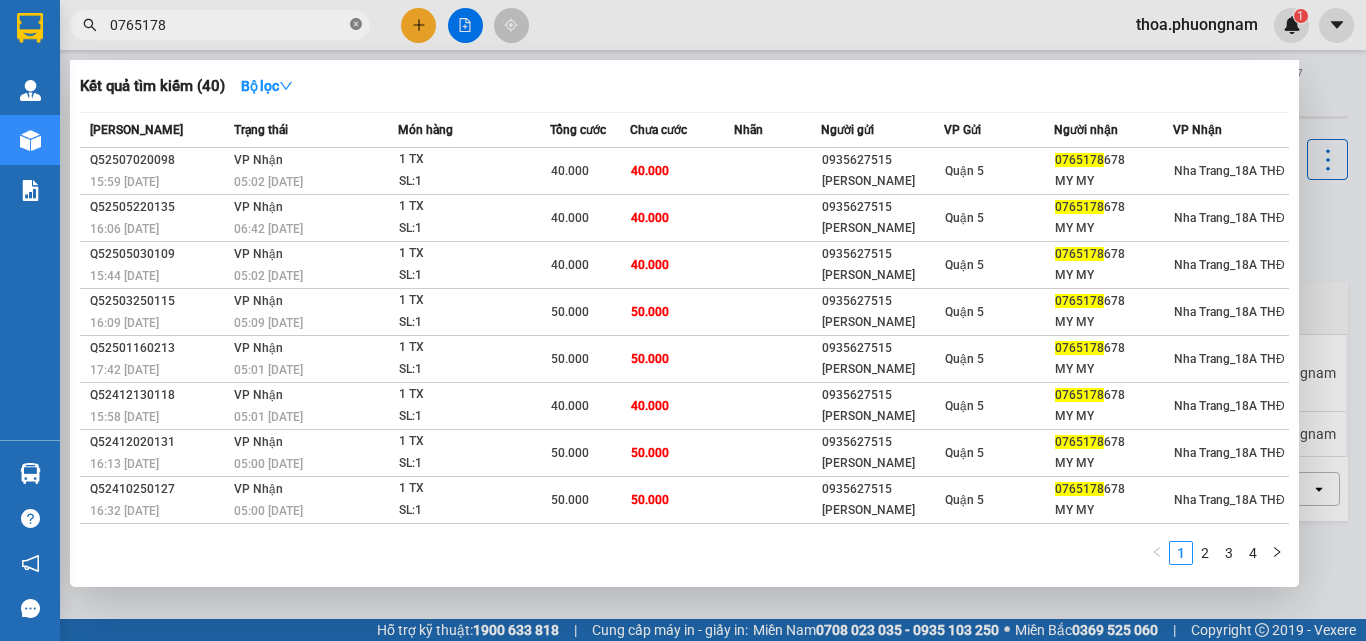 click 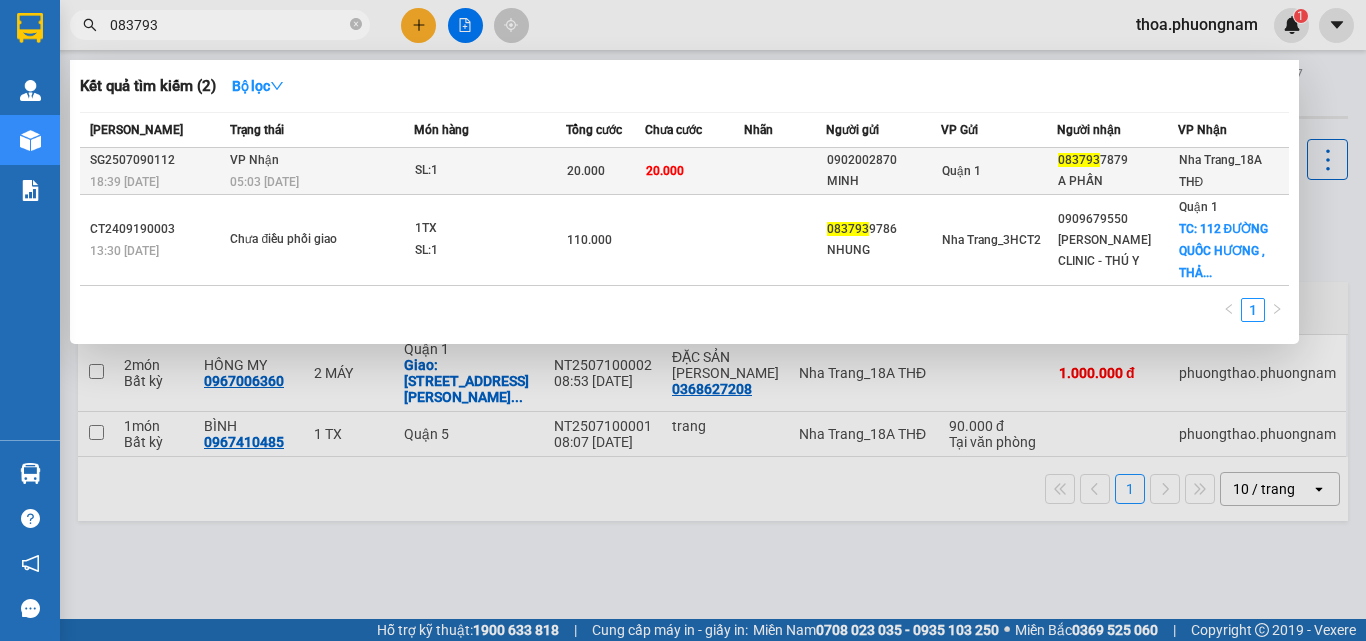 type on "083793" 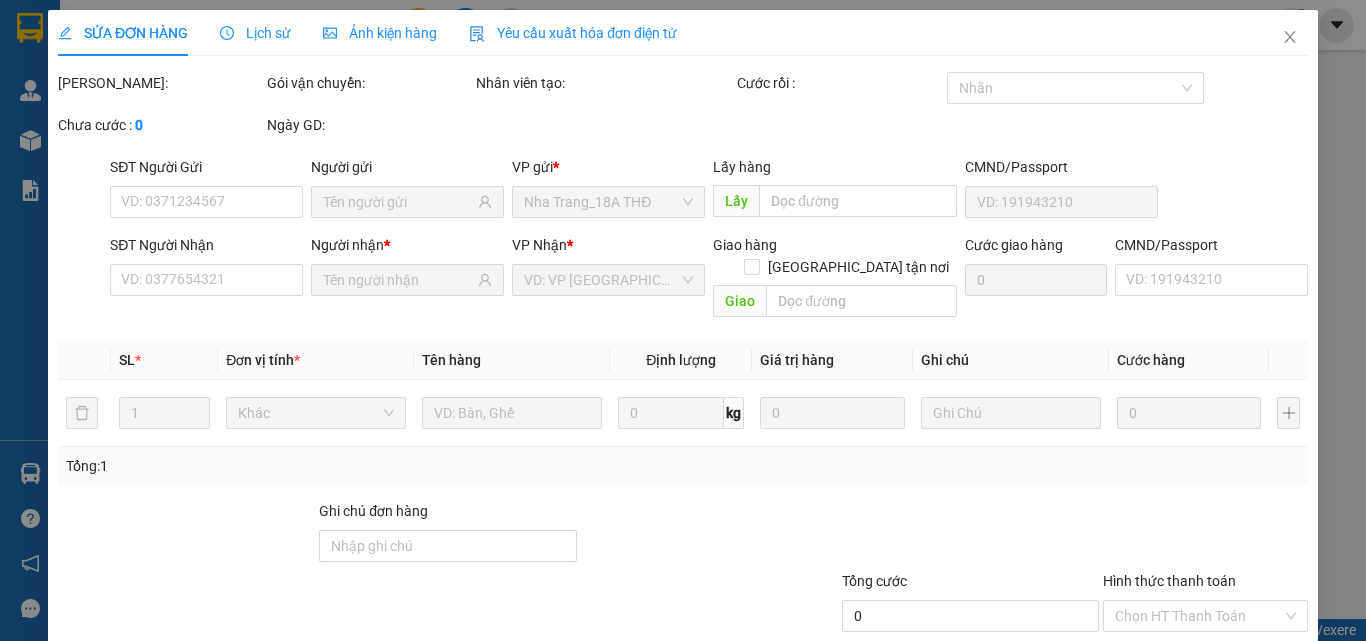 type on "0902002870" 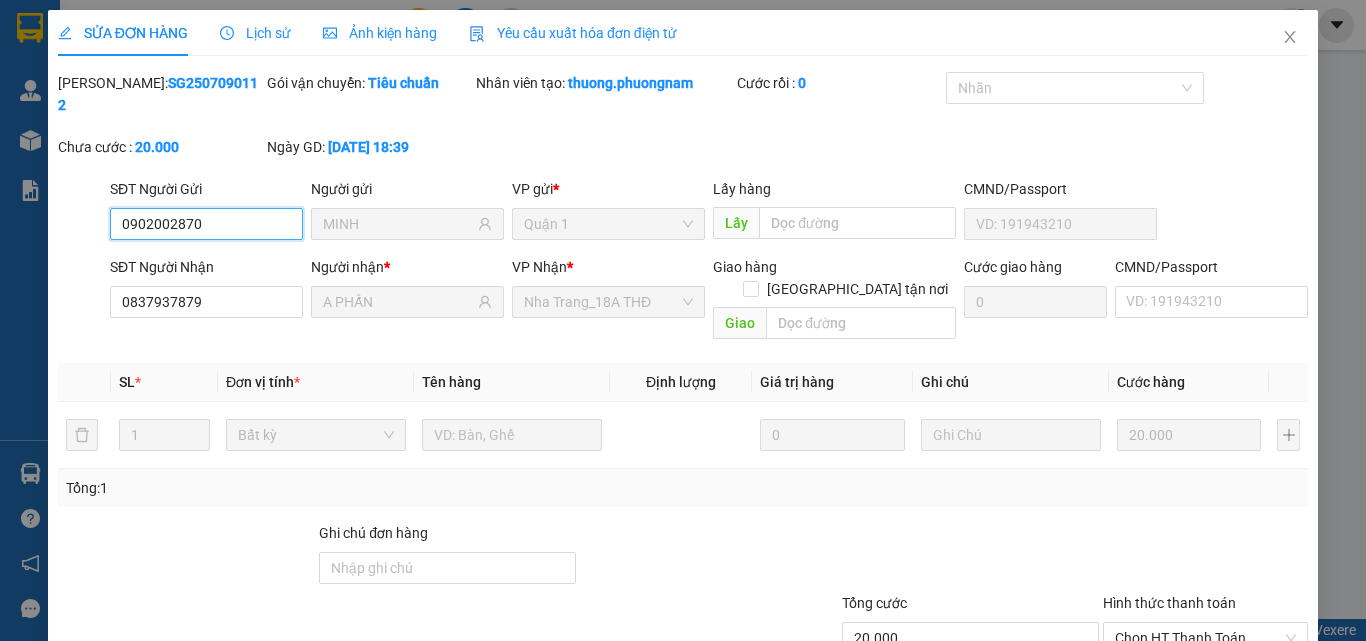 scroll, scrollTop: 103, scrollLeft: 0, axis: vertical 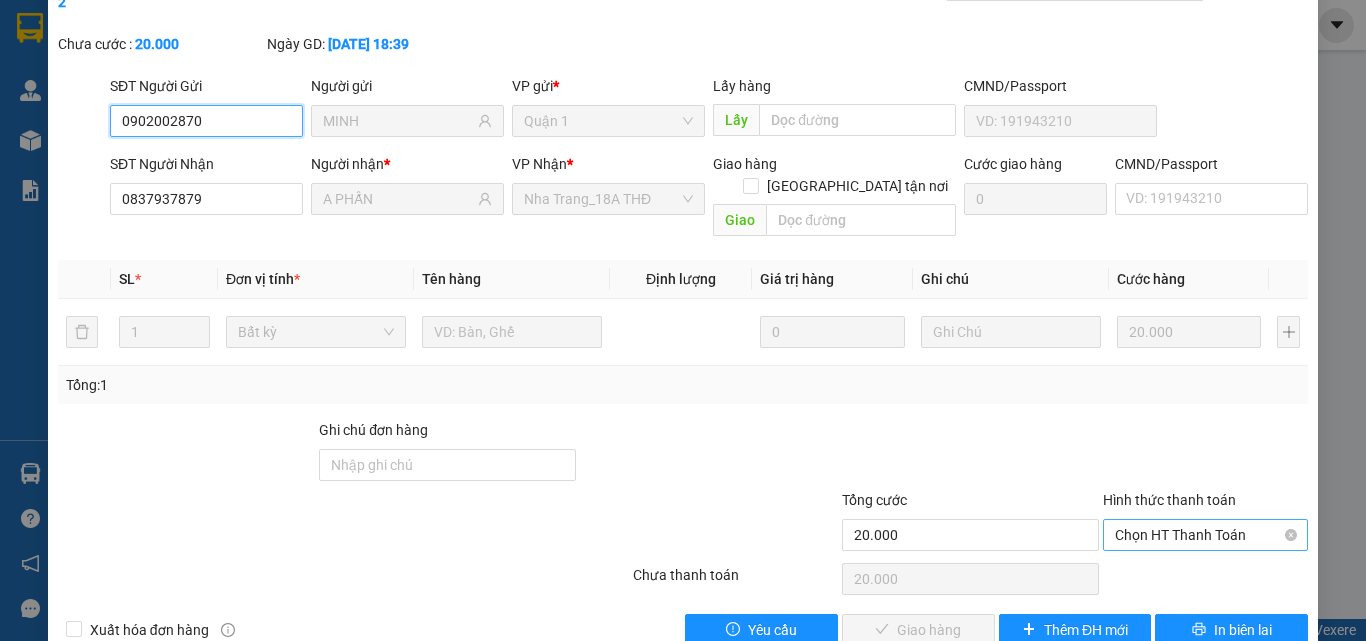 click on "Chọn HT Thanh Toán" at bounding box center (1205, 535) 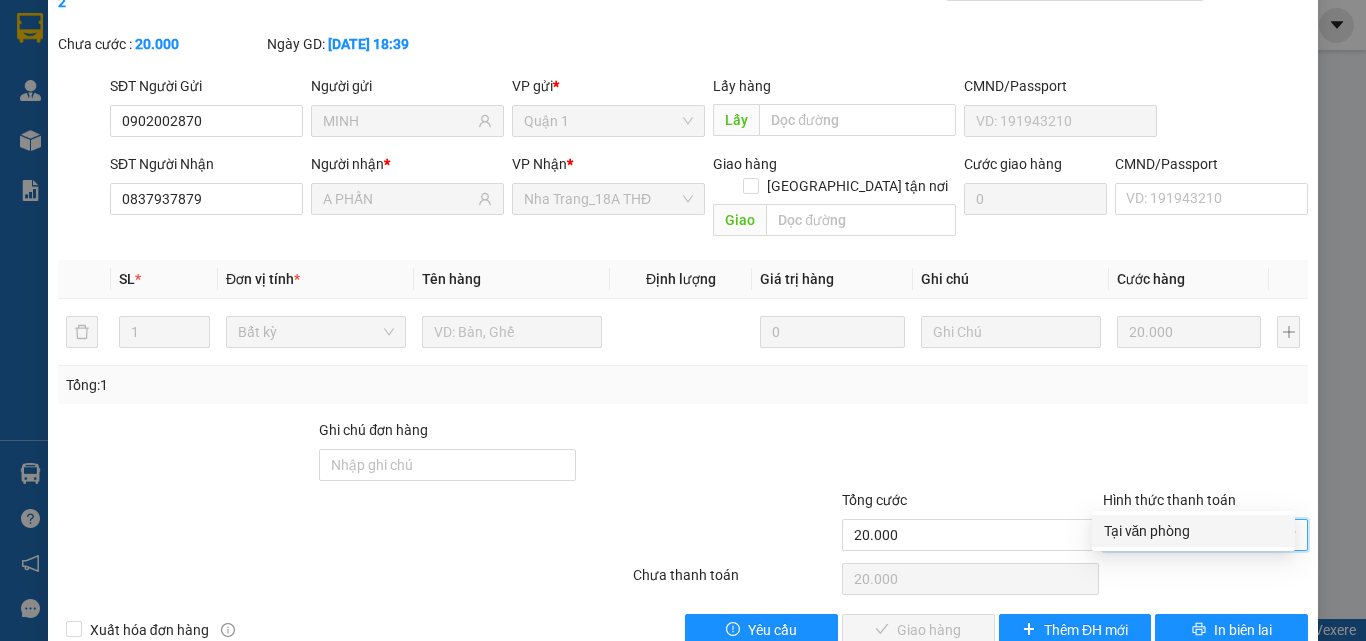 click on "Tại văn phòng" at bounding box center [1193, 531] 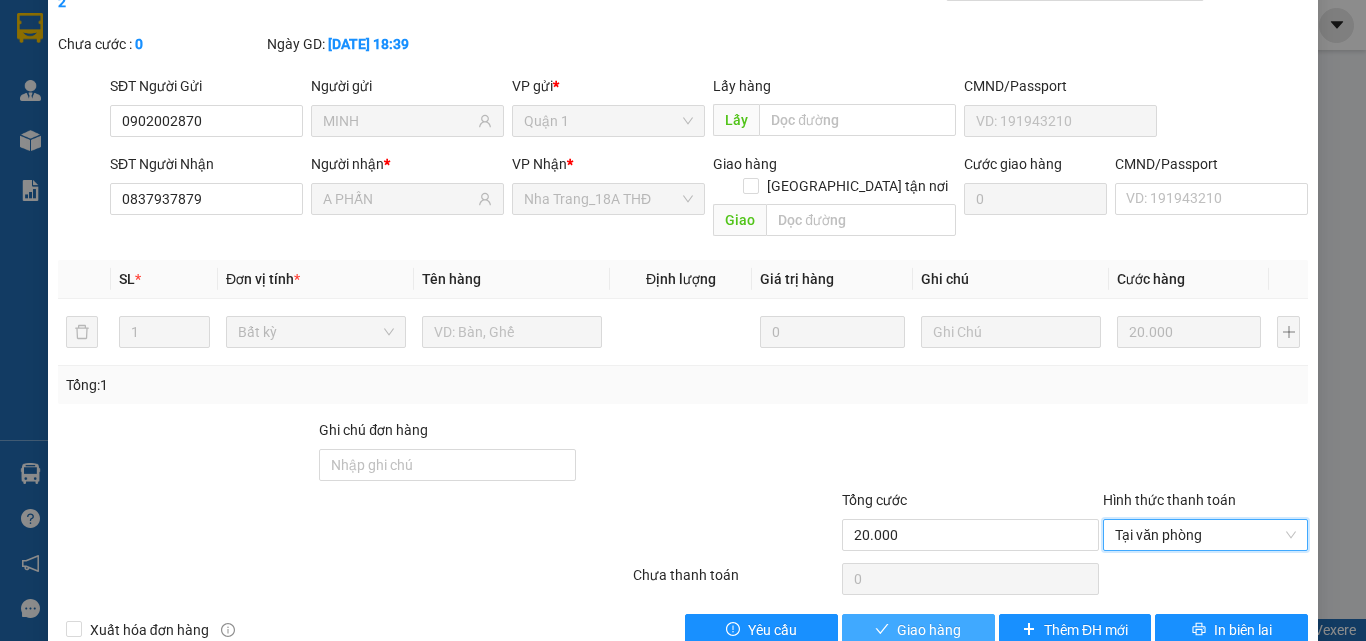 click on "Giao hàng" at bounding box center (918, 630) 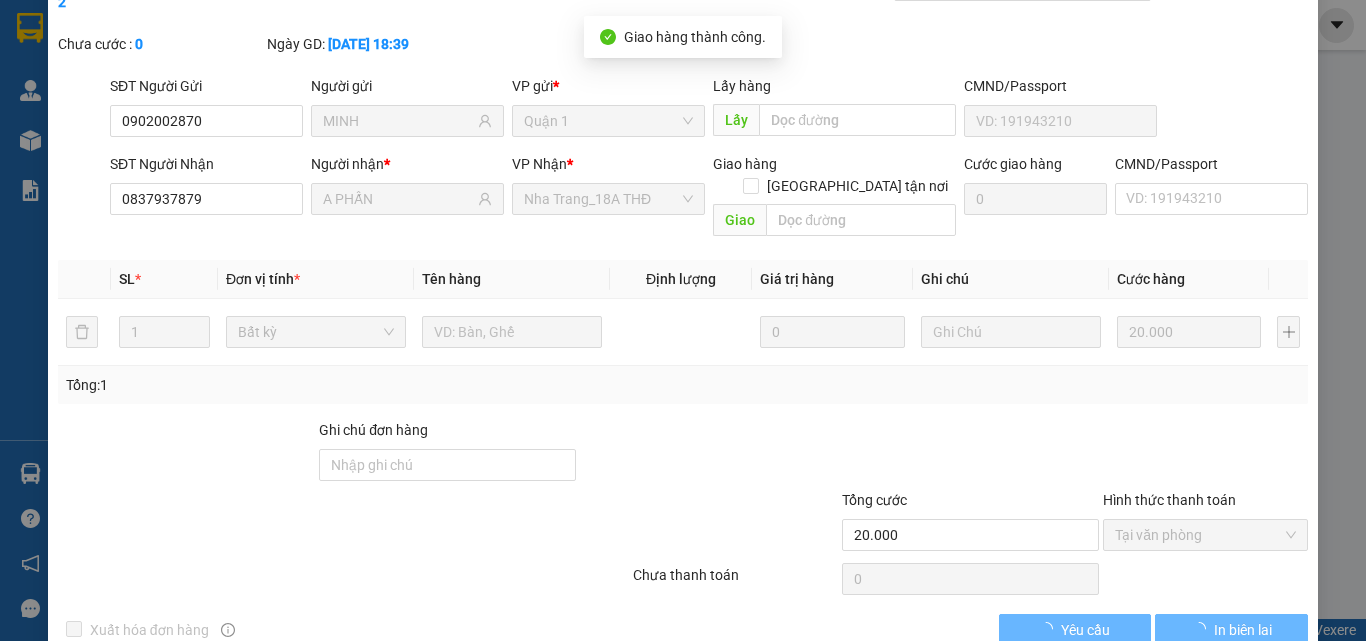 scroll, scrollTop: 0, scrollLeft: 0, axis: both 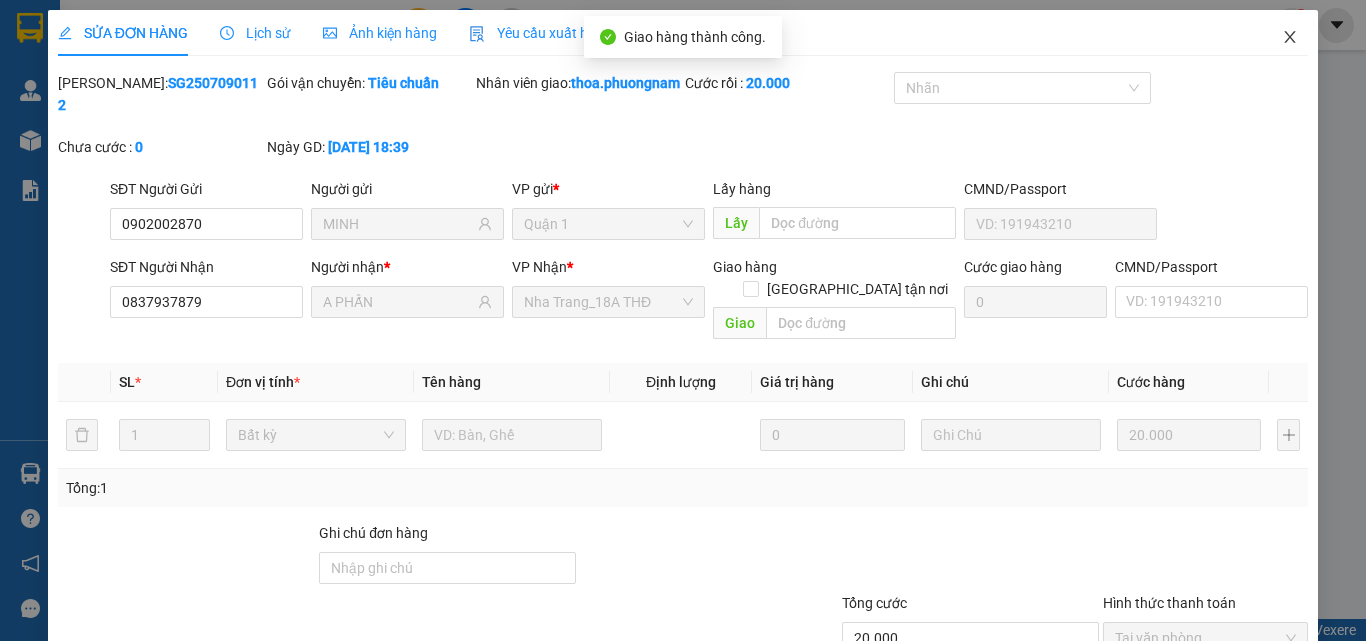click 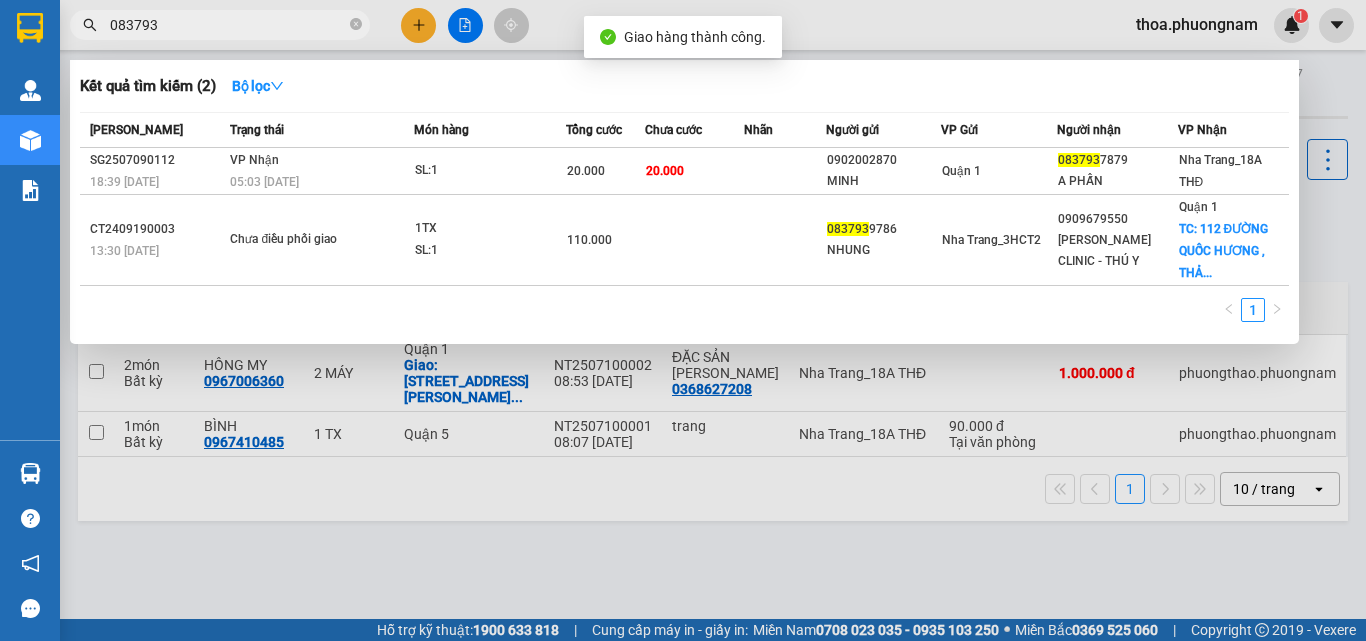 click on "083793" at bounding box center [228, 25] 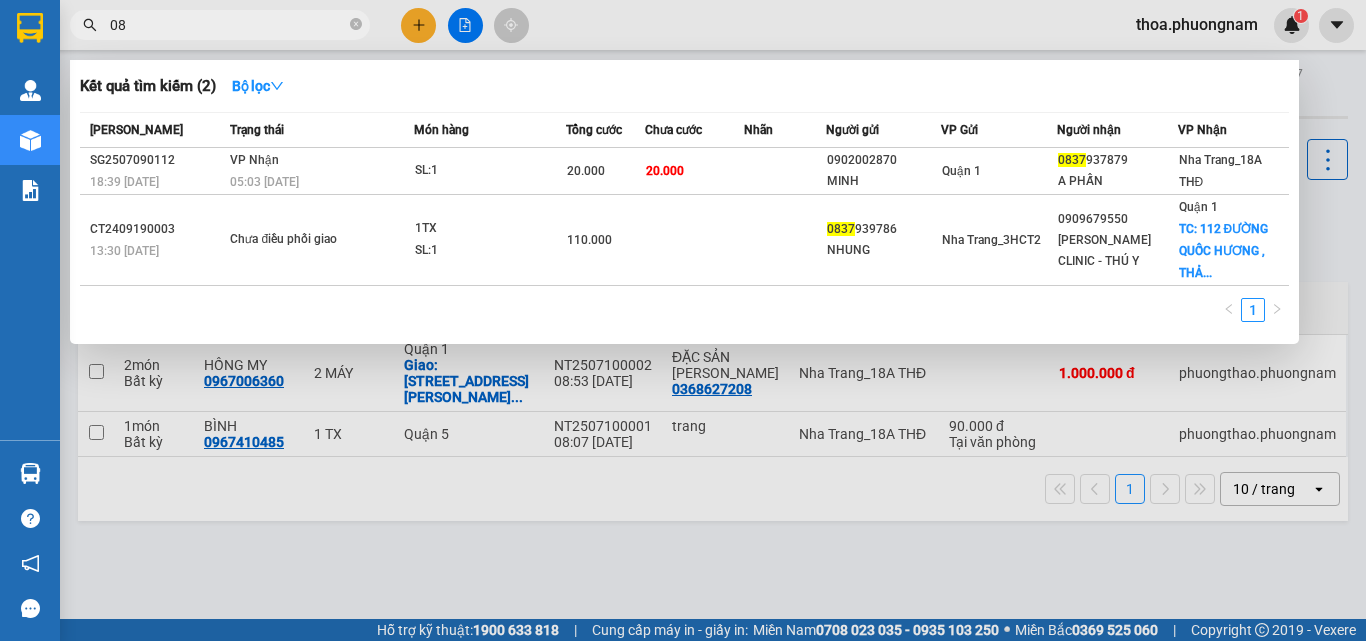 type on "0" 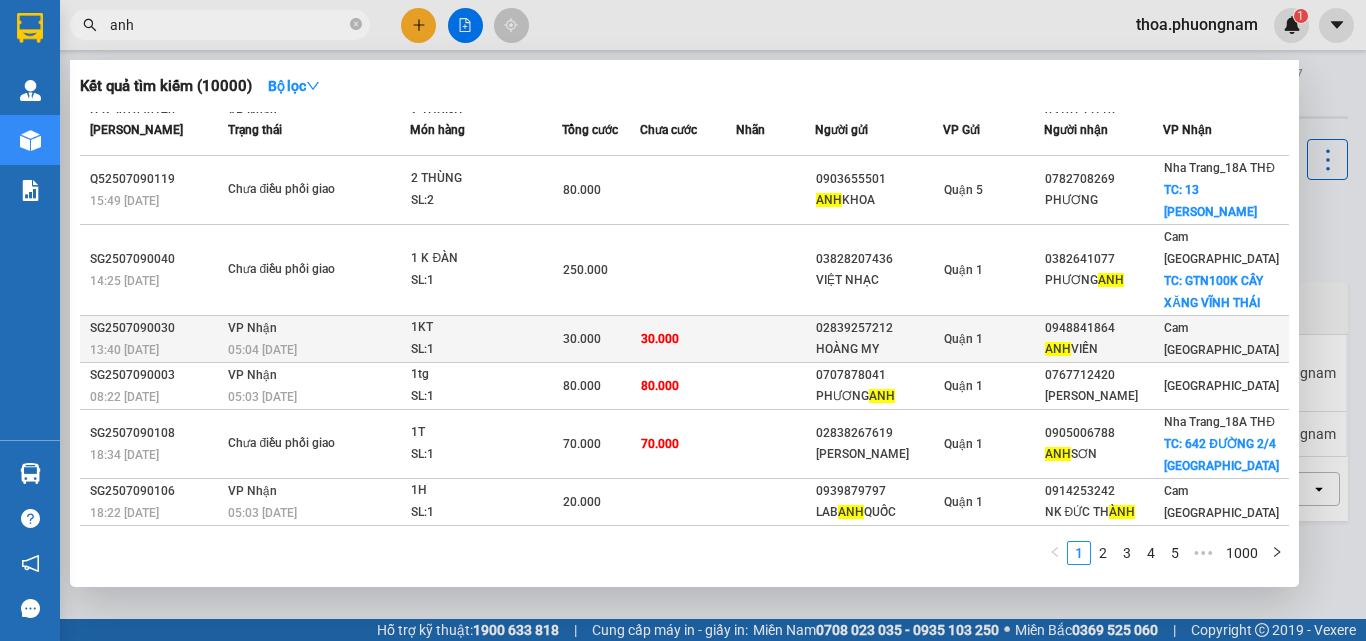 scroll, scrollTop: 0, scrollLeft: 0, axis: both 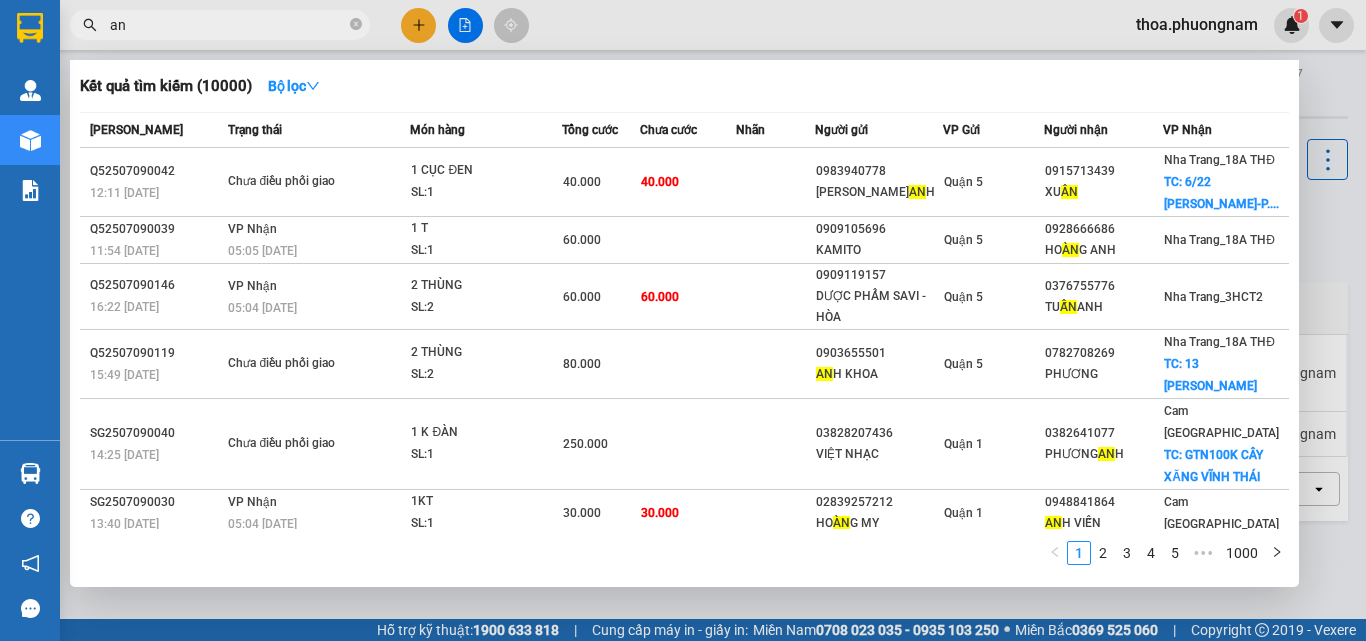type on "a" 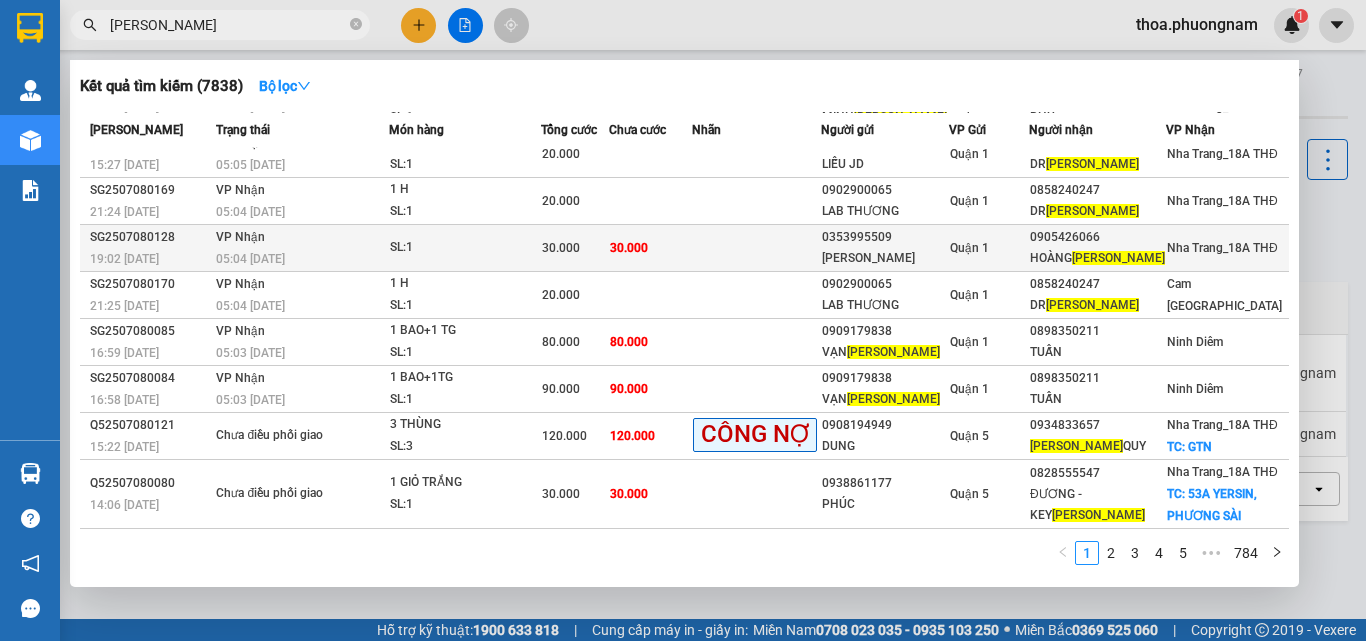 scroll, scrollTop: 0, scrollLeft: 0, axis: both 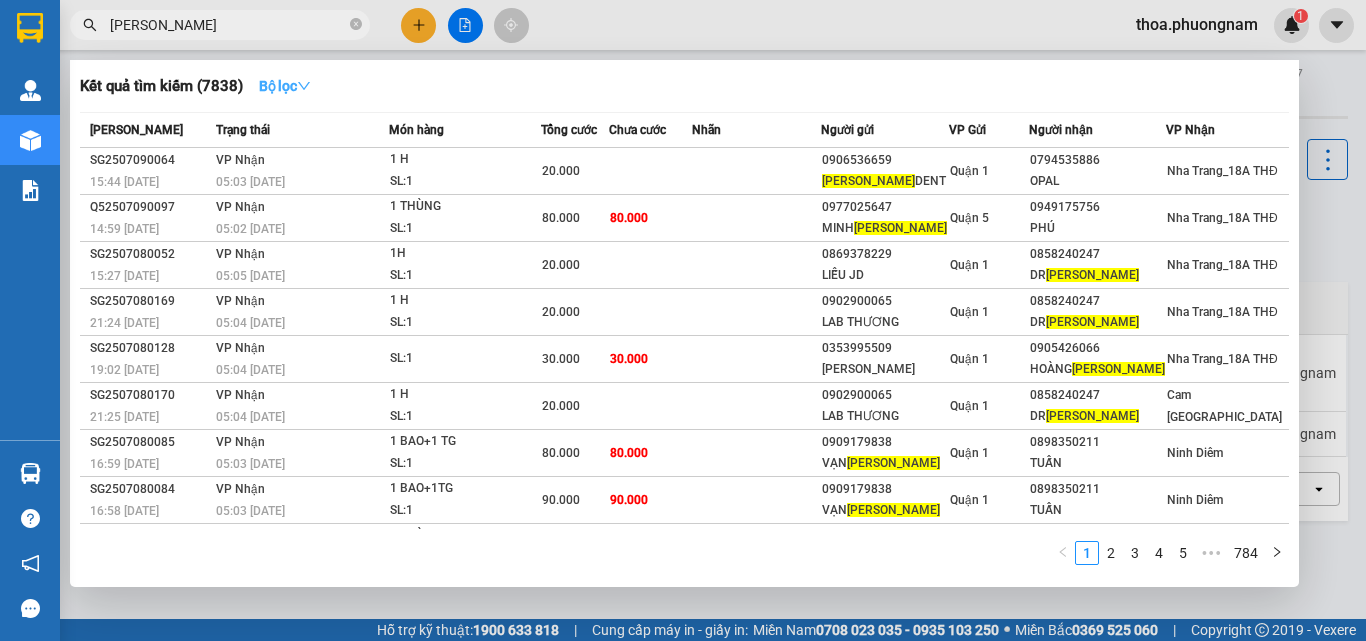 type on "NGUYỄN" 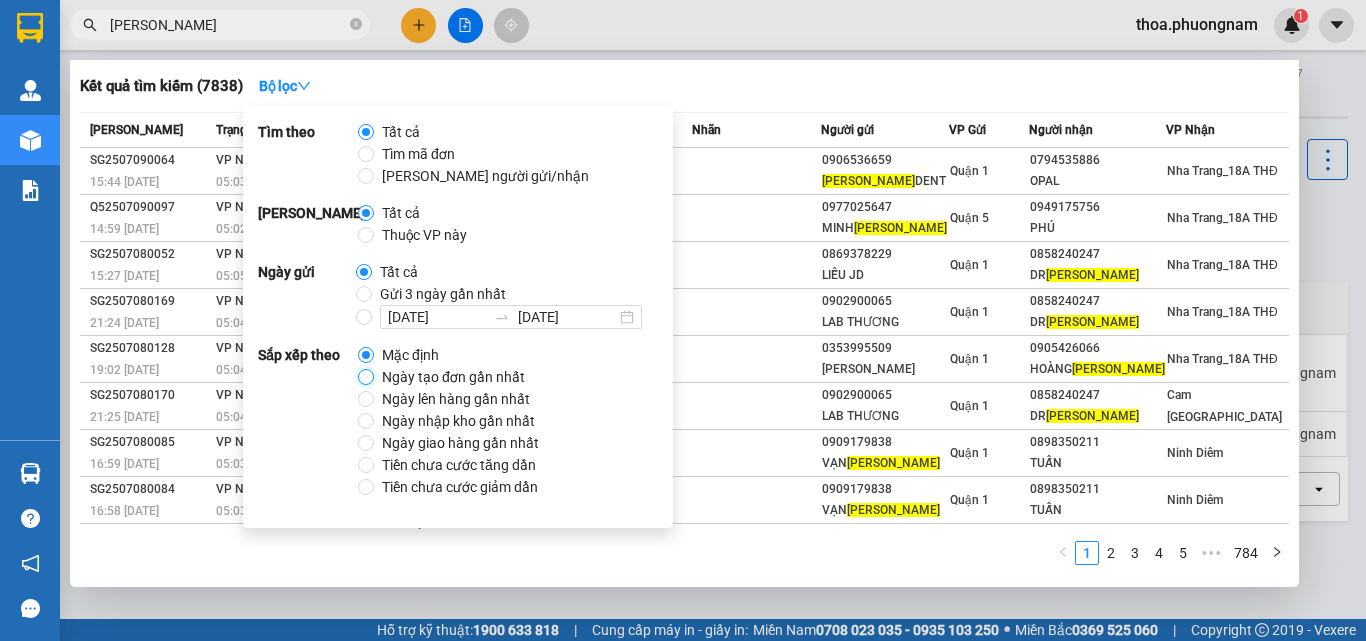 click on "Ngày tạo đơn gần nhất" at bounding box center [366, 377] 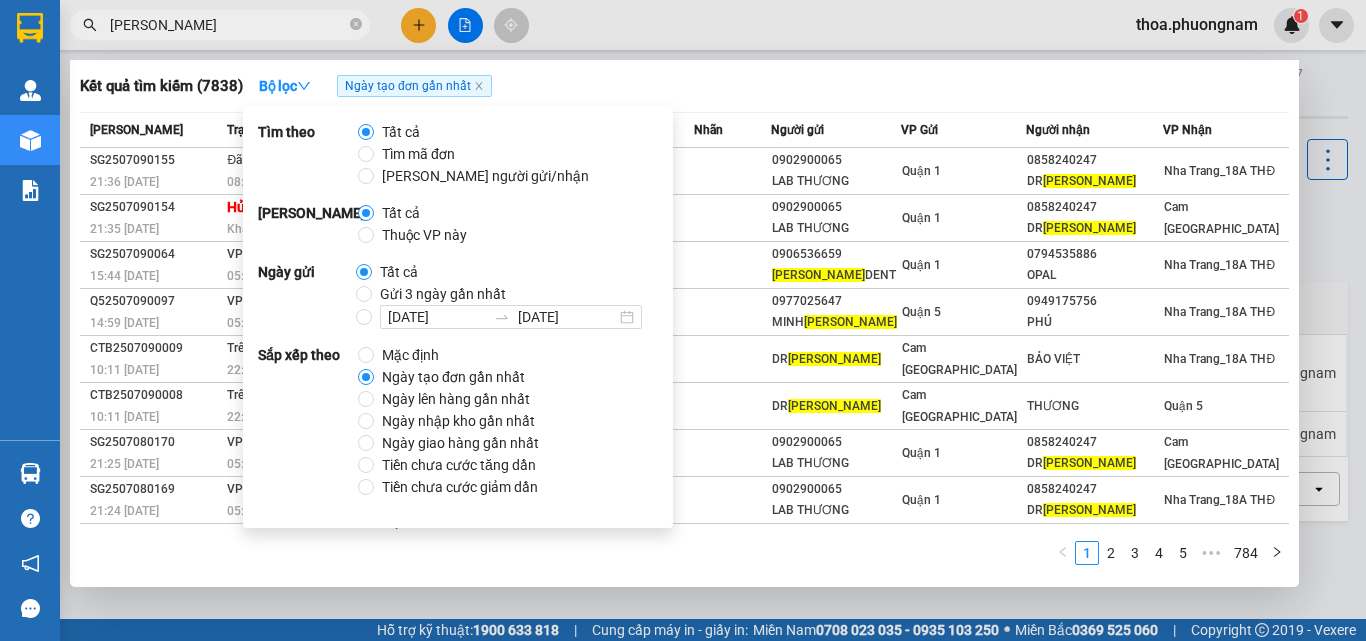 click on "Kết quả tìm kiếm ( 7838 )  Bộ lọc  Ngày tạo đơn gần nhất Mã ĐH Trạng thái Món hàng Tổng cước Chưa cước Nhãn Người gửi VP Gửi Người nhận VP Nhận SG2507090155 21:36 - 09/07 Đã giao   08:02 - 10/07 1 H SL:  1 20.000 0902900065 LAB THƯƠNG Quận 1 0858240247 DR  NGUYỄN Nha Trang_18A THĐ SG2507090154 21:35 - 09/07 Hủy Khách không gửi 1 H SL:  1 20.000 0902900065 LAB THƯƠNG Quận 1 0858240247 DR  NGUYỄN Cam Thành Bắc SG2507090064 15:44 - 09/07 VP Nhận   05:03 - 10/07 1 H SL:  1 20.000 0906536659 NGUYỄN  DENT Quận 1 0794535886 OPAL Nha Trang_18A THĐ Q52507090097 14:59 - 09/07 VP Nhận   05:02 - 10/07 1 THÙNG SL:  1 80.000 80.000 0977025647 MINH  NGUYỄN Quận 5 0949175756 PHÚ Nha Trang_18A THĐ CTB2507090009 10:11 - 09/07 Trên xe   22:00  -   08/07 1H SL:  1 20.000 DR  NGUYỄN   Cam Thành Bắc BẢO VIỆT  Nha Trang_18A THĐ CTB2507090008 10:11 - 09/07 Trên xe   22:00  -   08/07 1H SL:  1 20.000 DR  NGUYỄN   Cam Thành Bắc" at bounding box center (684, 323) 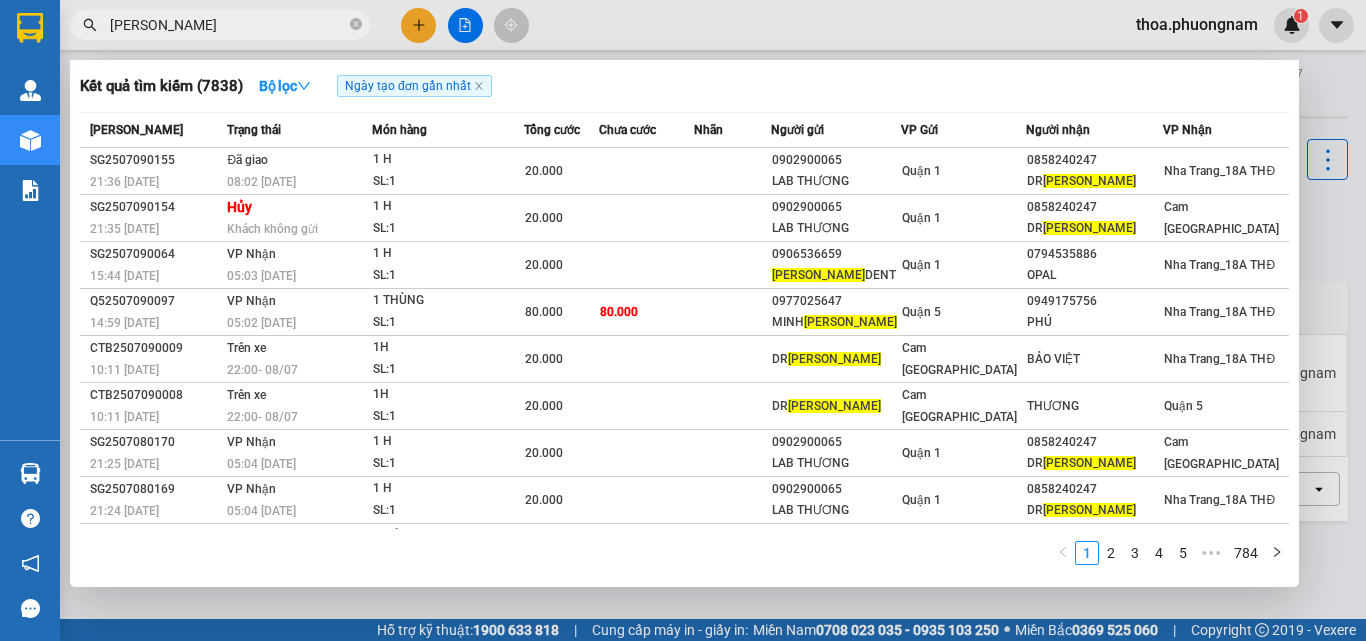 click on "NGUYỄN" at bounding box center [228, 25] 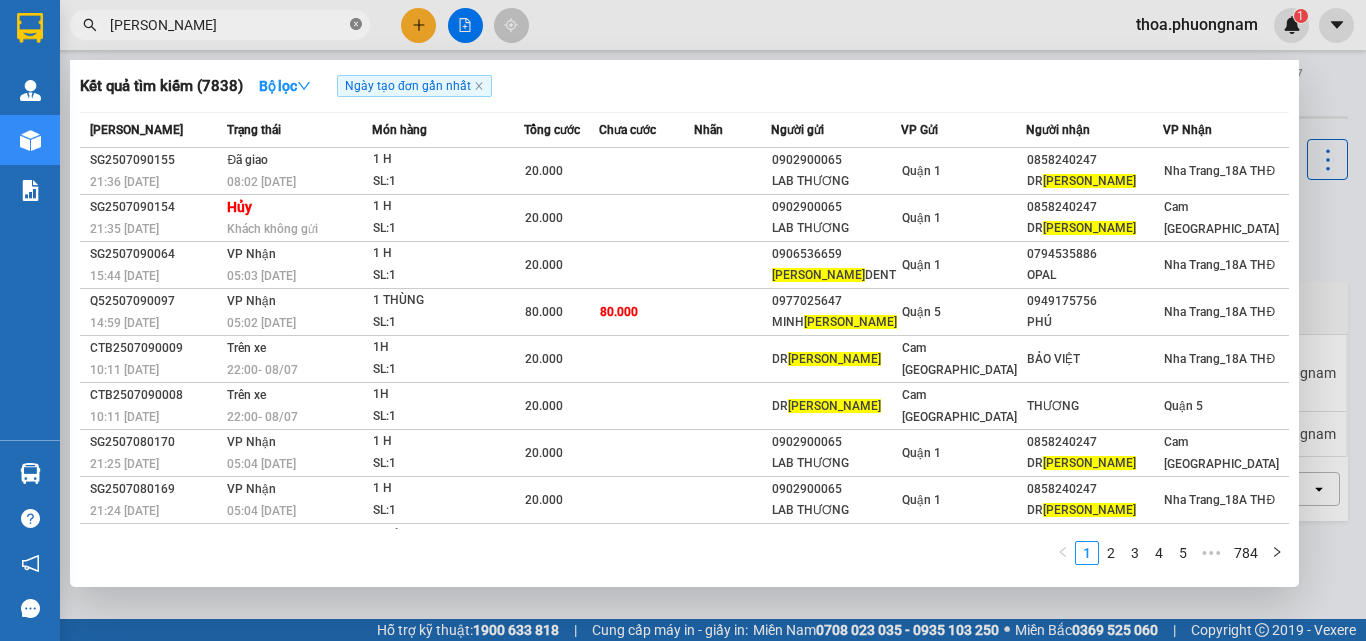 click 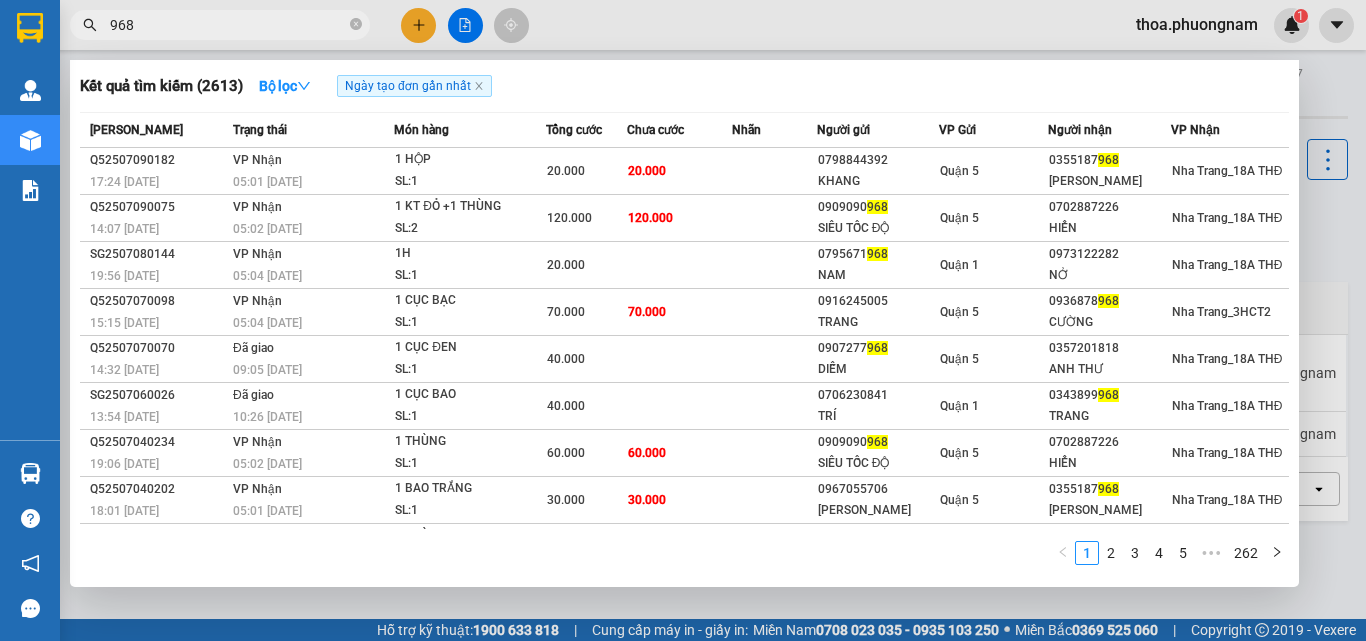 type on "968" 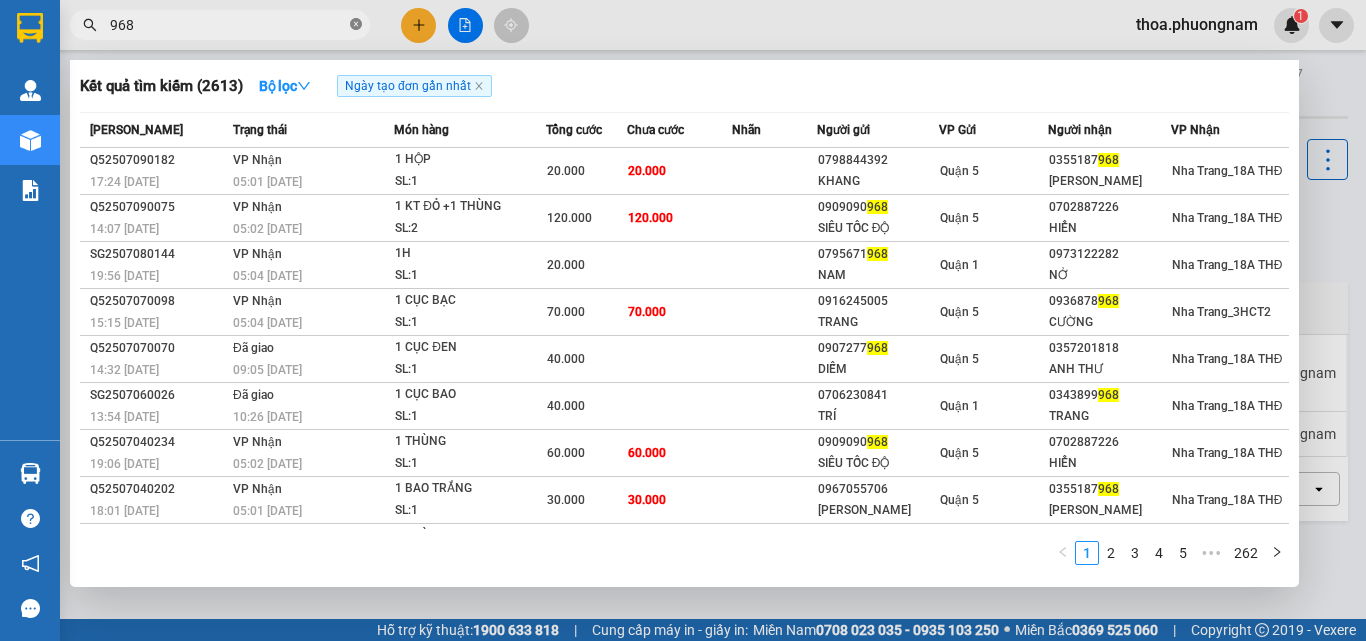click 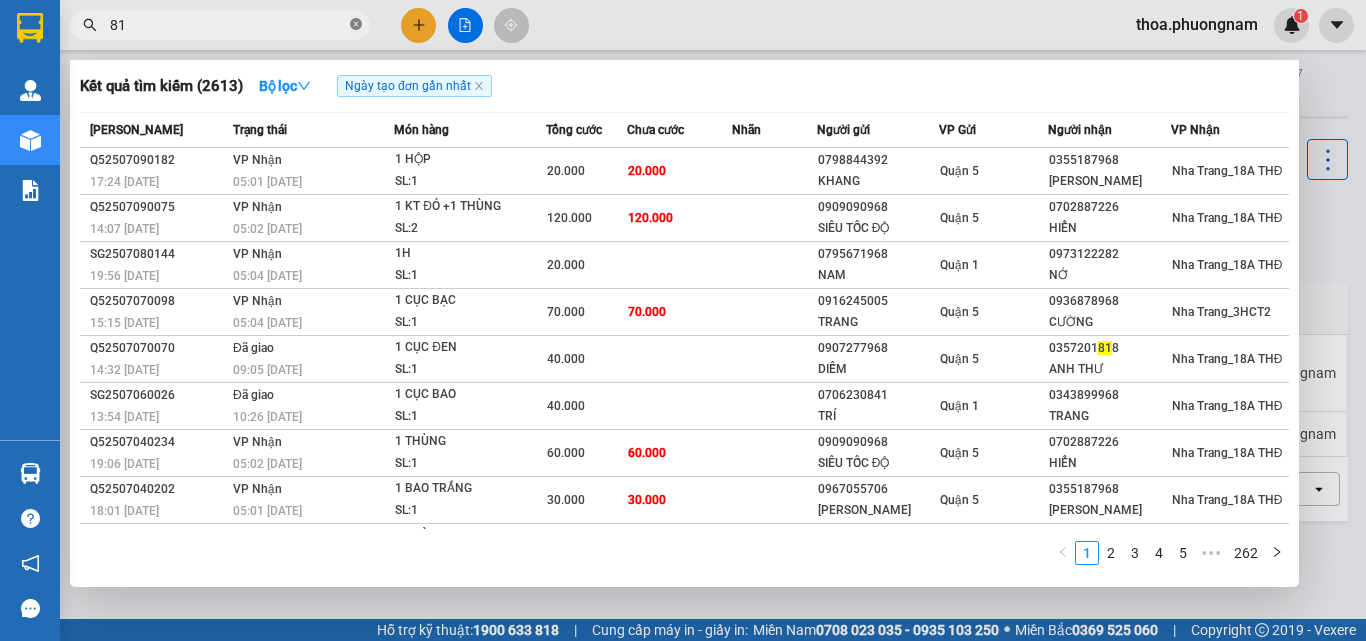 type on "818" 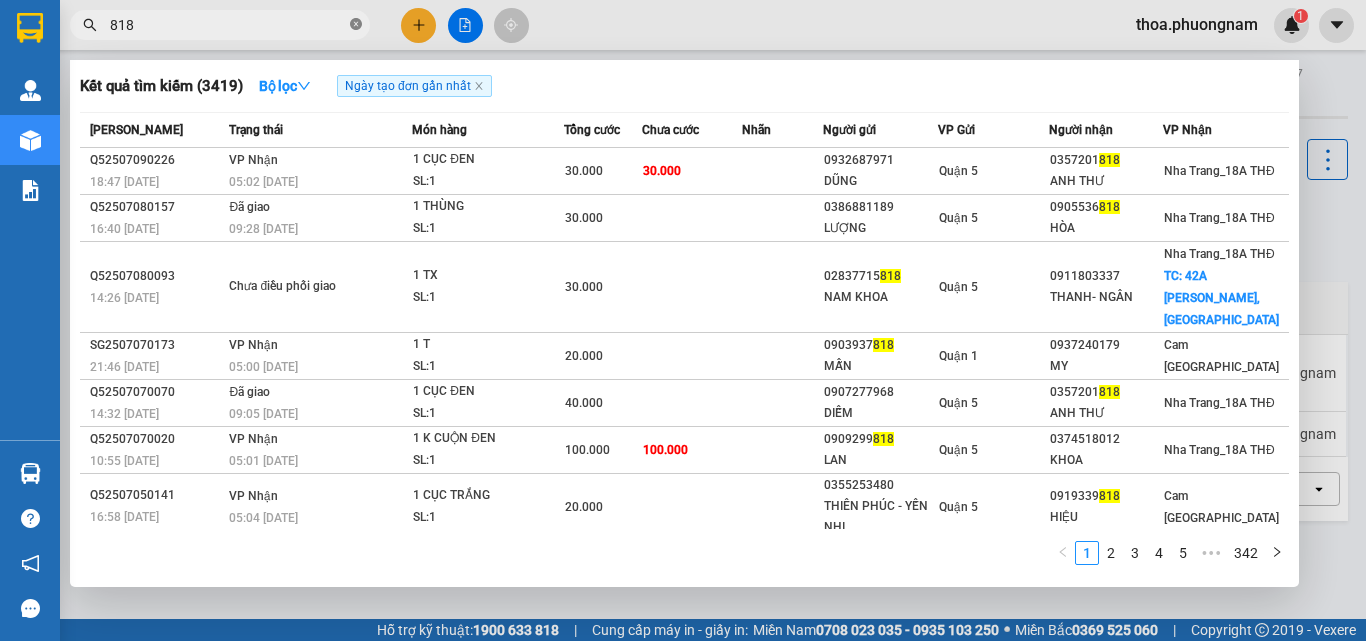 click 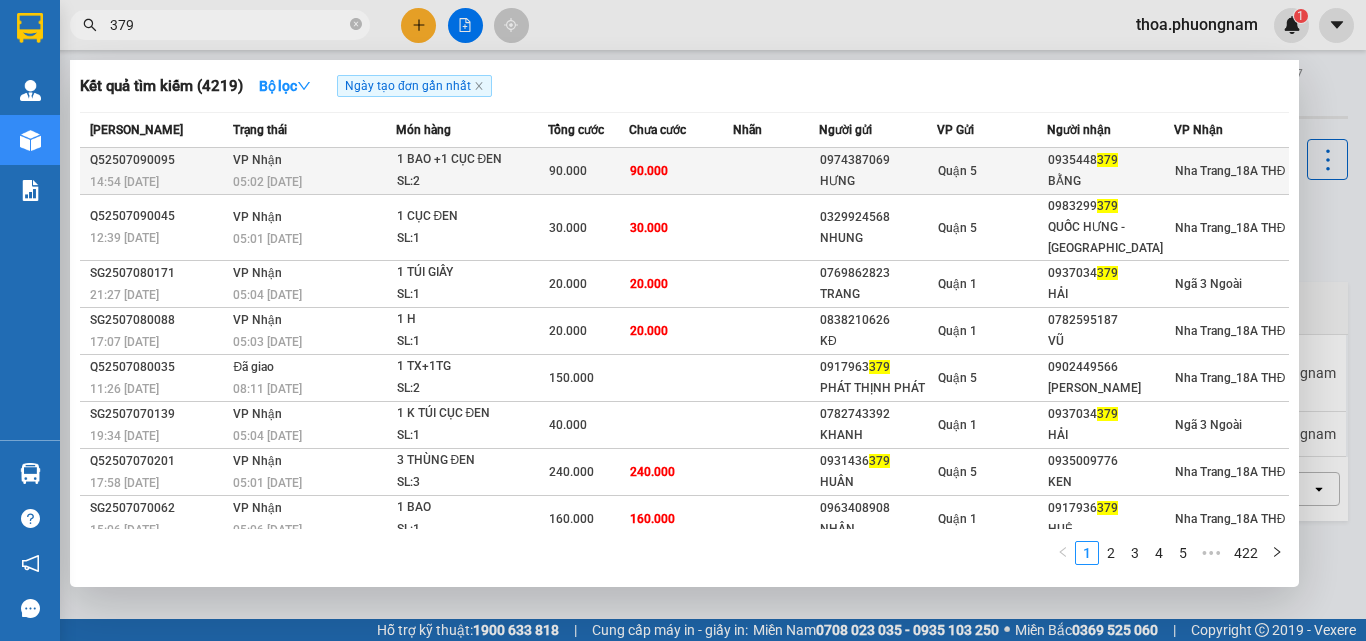type on "379" 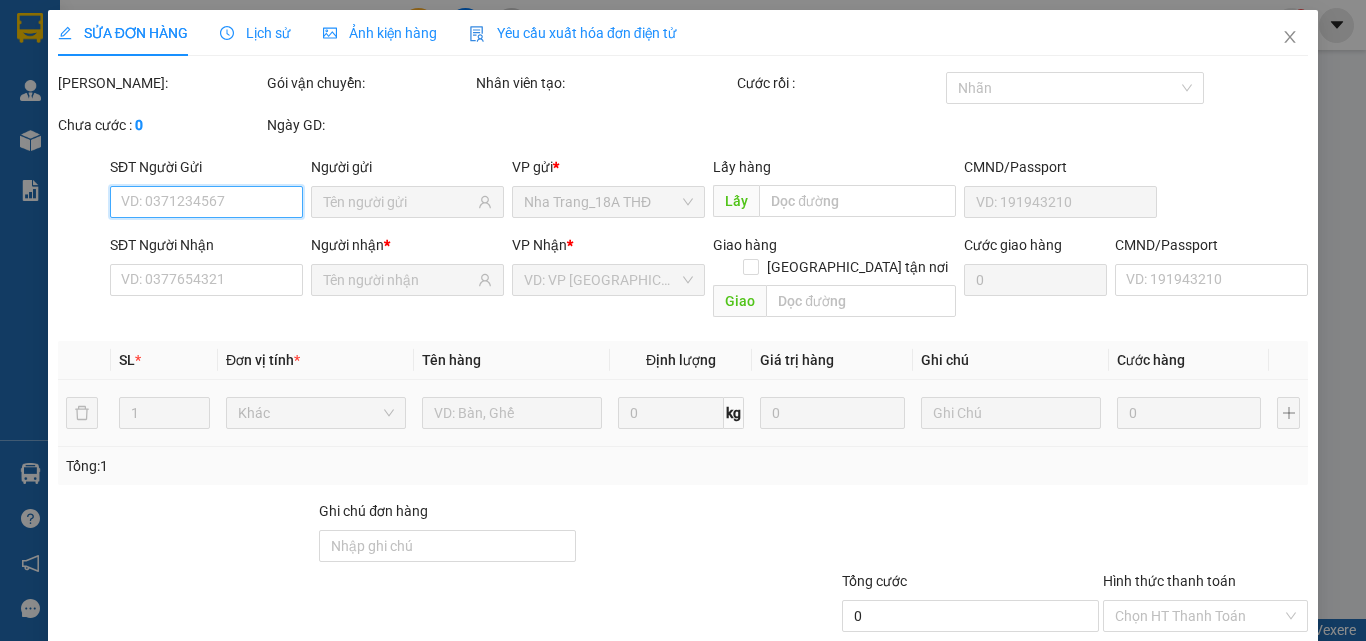 scroll, scrollTop: 103, scrollLeft: 0, axis: vertical 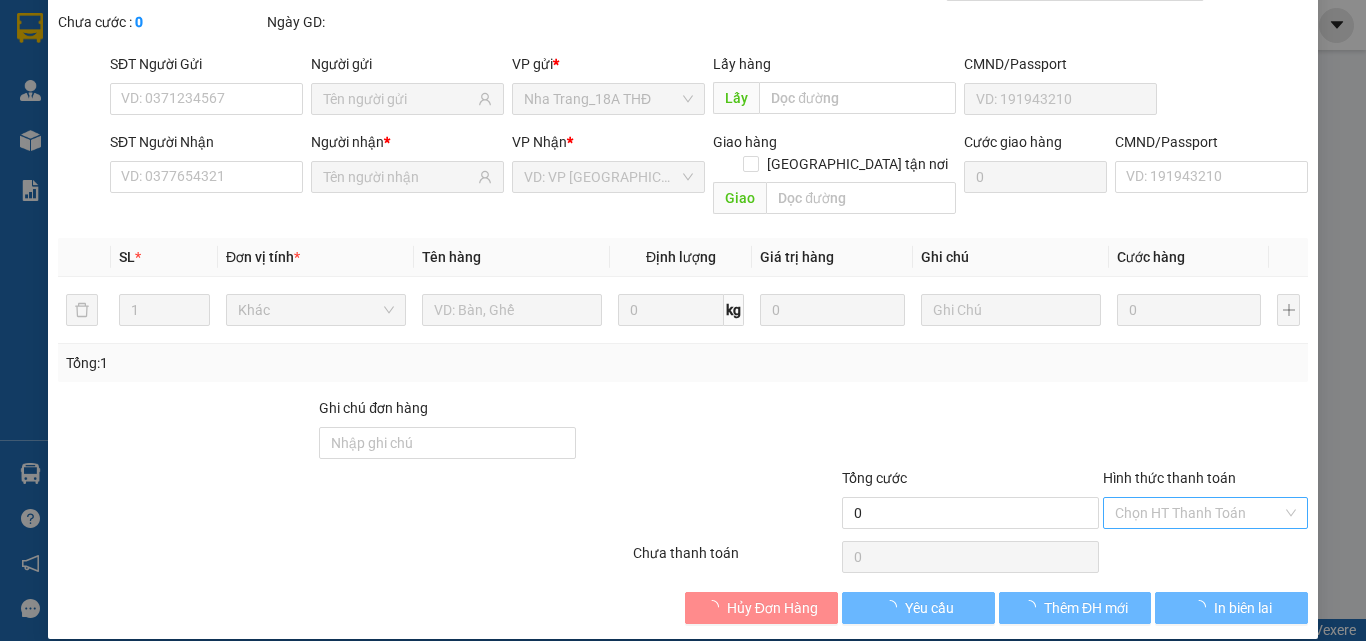 click on "Hình thức thanh toán" at bounding box center [1198, 513] 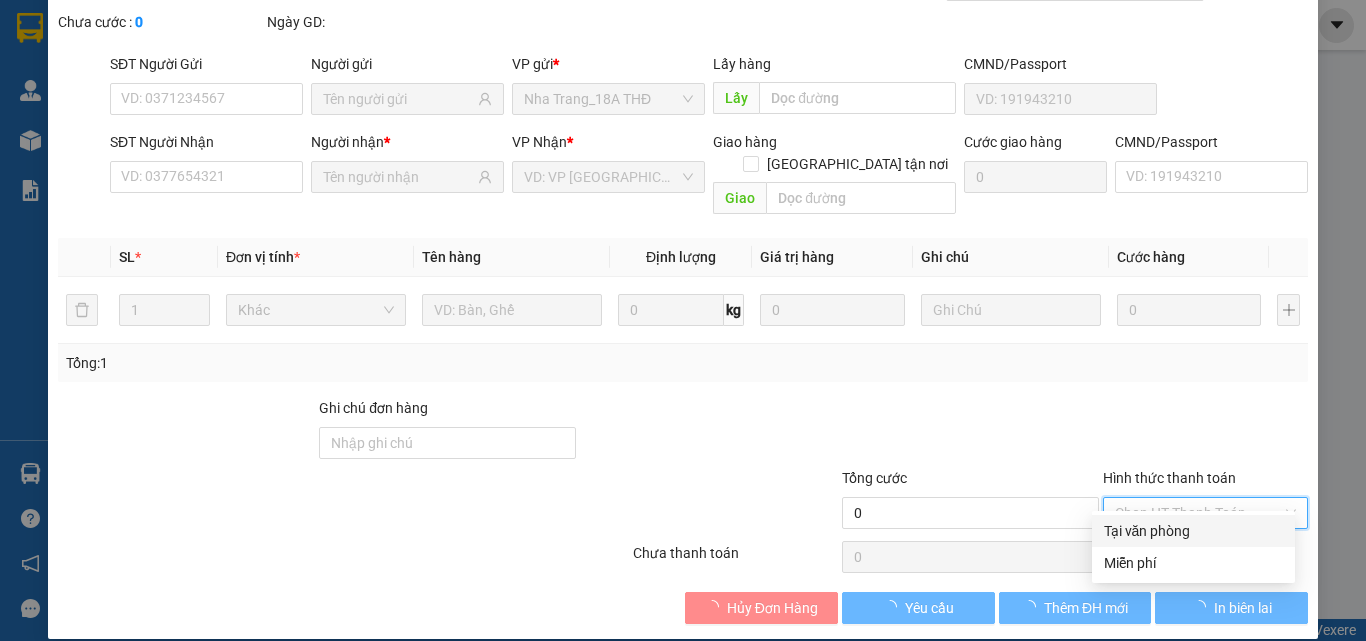 click on "Tại văn phòng" at bounding box center [1193, 531] 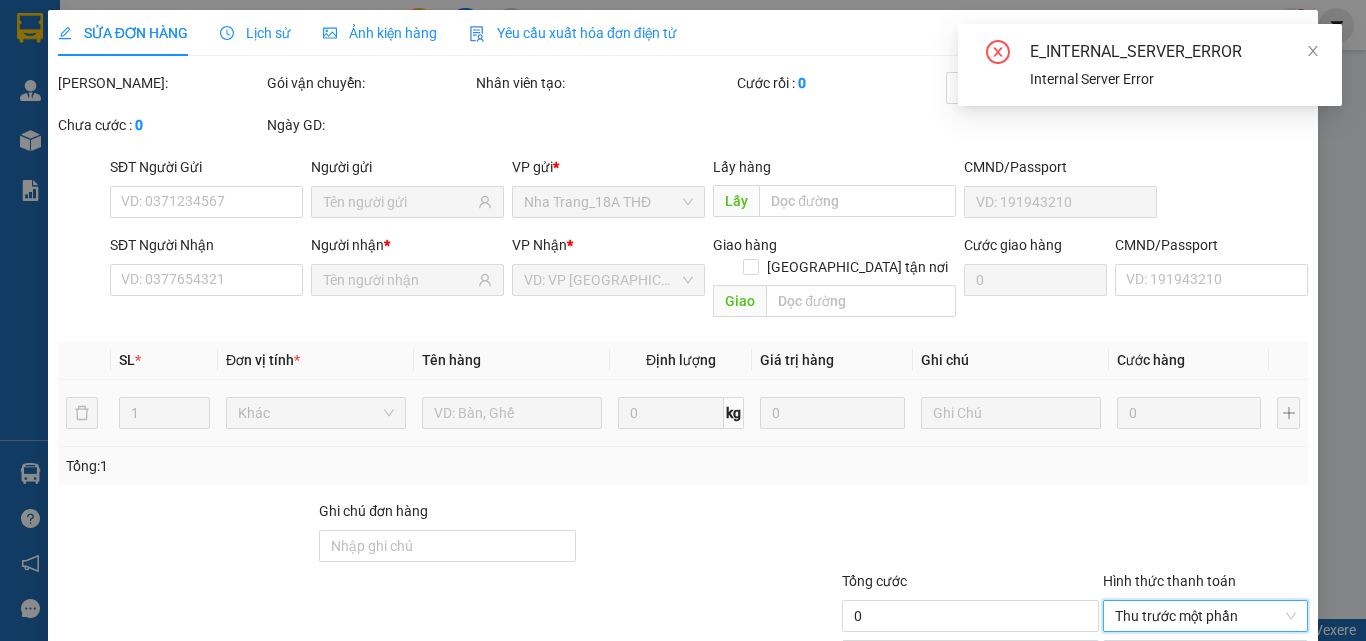 scroll, scrollTop: 146, scrollLeft: 0, axis: vertical 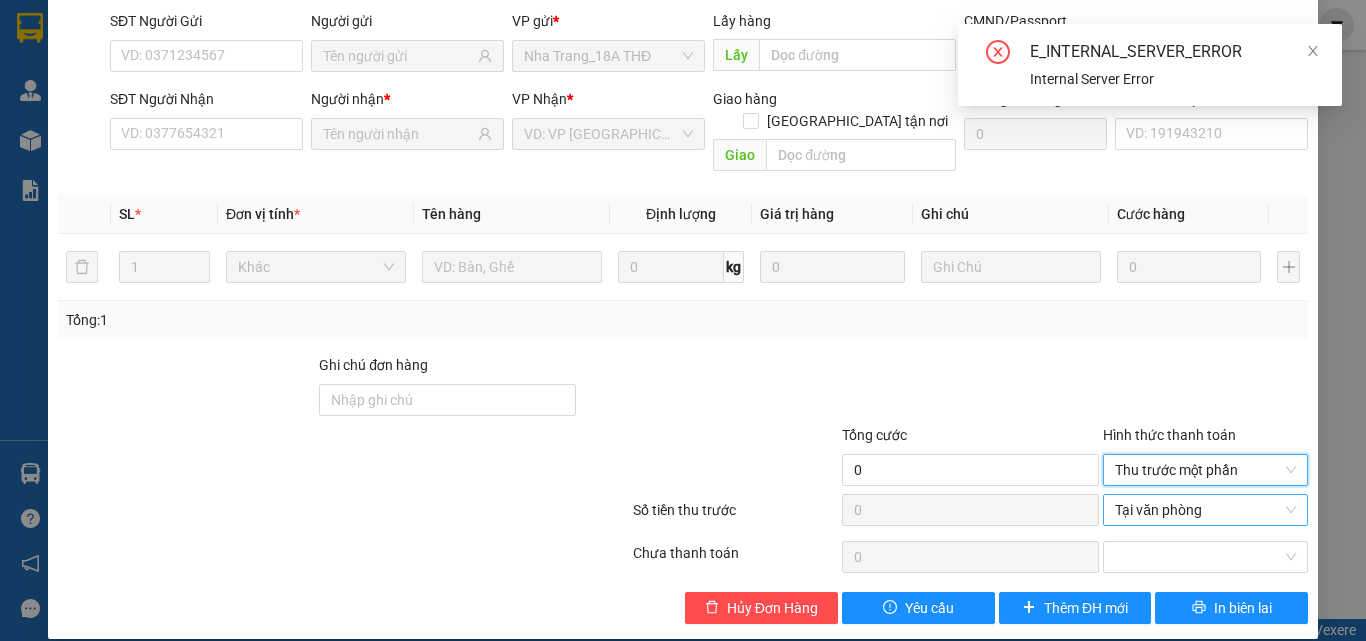 click on "Tại văn phòng" at bounding box center [1205, 510] 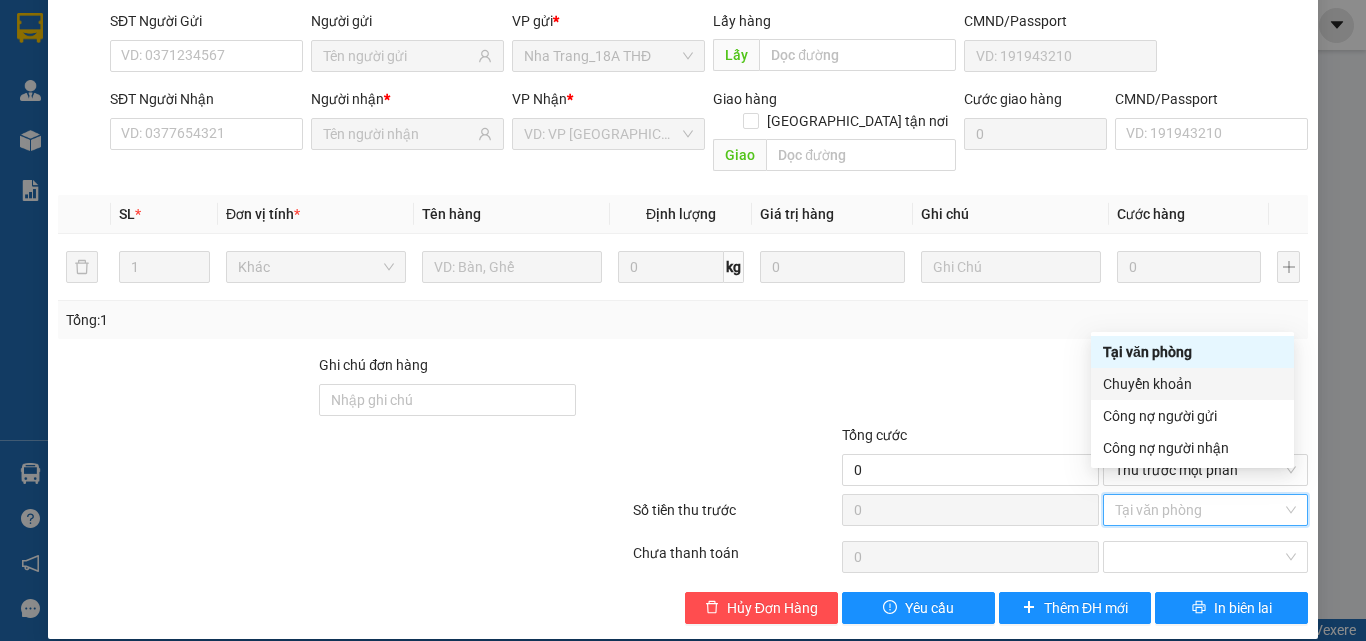click at bounding box center [970, 389] 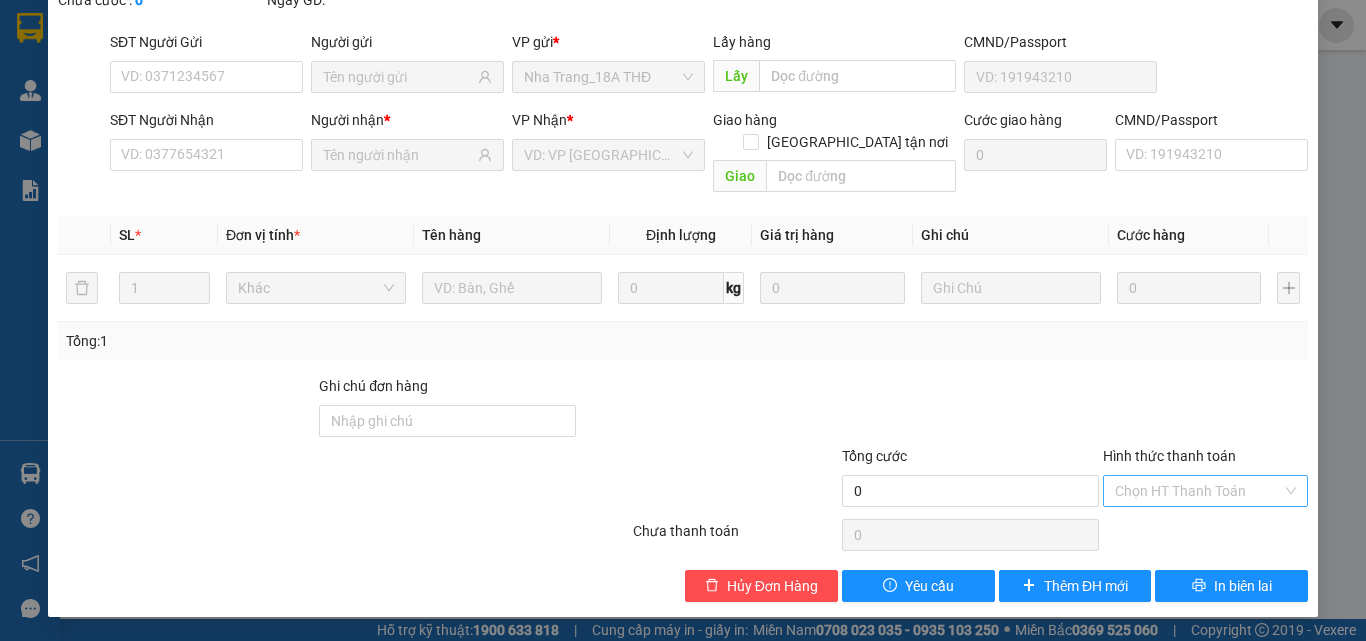 scroll, scrollTop: 103, scrollLeft: 0, axis: vertical 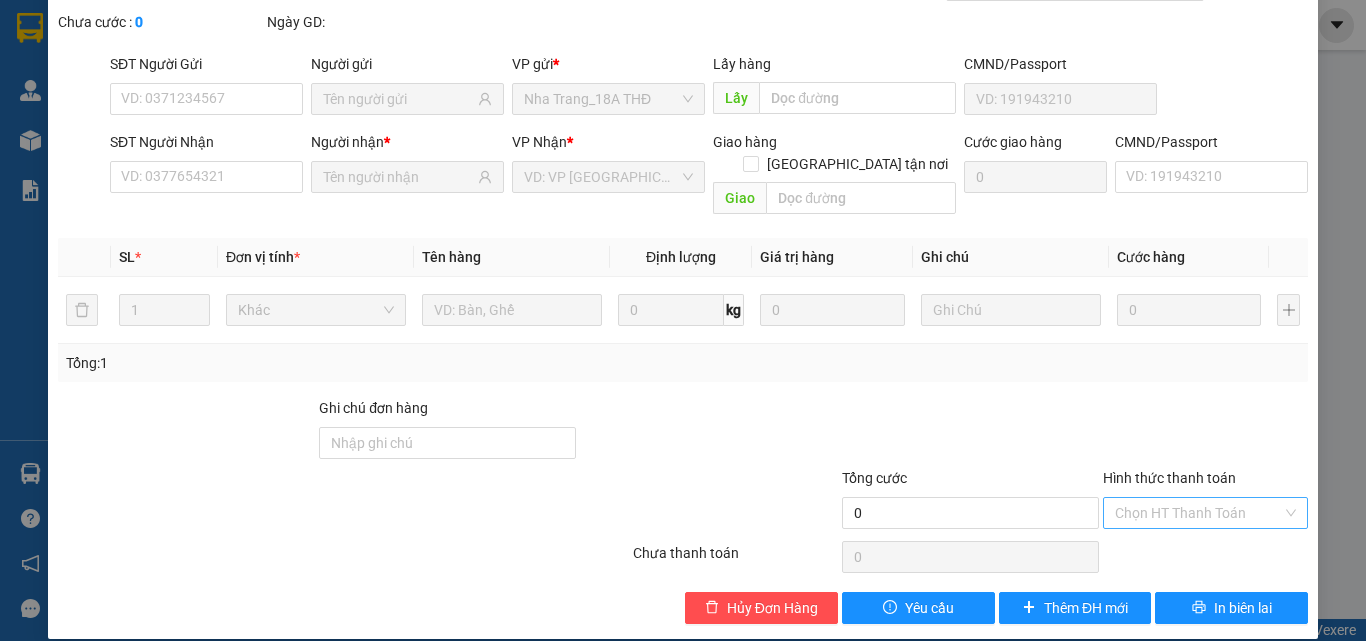 click on "Hình thức thanh toán" at bounding box center [1198, 513] 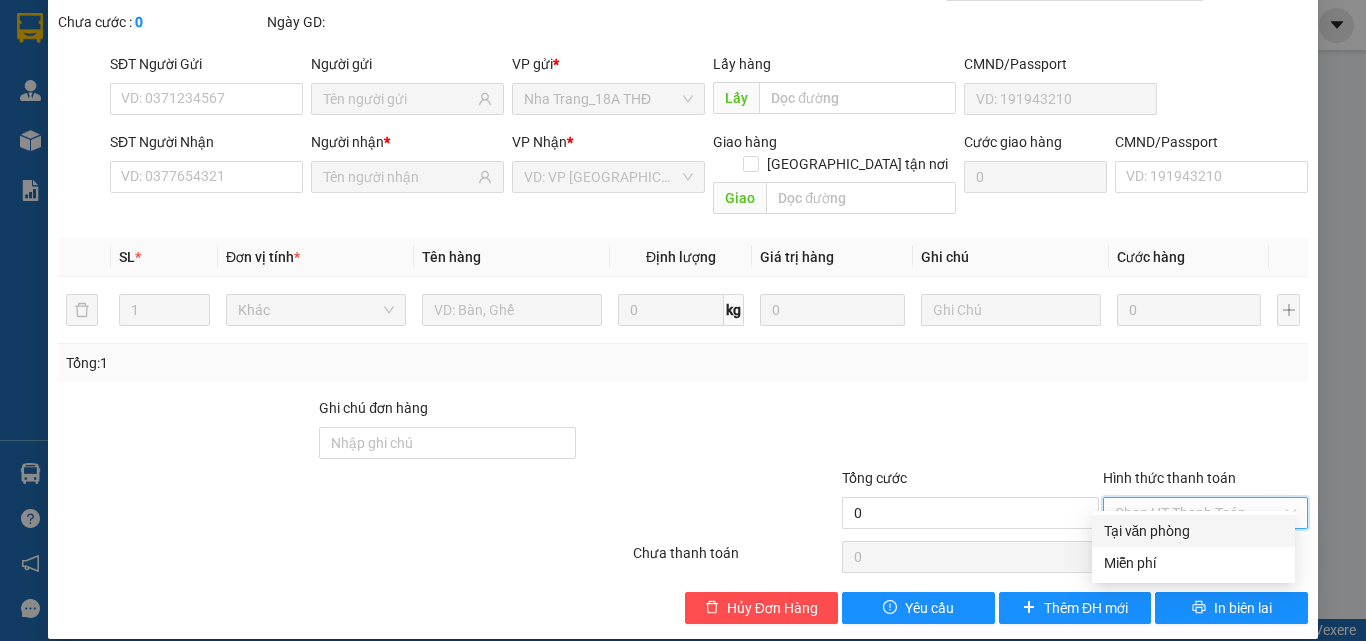 click on "Tại văn phòng" at bounding box center [1193, 531] 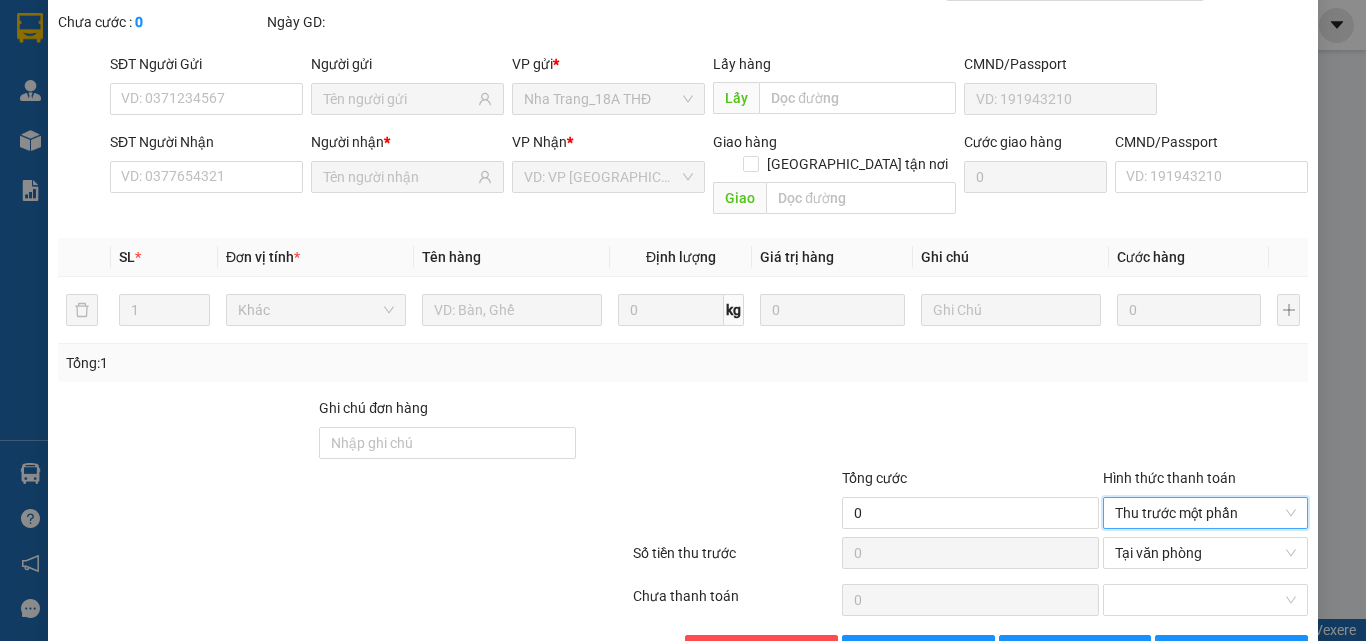 scroll, scrollTop: 146, scrollLeft: 0, axis: vertical 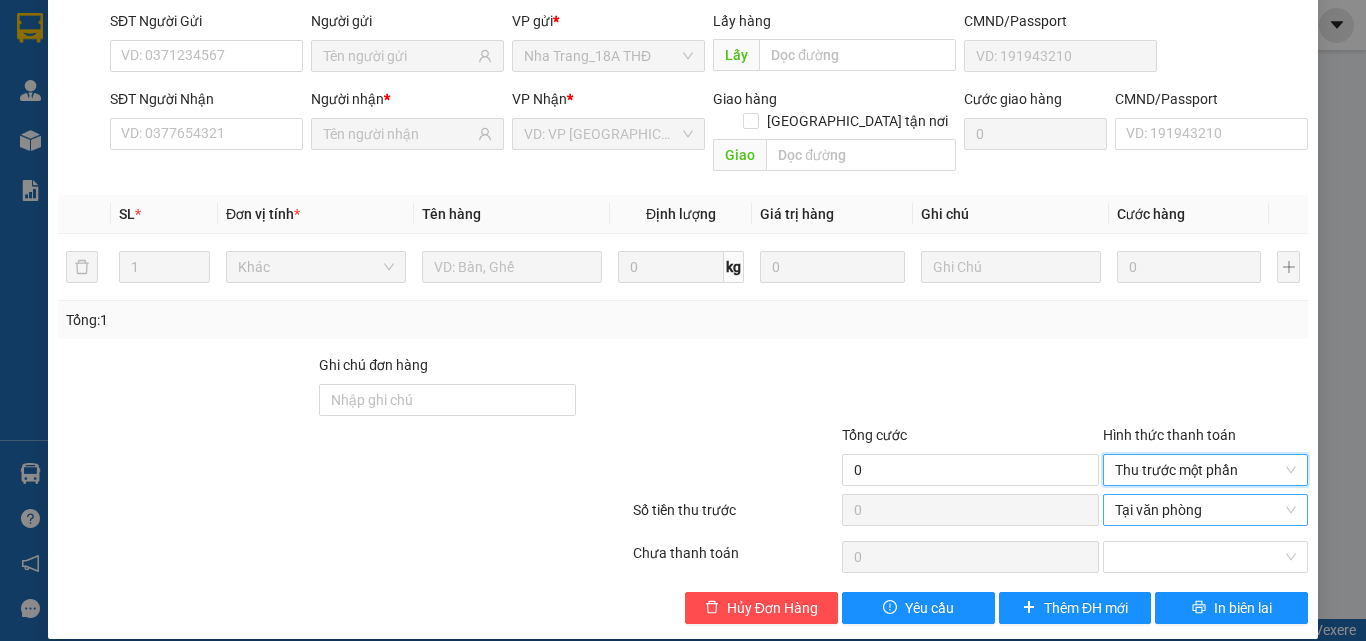click on "Tại văn phòng" at bounding box center (1205, 510) 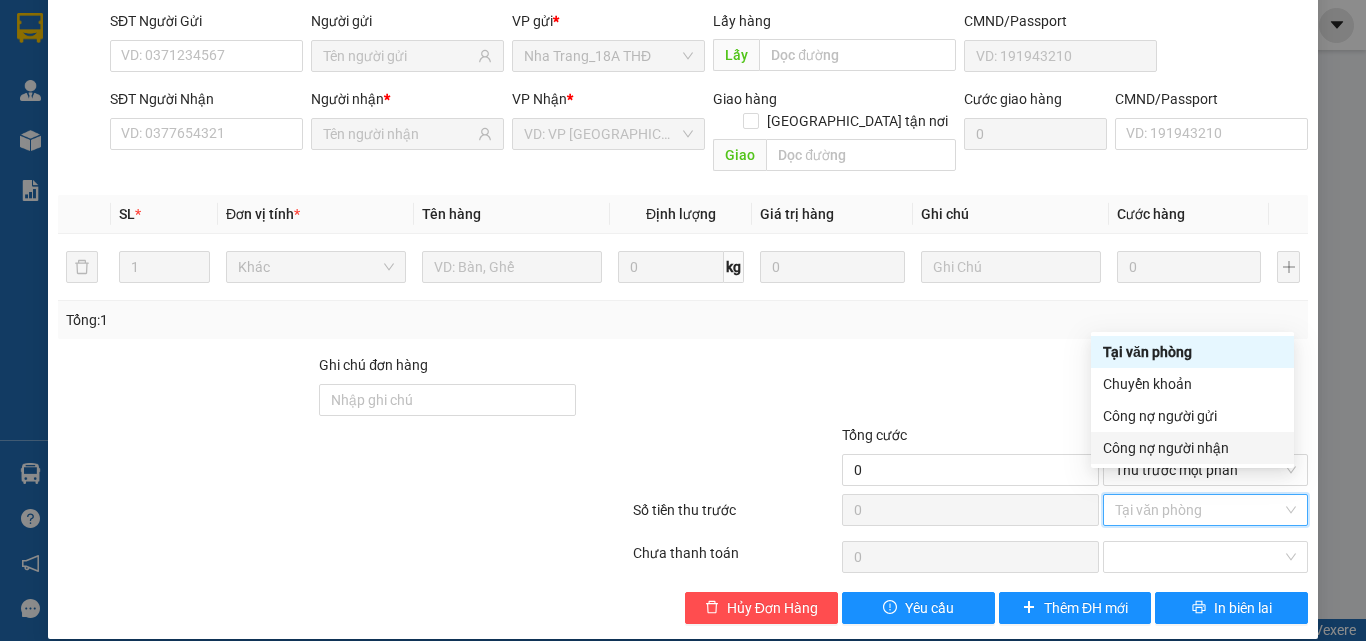 click on "Công nợ người nhận" at bounding box center [1192, 448] 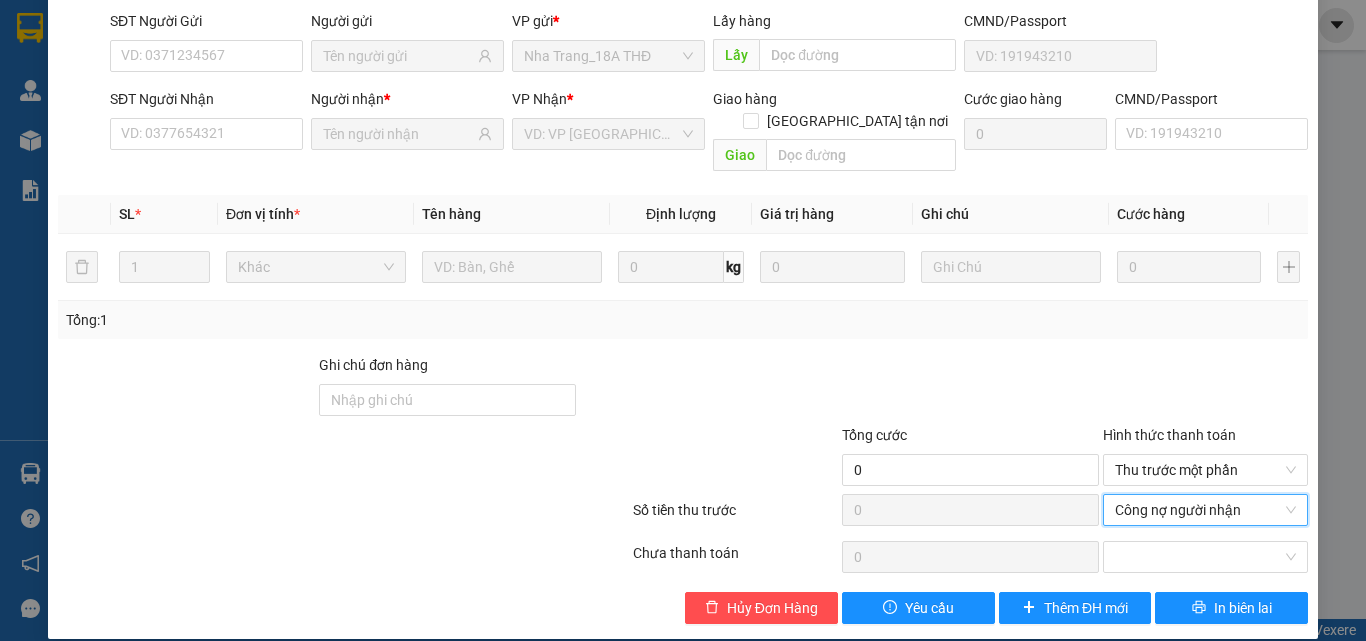 click on "Công nợ người nhận" at bounding box center [1205, 510] 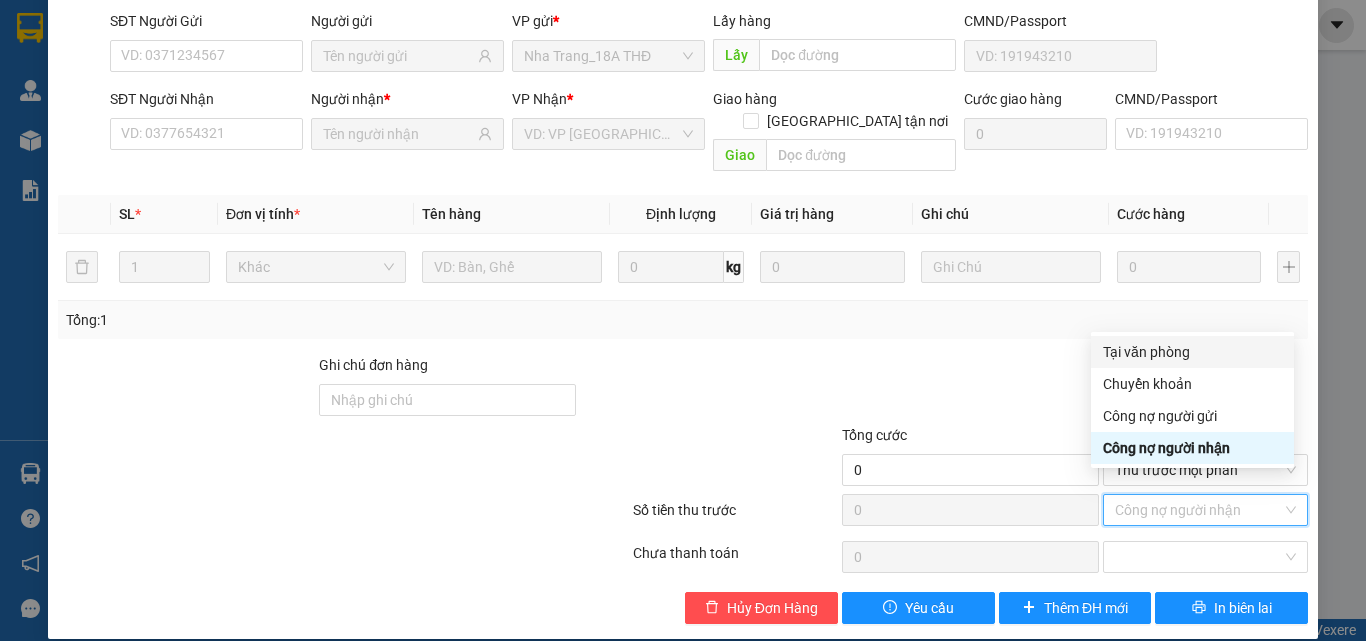 click on "Tại văn phòng" at bounding box center [1192, 352] 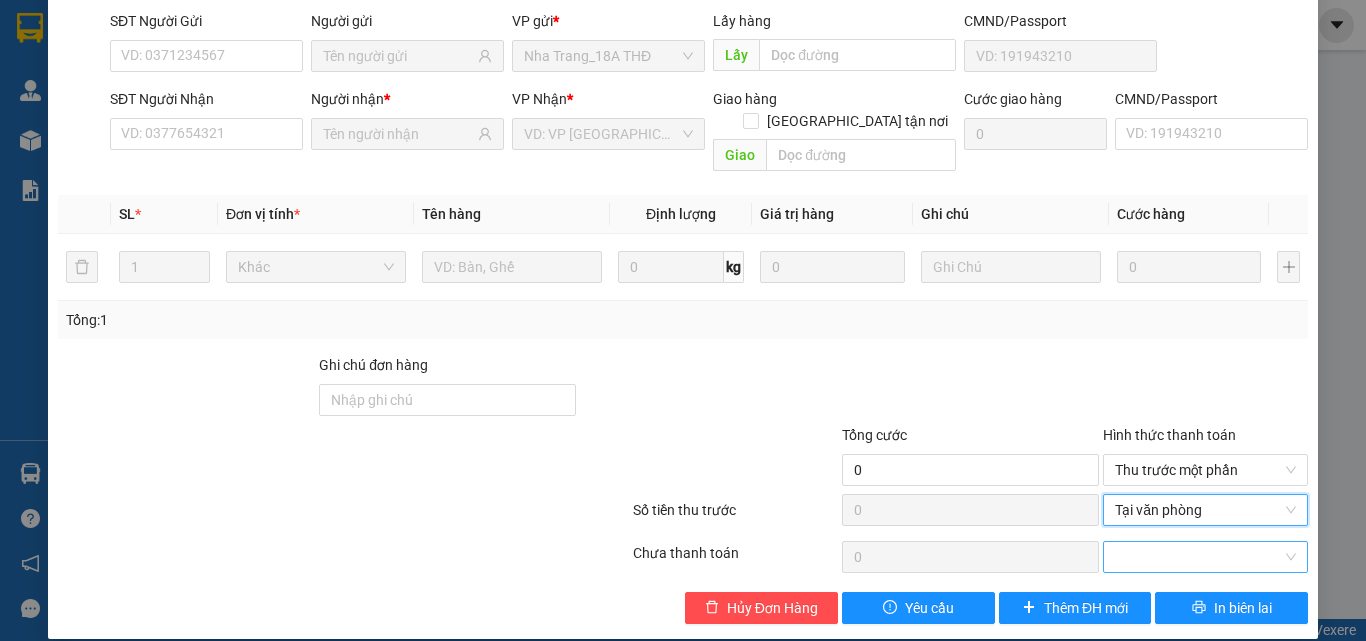 click at bounding box center [1205, 557] 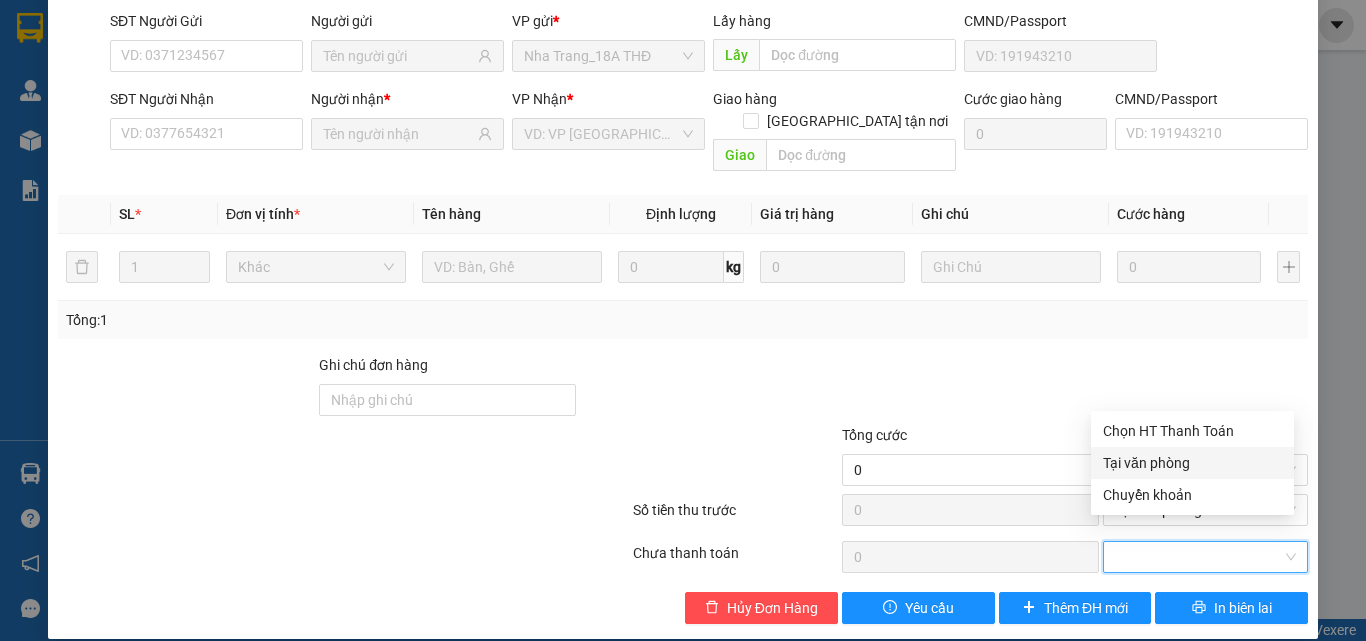 click on "Tại văn phòng" at bounding box center (1192, 463) 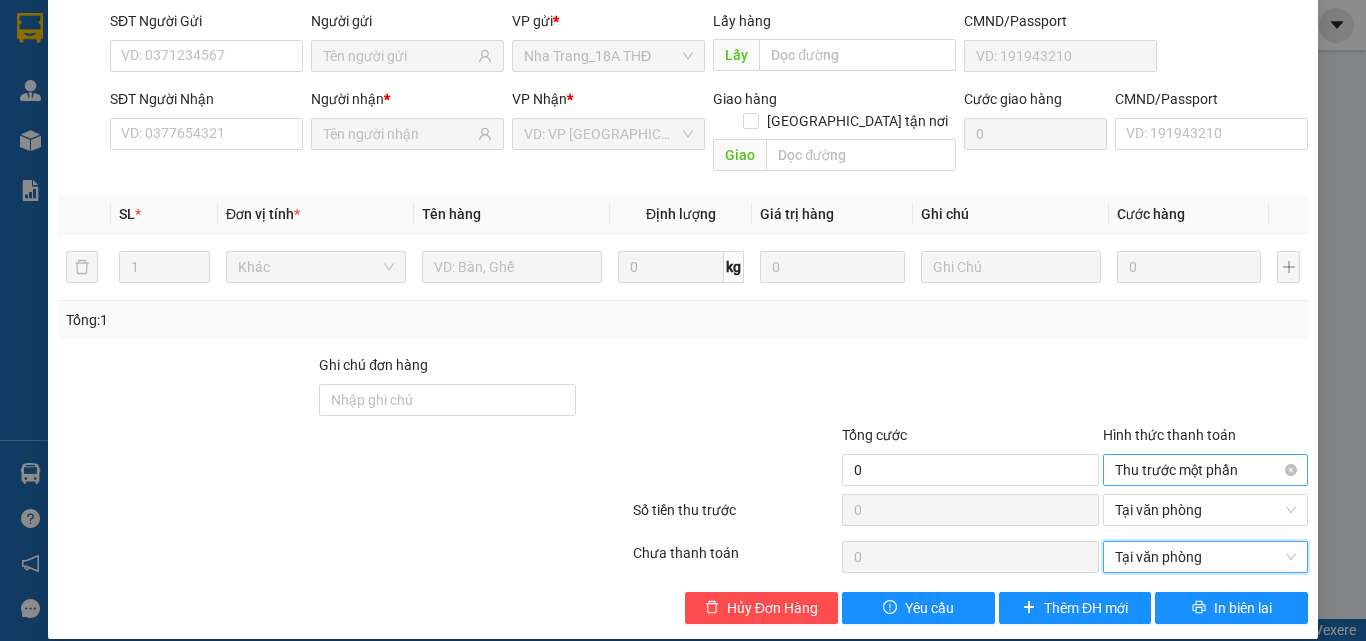 click on "Thu trước một phần" at bounding box center [1205, 470] 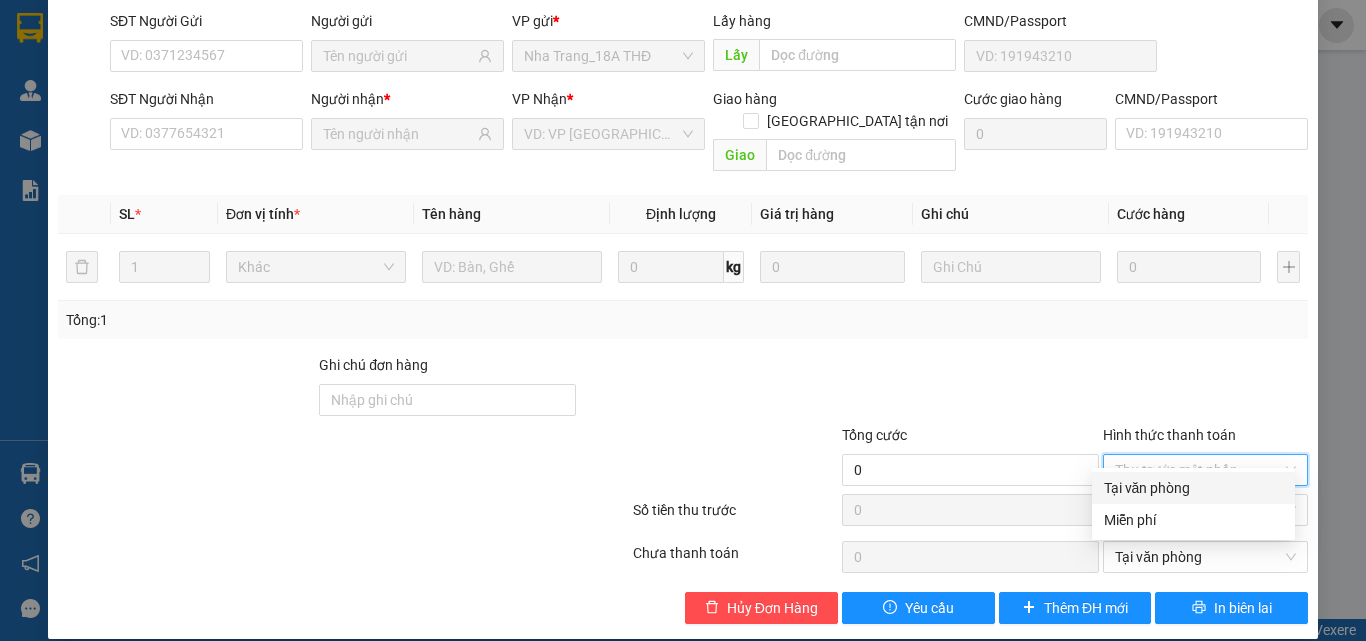 click on "Tại văn phòng" at bounding box center (1193, 488) 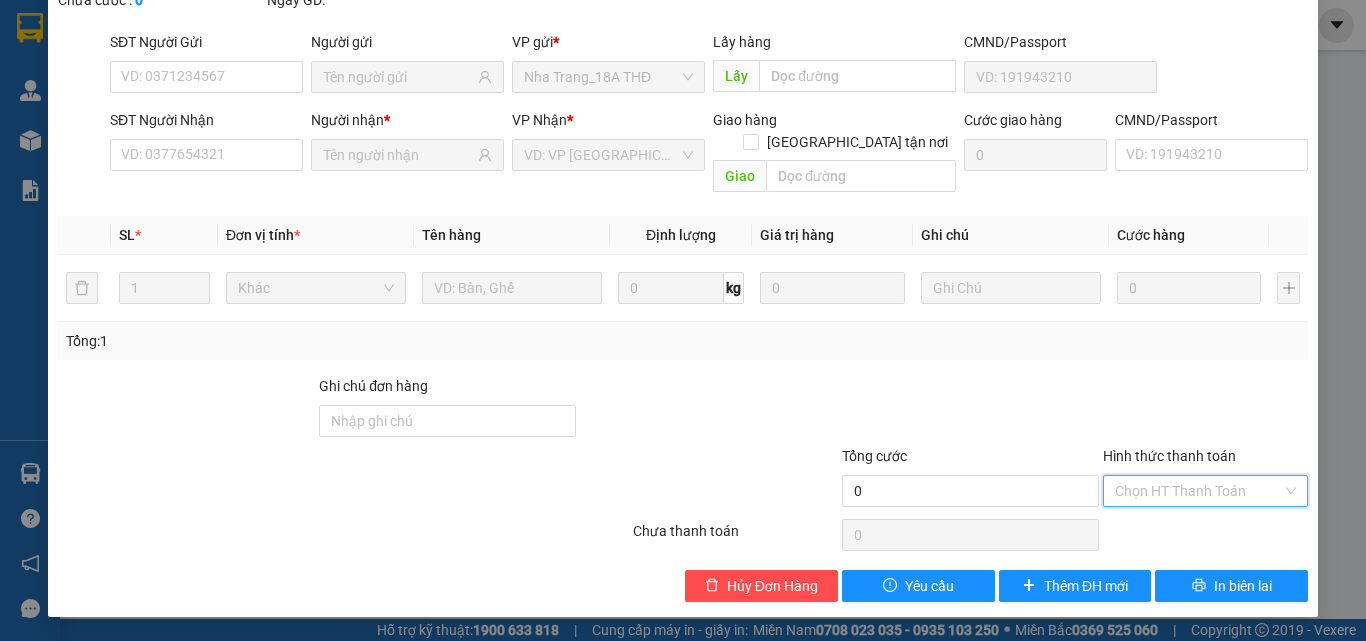 scroll, scrollTop: 103, scrollLeft: 0, axis: vertical 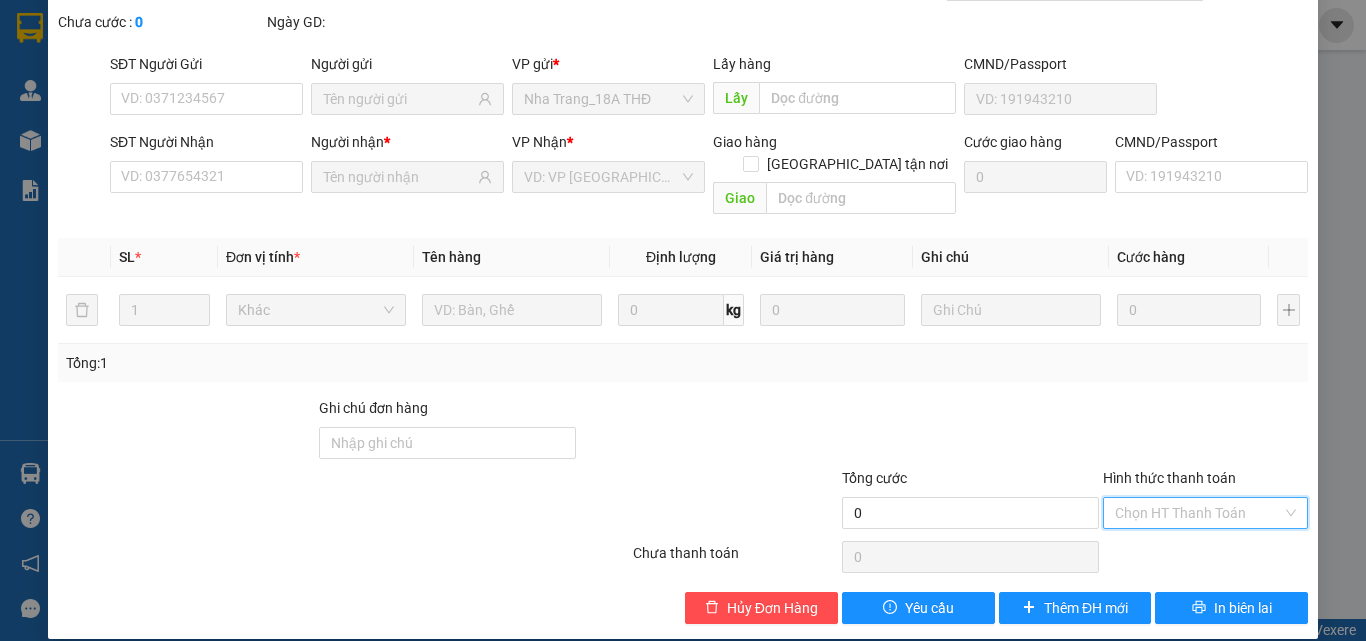 click on "Hình thức thanh toán" at bounding box center [1198, 513] 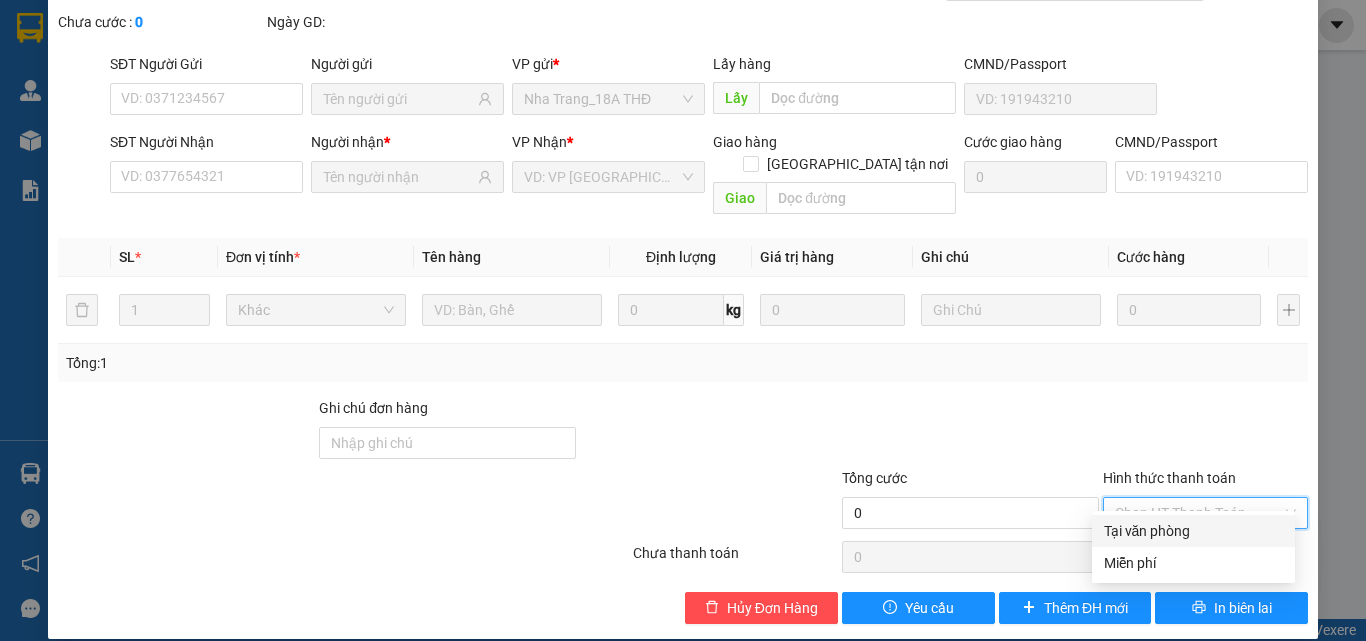 drag, startPoint x: 1160, startPoint y: 523, endPoint x: 1151, endPoint y: 543, distance: 21.931713 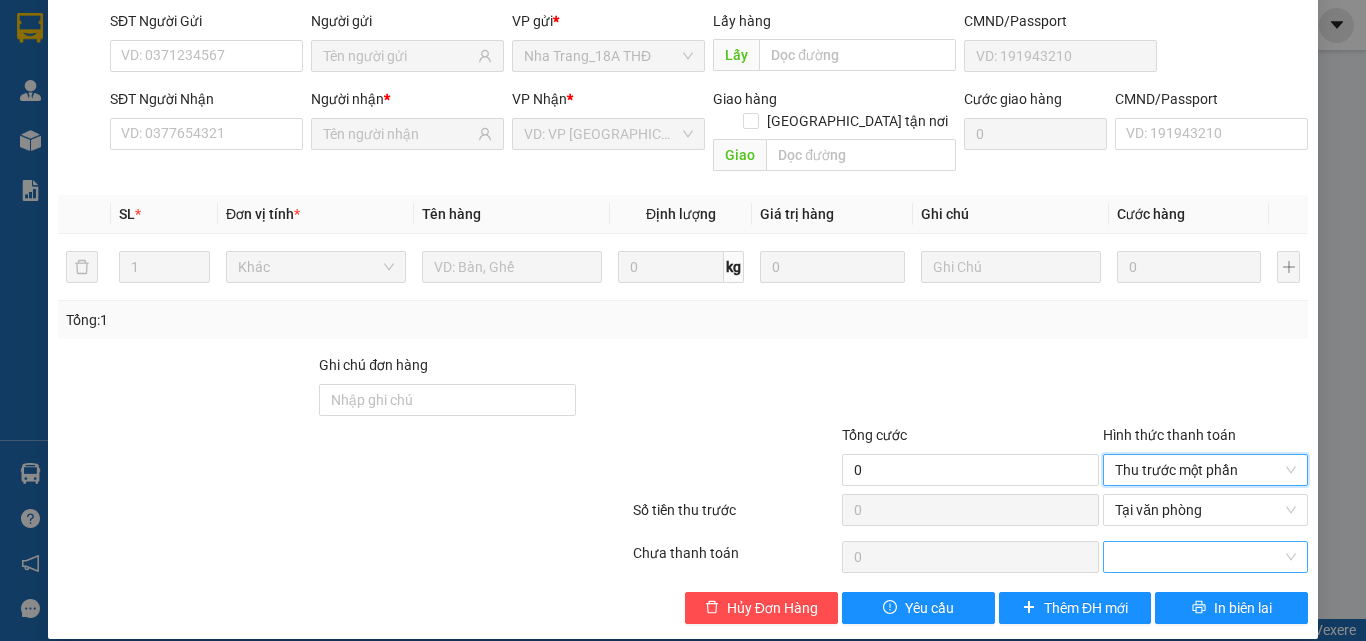 click at bounding box center (1205, 557) 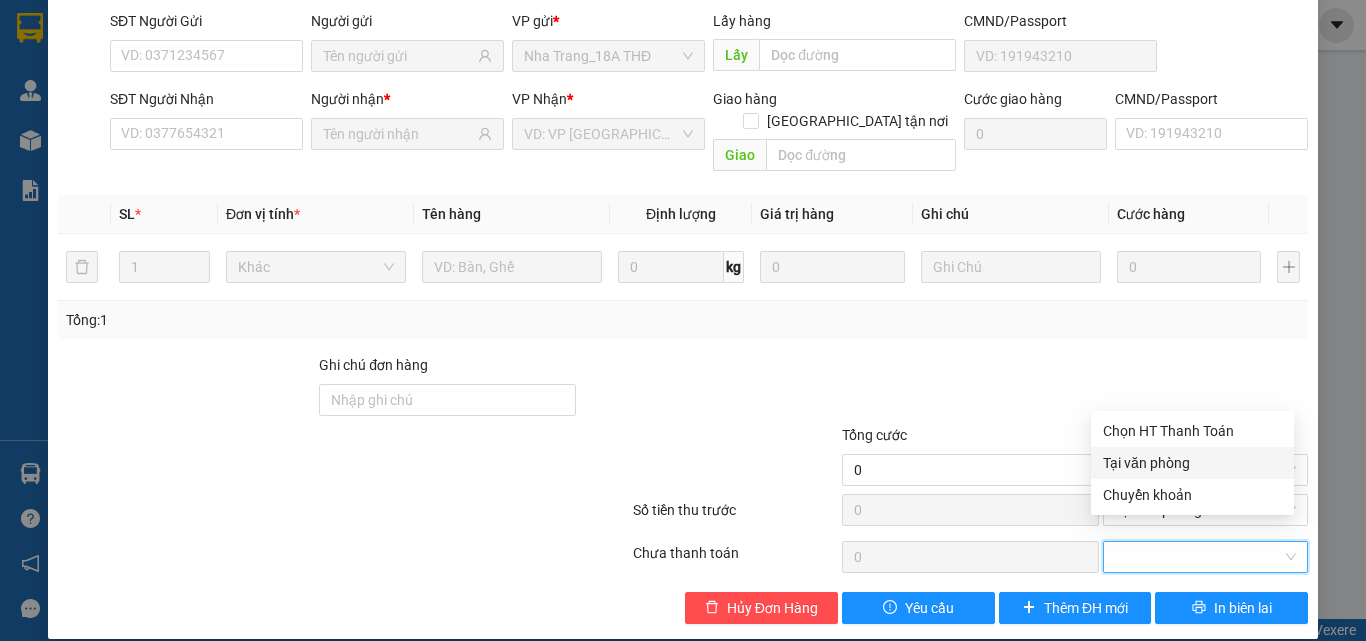 click on "Tại văn phòng" at bounding box center (1192, 463) 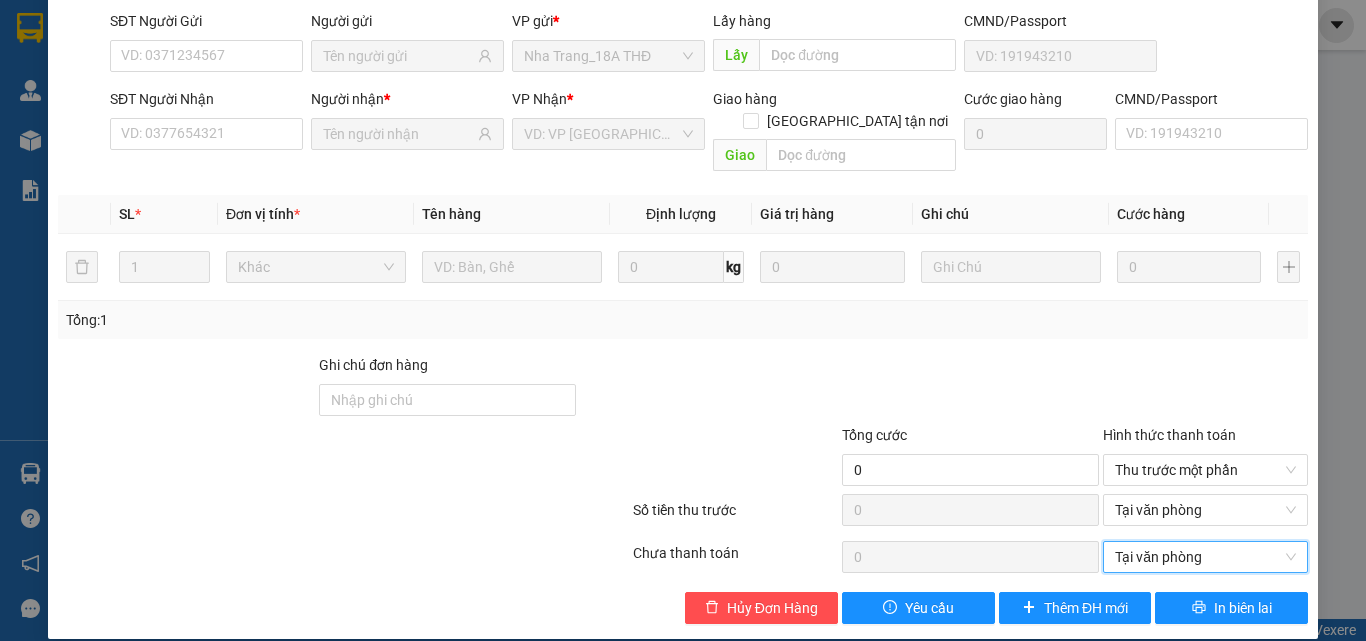 scroll, scrollTop: 0, scrollLeft: 0, axis: both 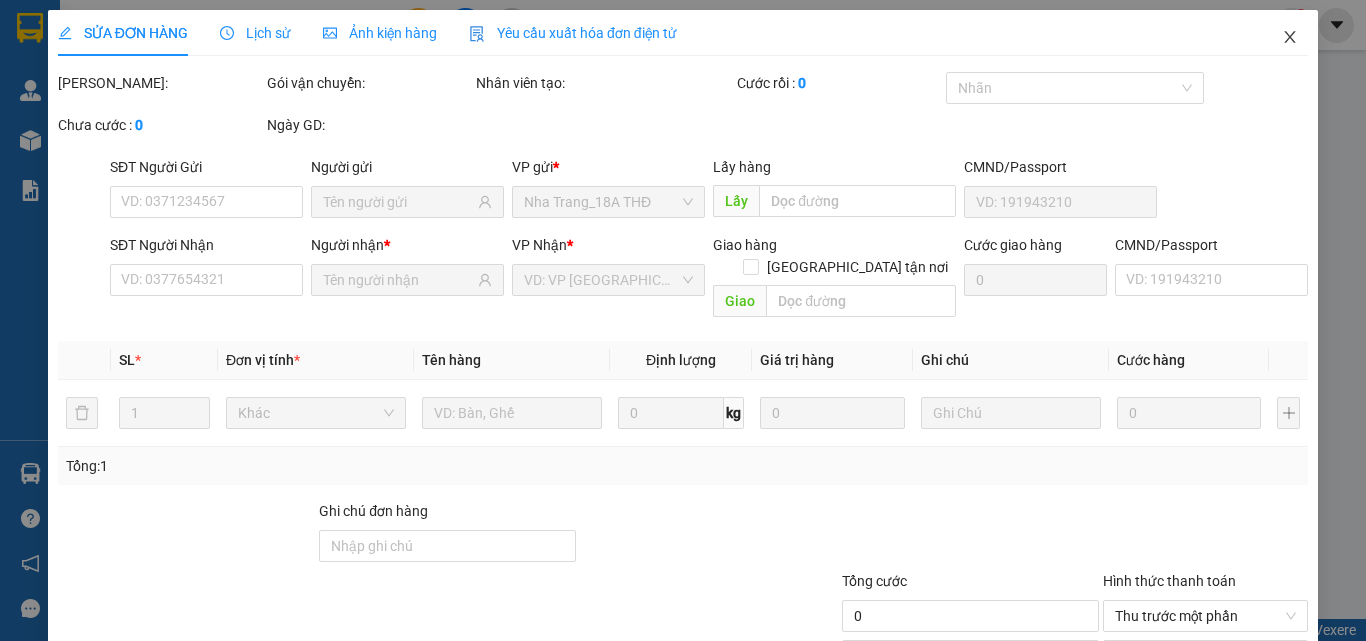 click at bounding box center [1290, 38] 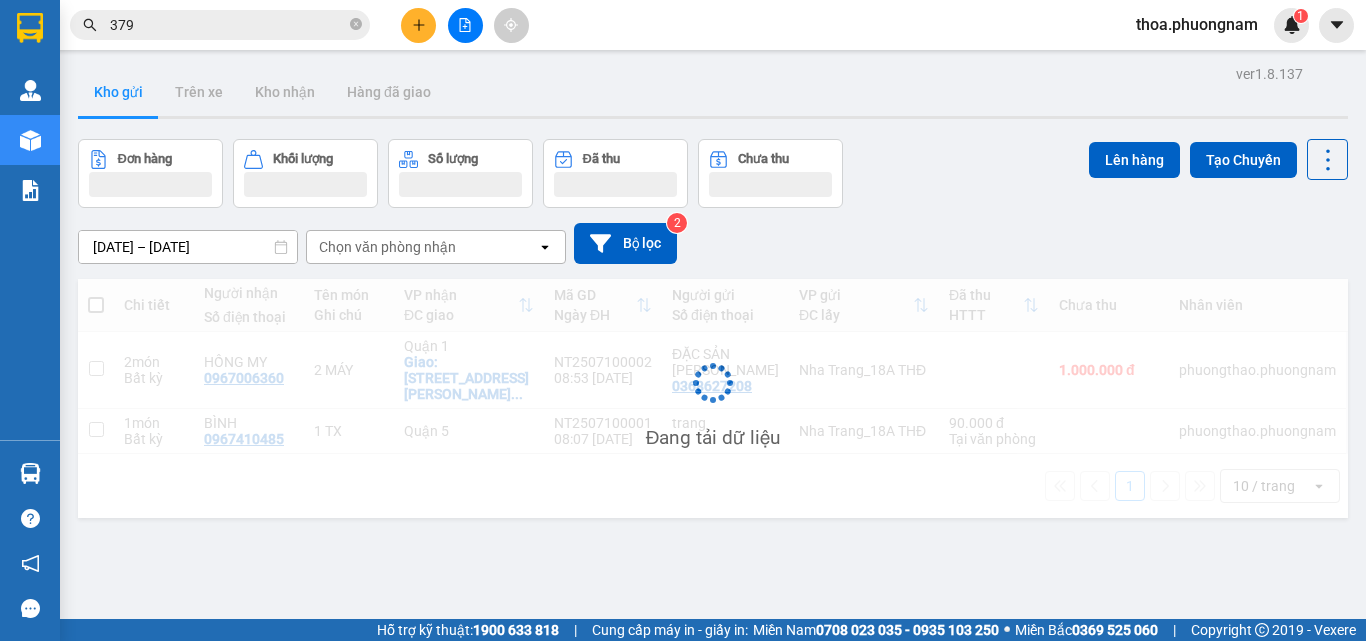 click on "Kết quả tìm kiếm ( 4219 )  Bộ lọc  Ngày tạo đơn gần nhất Mã ĐH Trạng thái Món hàng Tổng cước Chưa cước Nhãn Người gửi VP Gửi Người nhận VP Nhận Q52507090095 14:54 - 09/07 VP Nhận   05:02 - 10/07 1 BAO +1 CỤC ĐEN SL:  2 90.000 90.000 0974387069 HƯNG Quận 5 0935448 379 BẰNG Nha Trang_18A THĐ Q52507090045 12:39 - 09/07 VP Nhận   05:01 - 10/07 1 CỤC ĐEN SL:  1 30.000 30.000 0329924568 NHUNG  Quận 5 0983299 379 QUỐC HƯNG - JINDO Nha Trang_18A THĐ SG2507080171 21:27 - 08/07 VP Nhận   05:04 - 09/07 1 TÚI GIẤY SL:  1 20.000 20.000 0769862823 TRANG Quận 1 0937034 379 HẢI Ngã 3 Ngoài SG2507080088 17:07 - 08/07 VP Nhận   05:03 - 09/07 1 H SL:  1 20.000 20.000 0838210626 KĐ Quận 1 0782595187 VŨ Nha Trang_18A THĐ Q52507080035 11:26 - 08/07 Đã giao   08:11 - 09/07 1 TX+1TG SL:  2 150.000 0917963 379 PHÁT THỊNH PHÁT Quận 5 0902449566 KIM NGỌC - DƯƠNG Nha Trang_18A THĐ SG2507070139 19:34 - 07/07 VP Nhận   05:04 - 08/07 1" at bounding box center [683, 25] 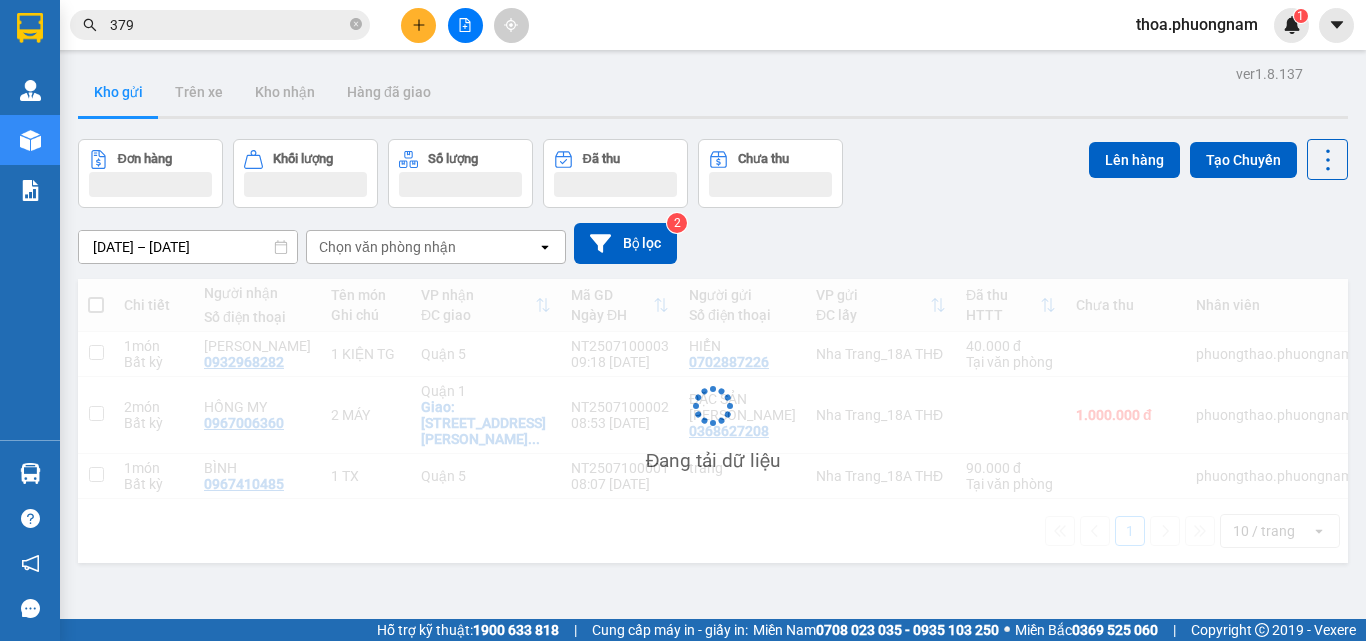 click on "379" at bounding box center (228, 25) 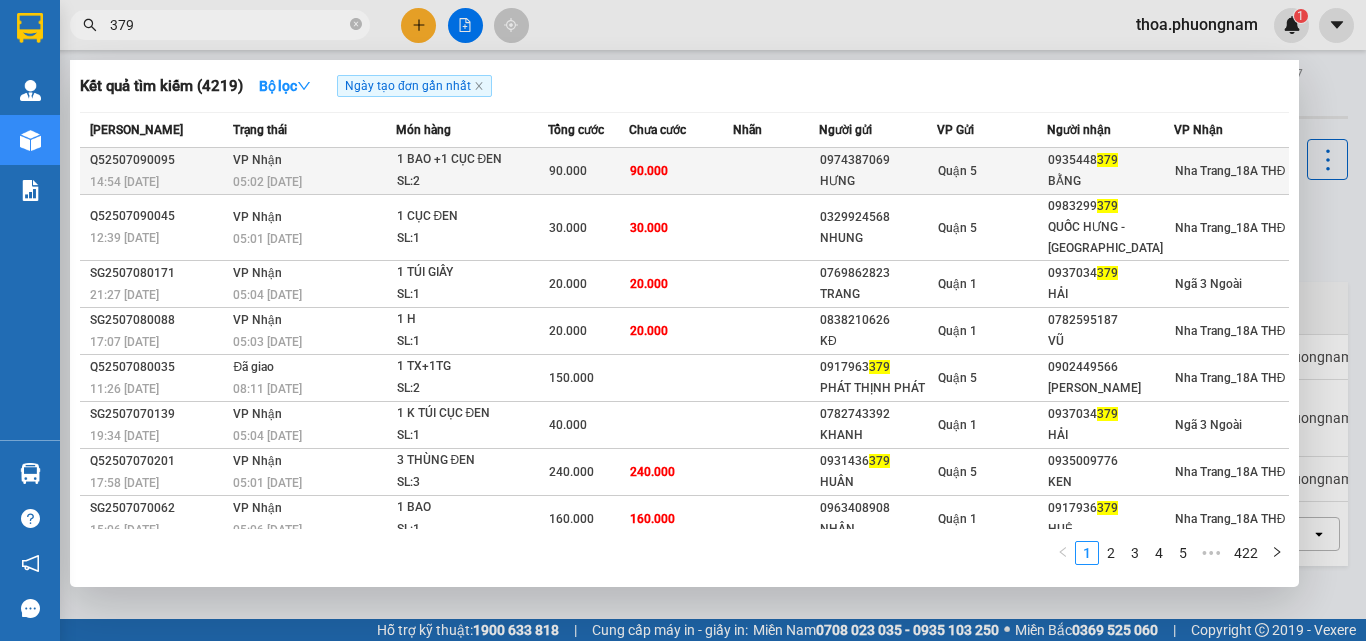 click on "1 BAO +1 CỤC ĐEN" at bounding box center (472, 160) 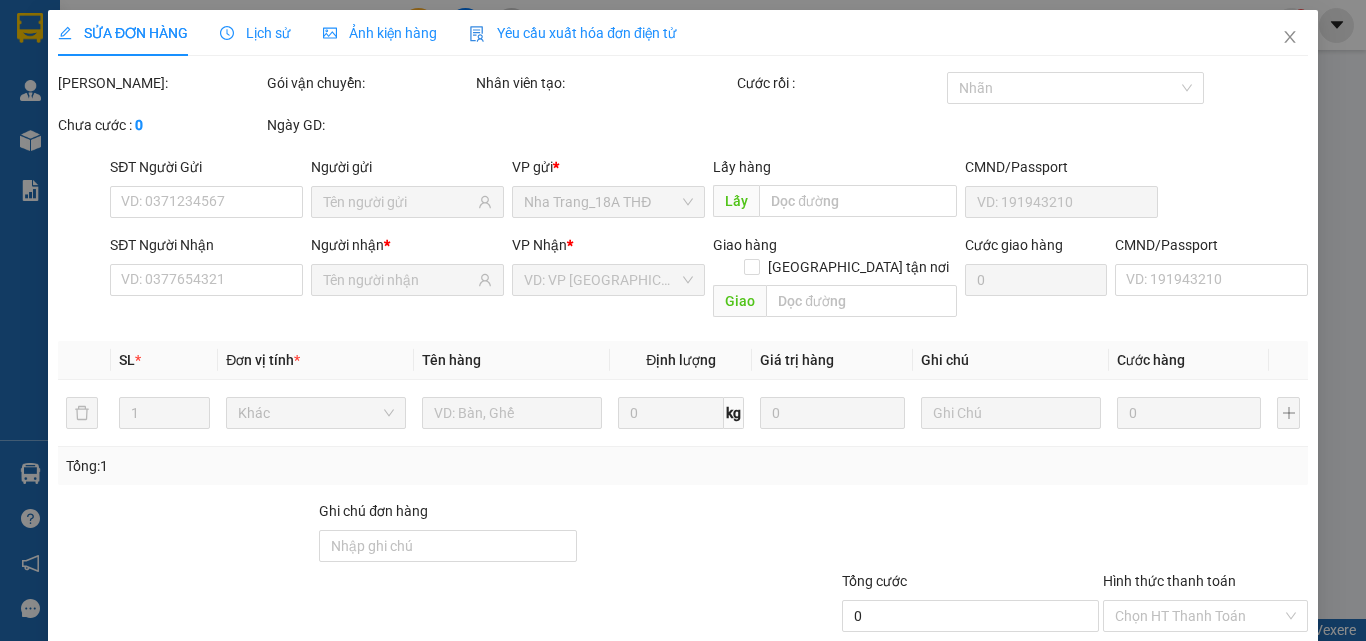 type on "0974387069" 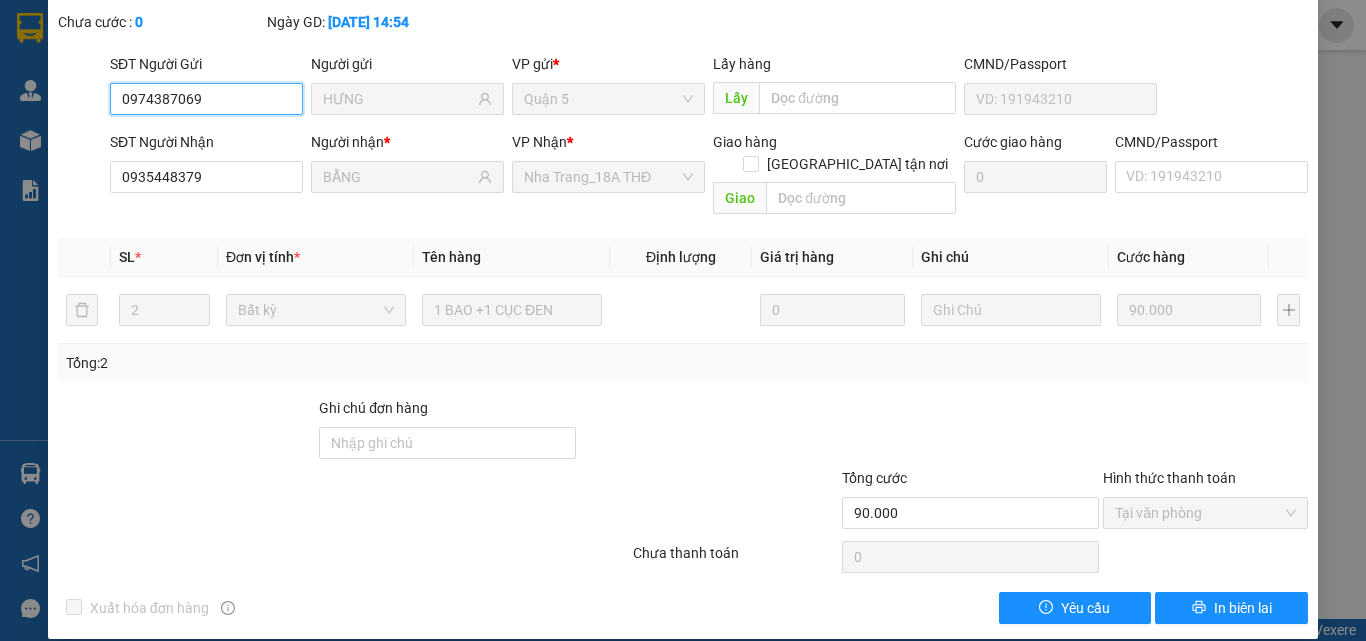 scroll, scrollTop: 0, scrollLeft: 0, axis: both 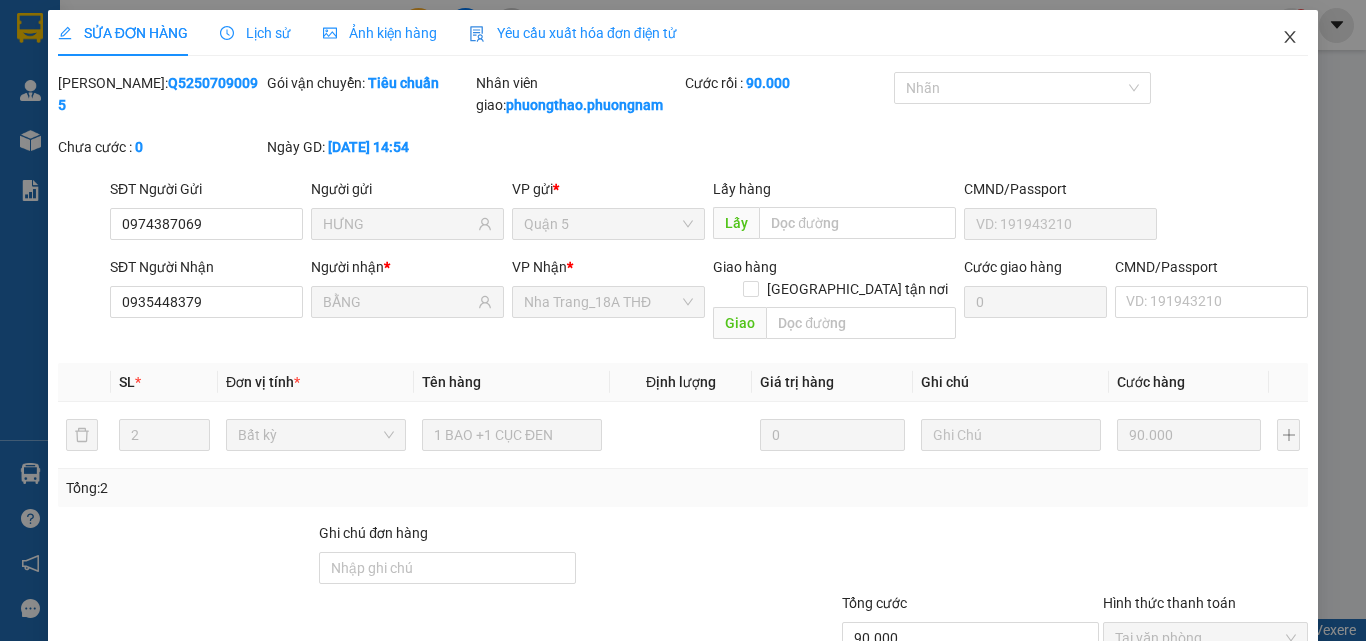 click 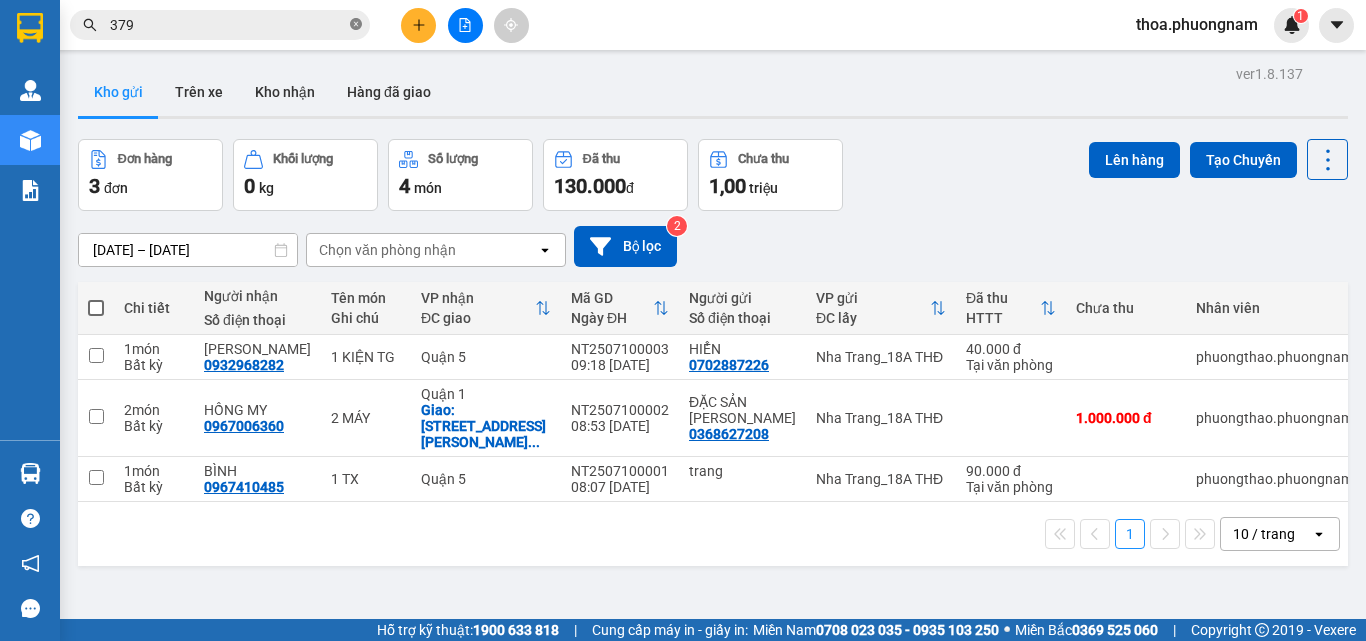 click 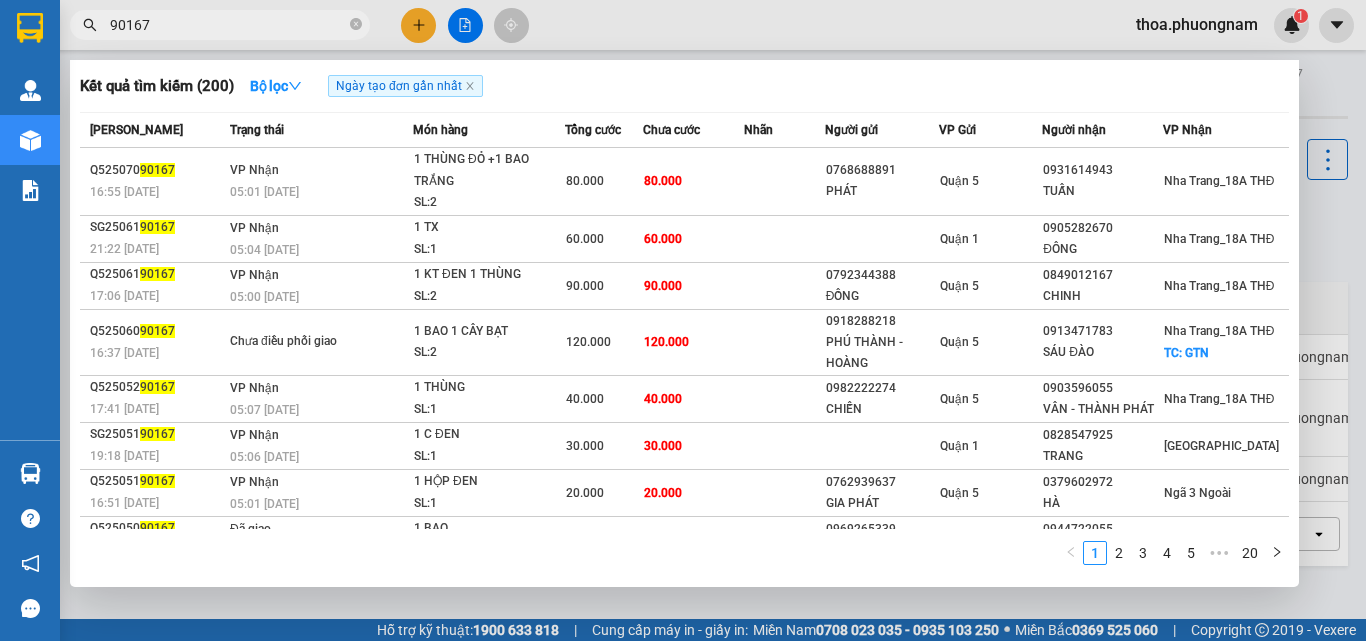 type on "90167" 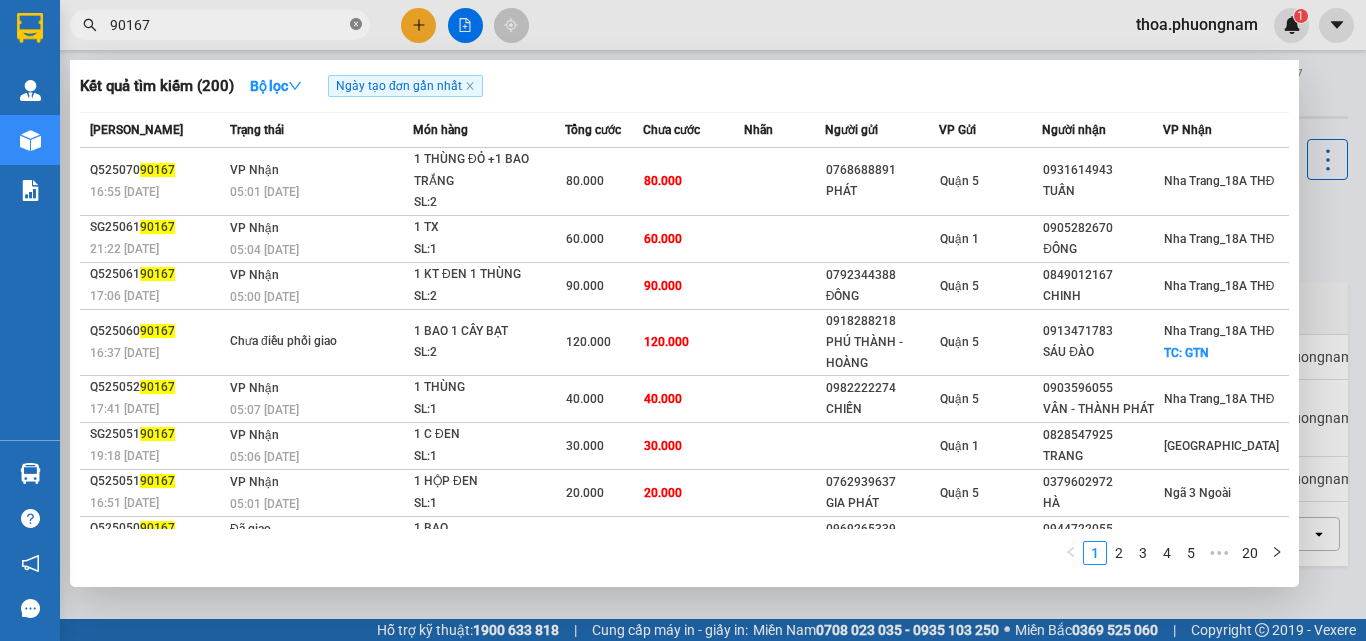 click 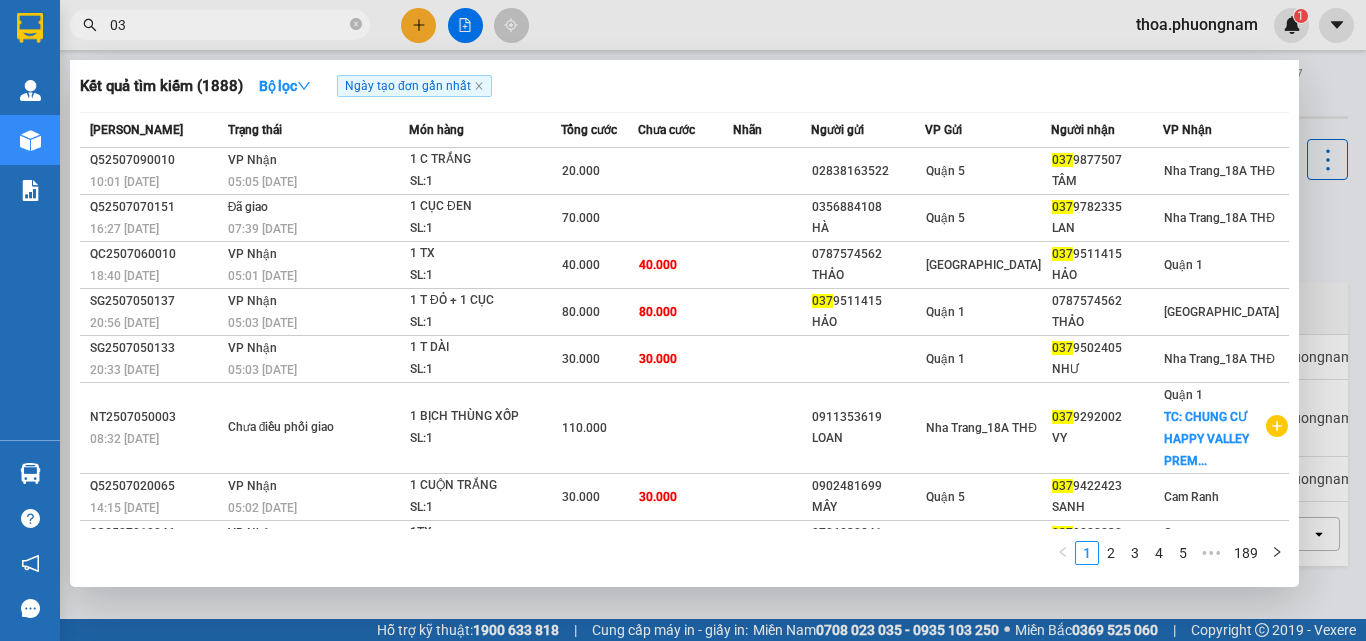 type on "0" 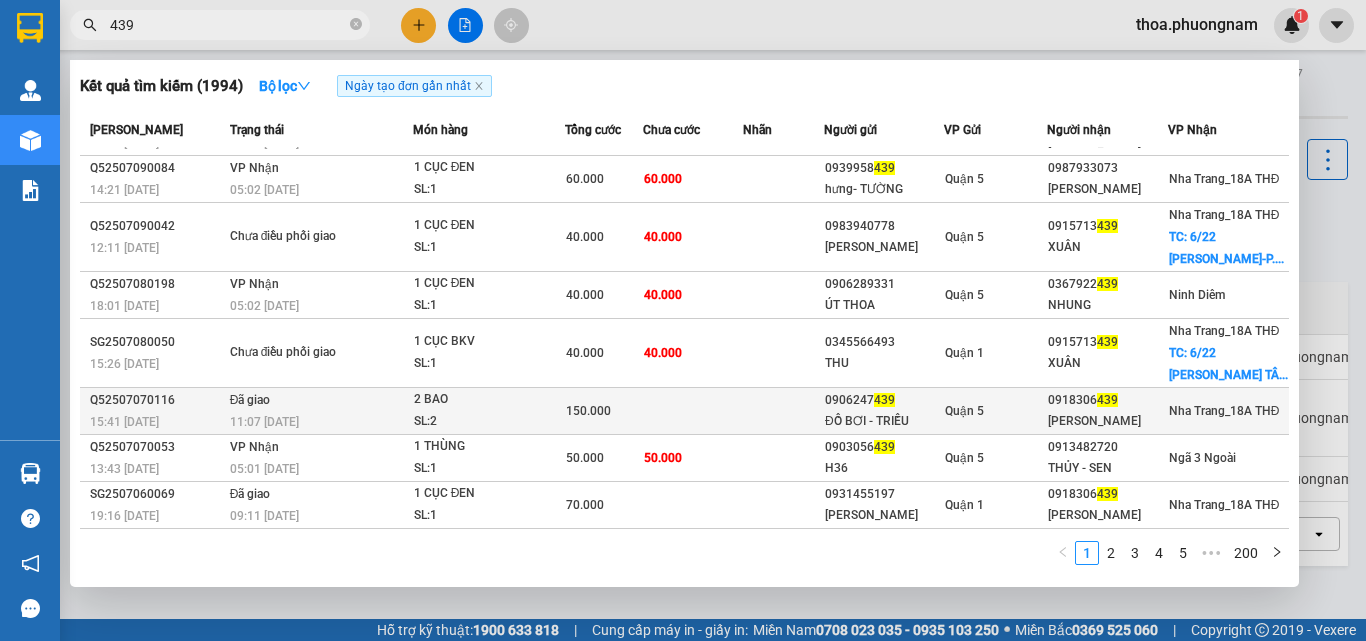 scroll, scrollTop: 0, scrollLeft: 0, axis: both 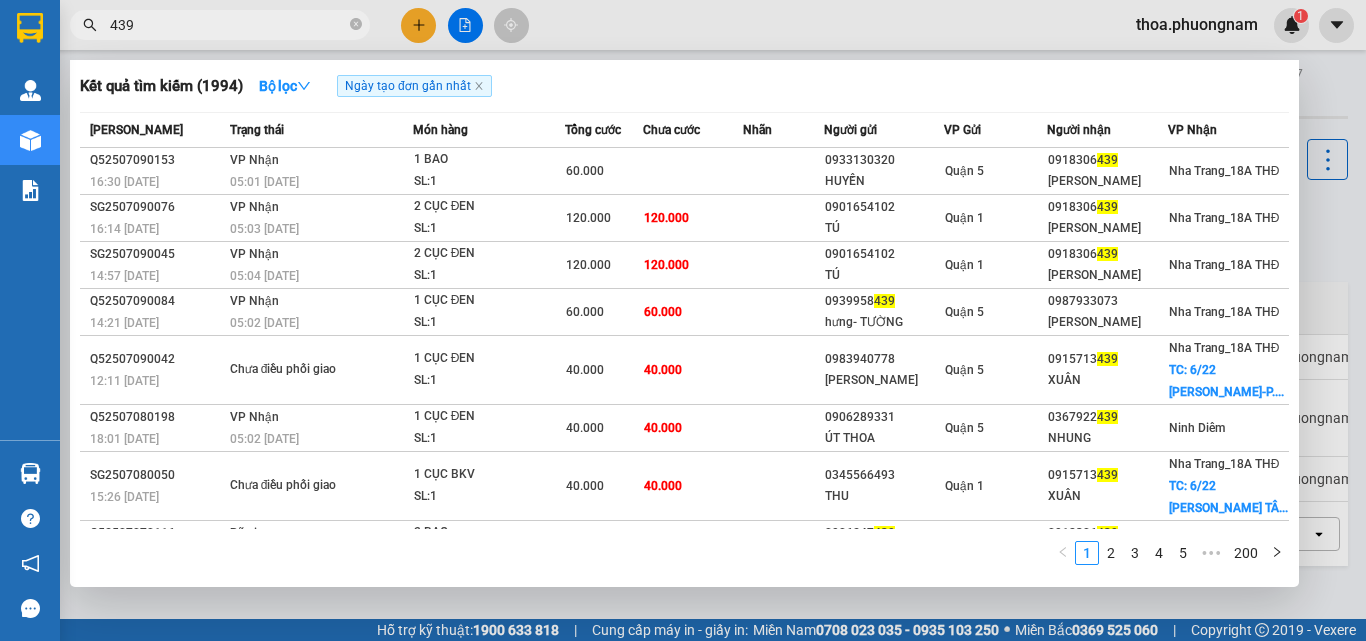 type on "439" 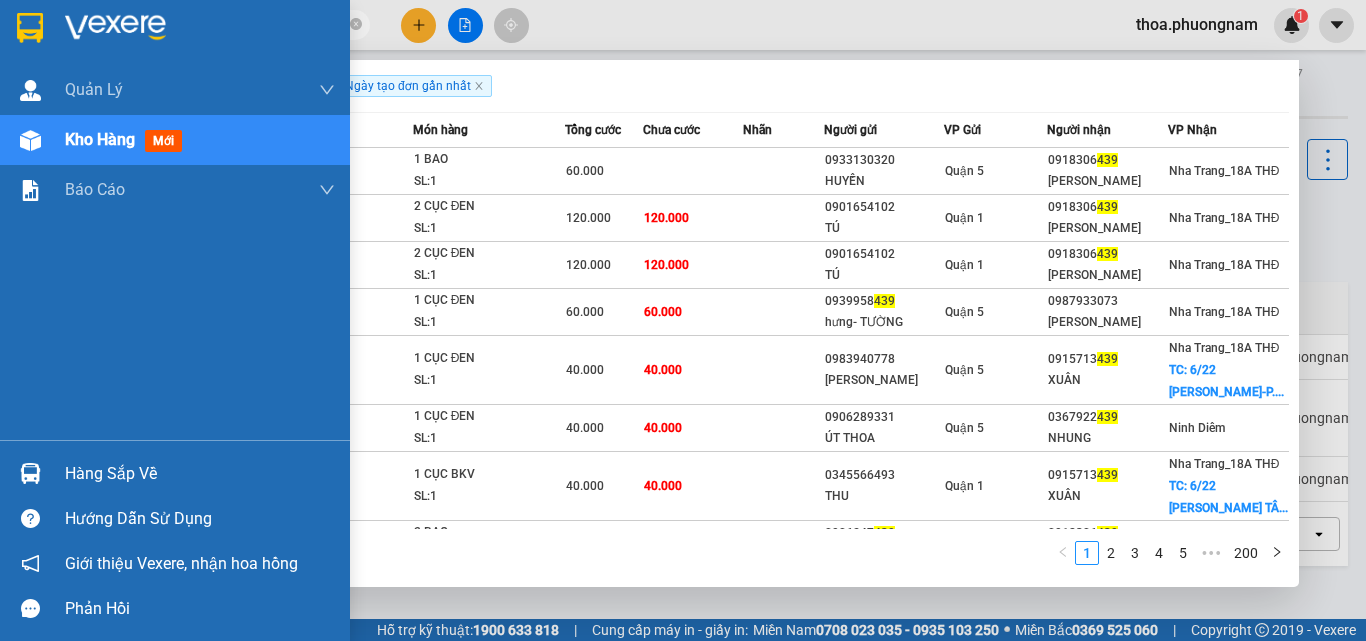 drag, startPoint x: 134, startPoint y: 20, endPoint x: 49, endPoint y: 55, distance: 91.92388 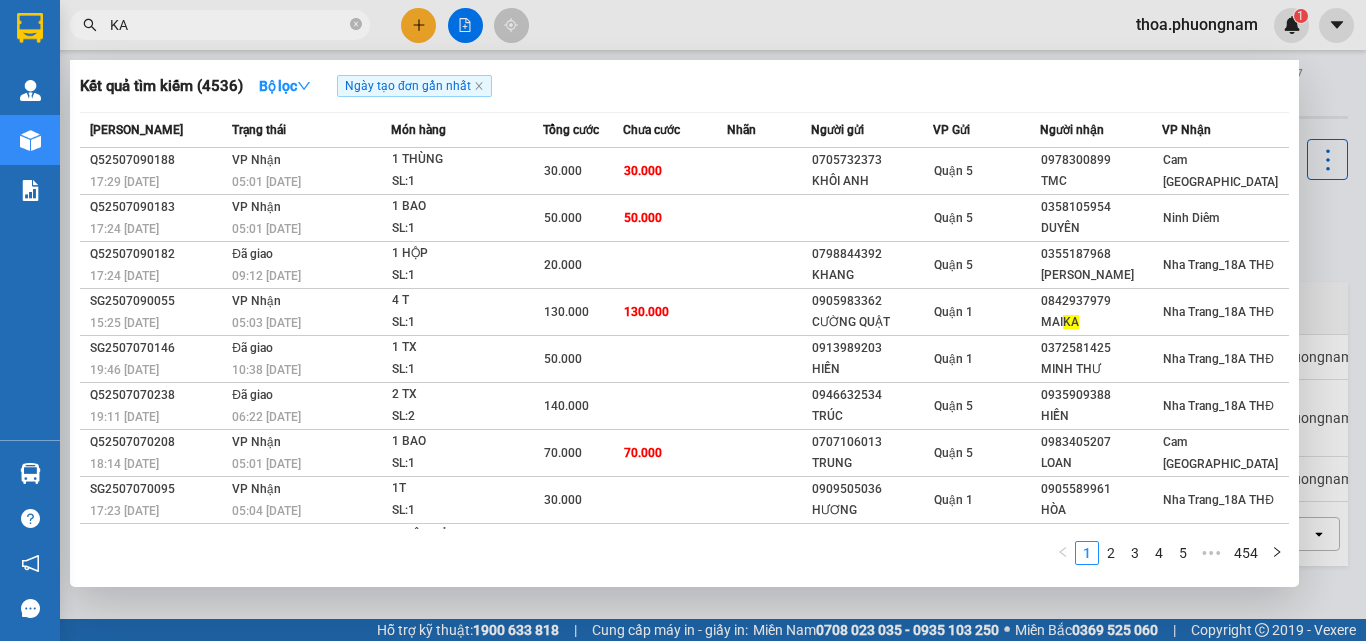 drag, startPoint x: 140, startPoint y: 26, endPoint x: 0, endPoint y: 66, distance: 145.6022 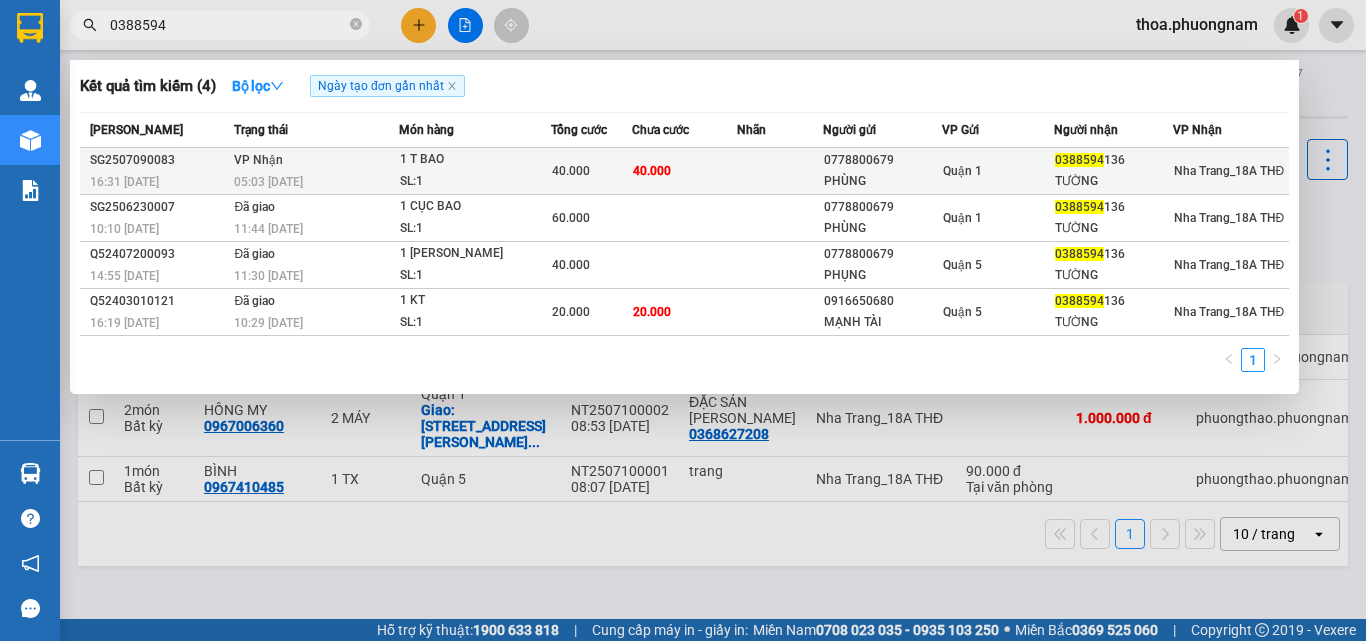 type on "0388594" 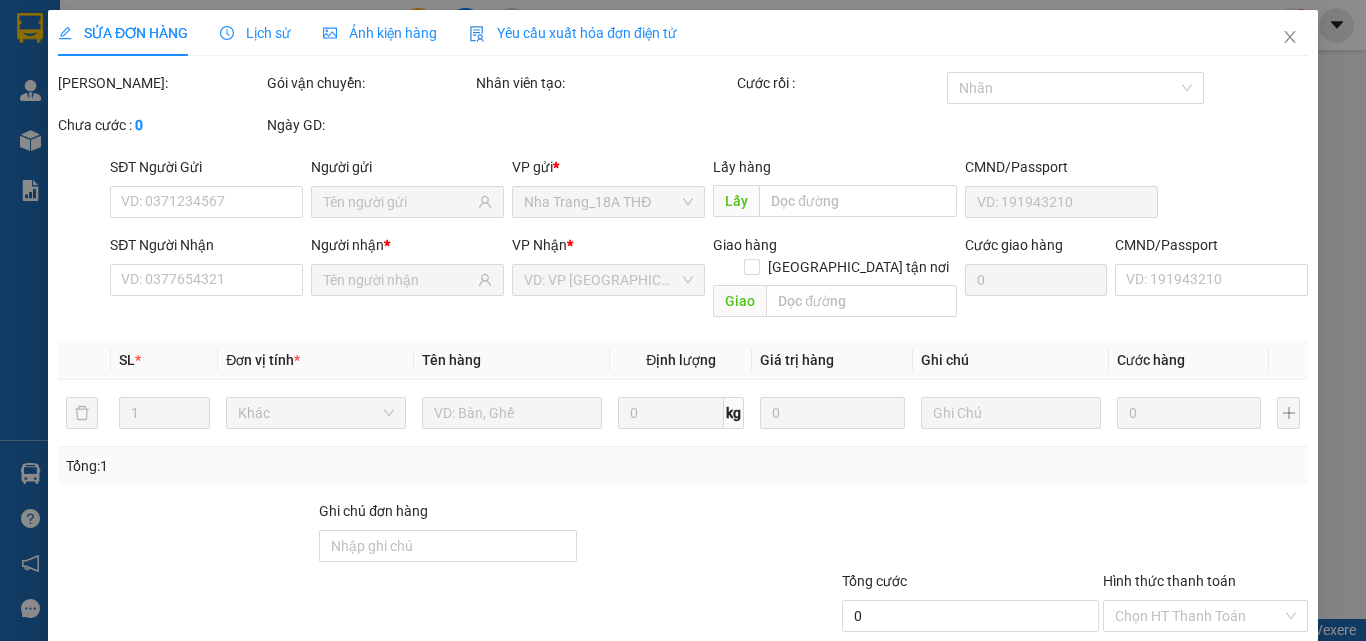 type on "0778800679" 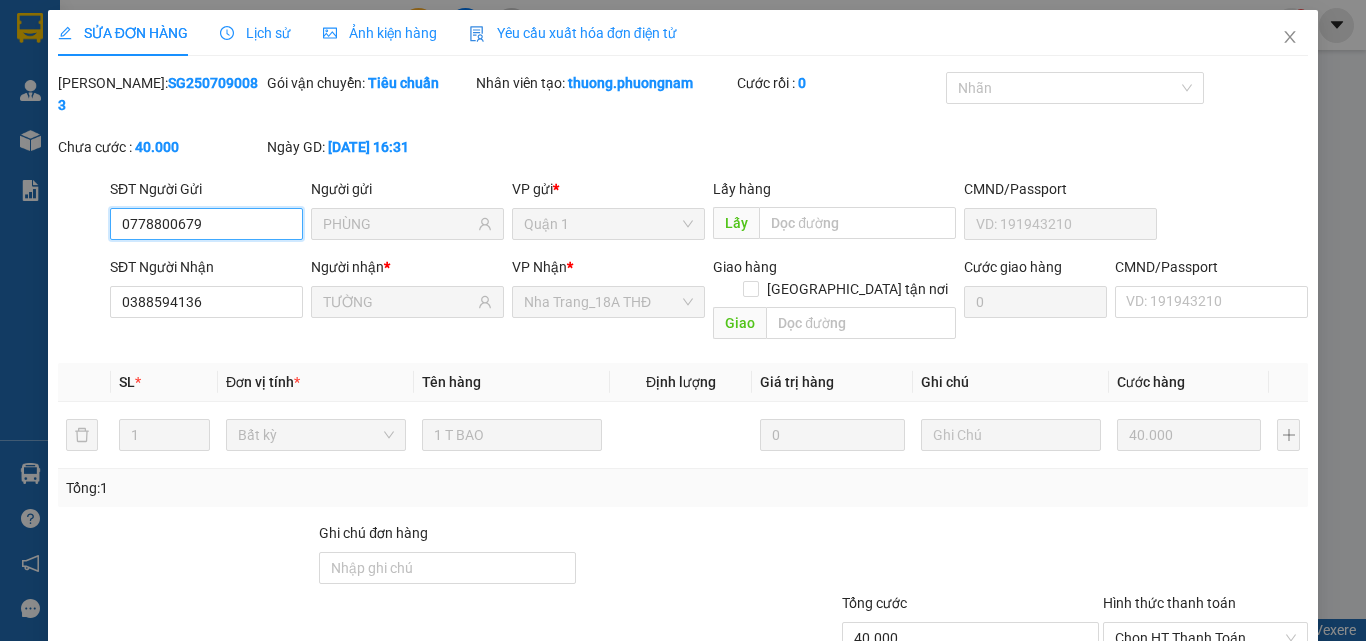 scroll, scrollTop: 103, scrollLeft: 0, axis: vertical 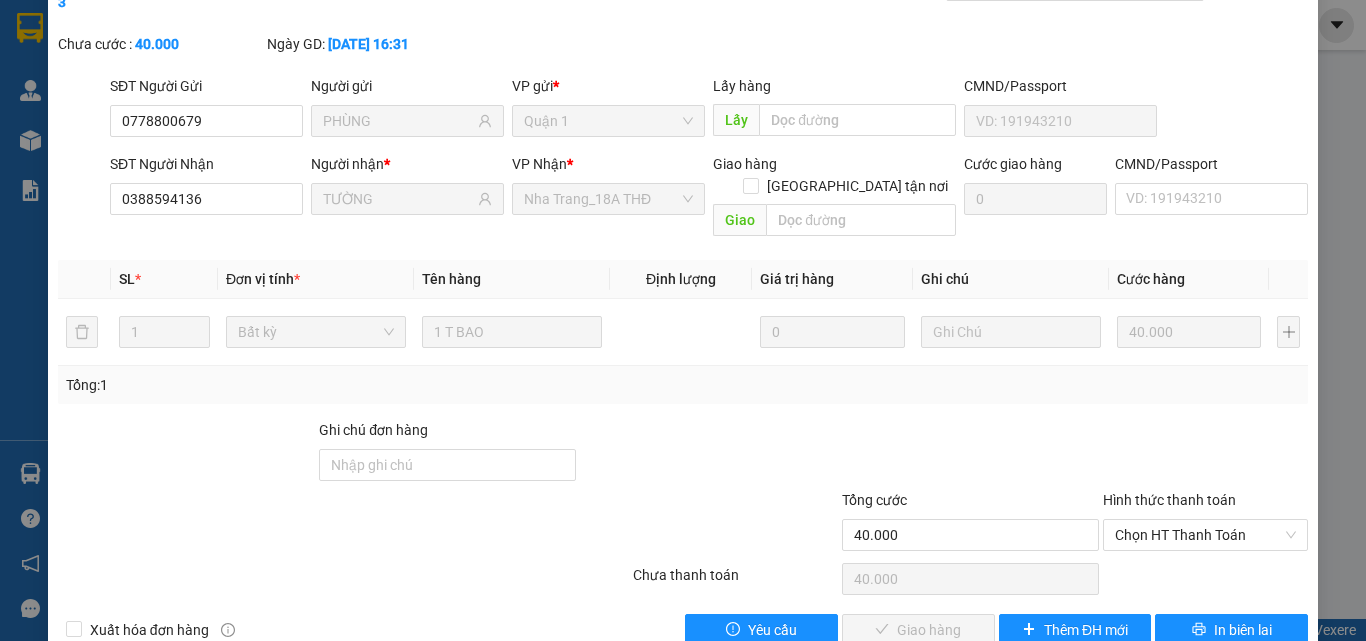 click on "Hình thức thanh toán" at bounding box center [1205, 504] 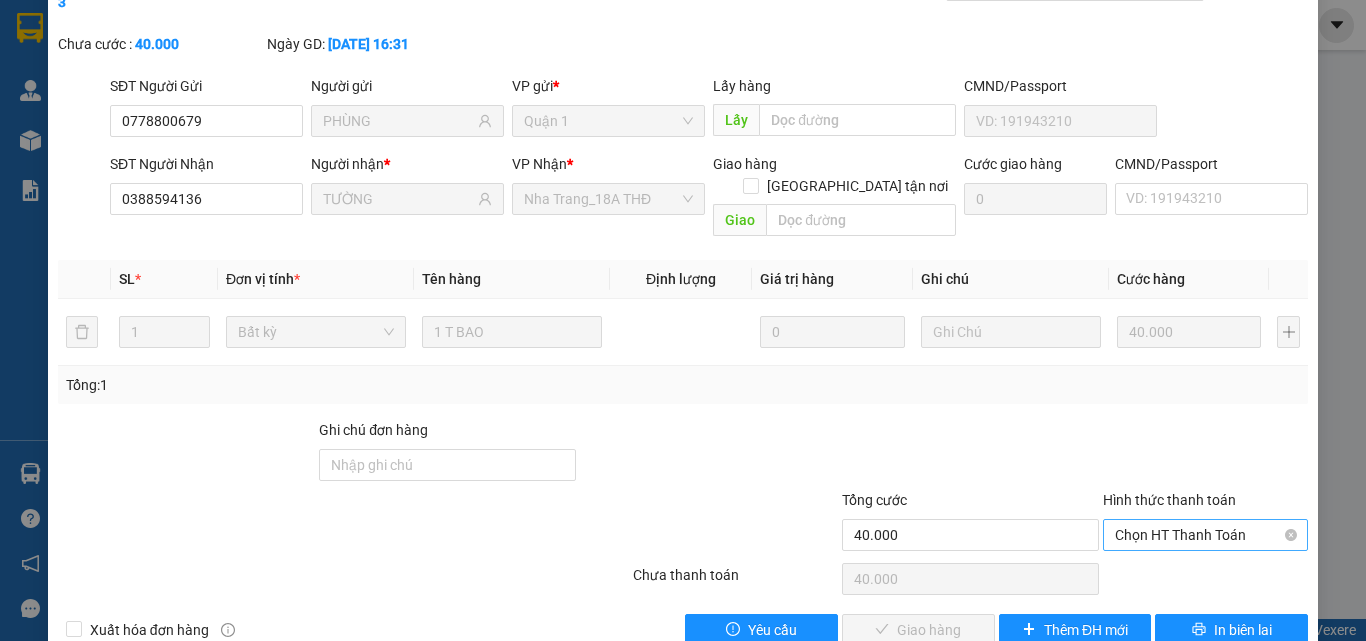 drag, startPoint x: 1119, startPoint y: 482, endPoint x: 1121, endPoint y: 525, distance: 43.046486 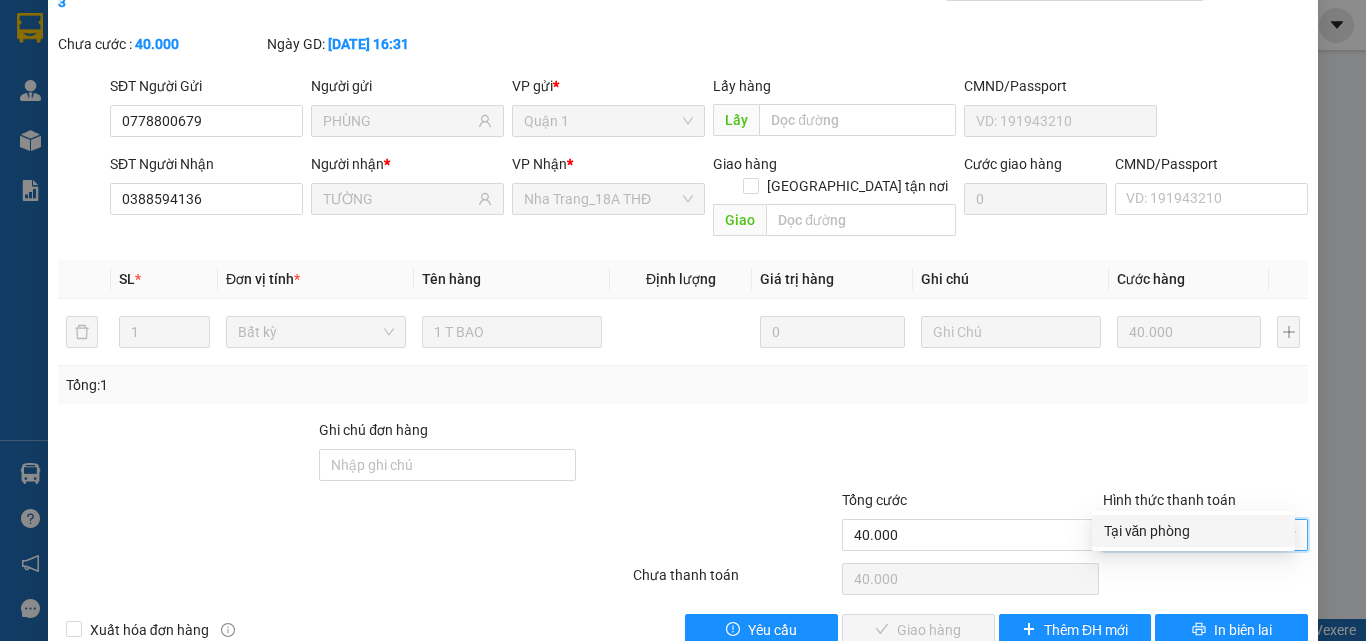 click on "Tại văn phòng" at bounding box center (1193, 531) 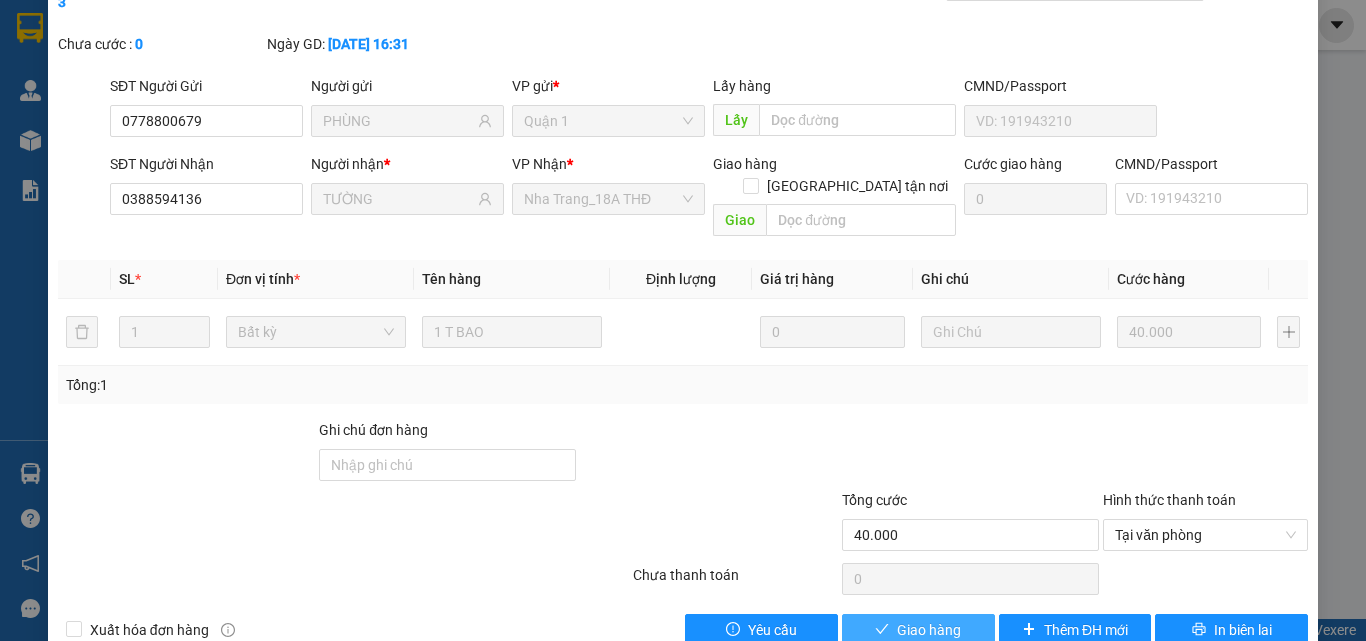 click on "Giao hàng" at bounding box center [918, 630] 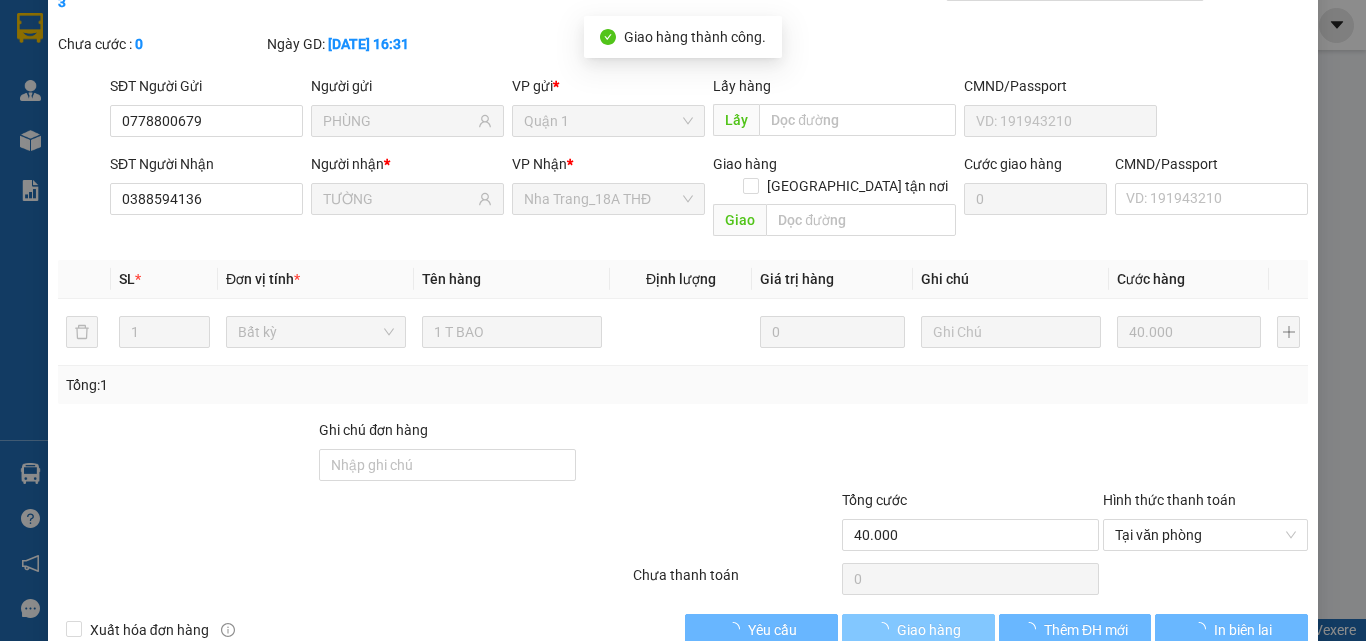 scroll, scrollTop: 0, scrollLeft: 0, axis: both 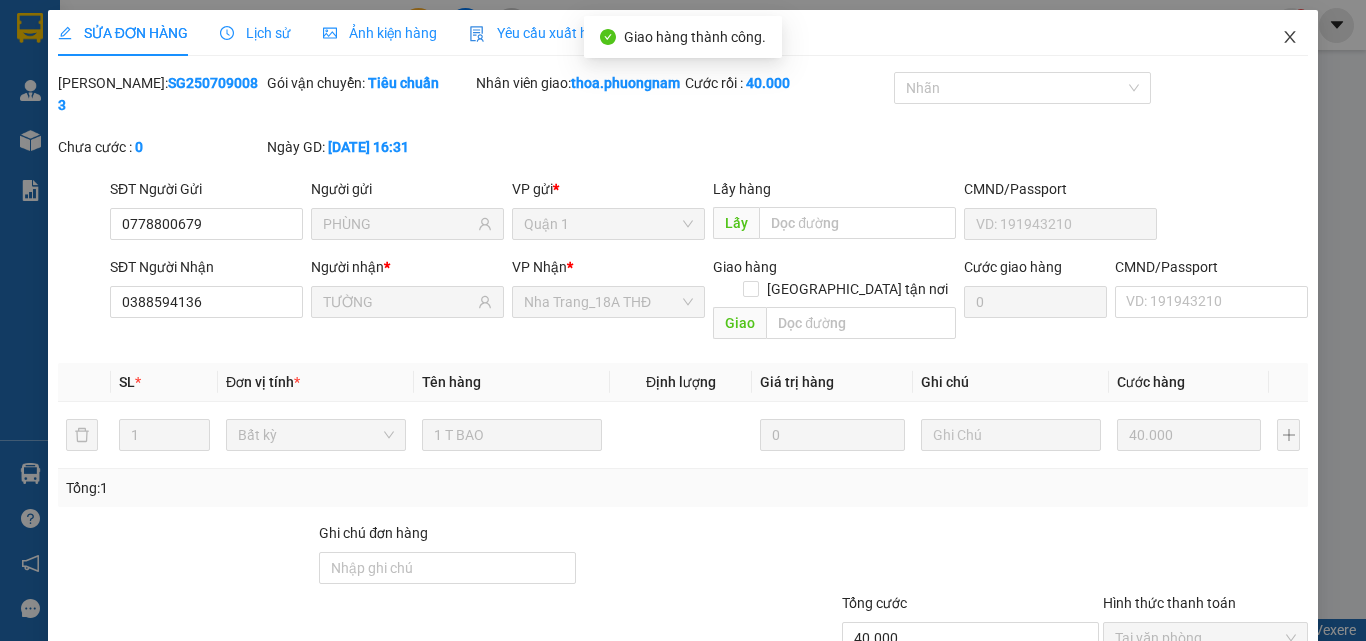 click at bounding box center [1290, 38] 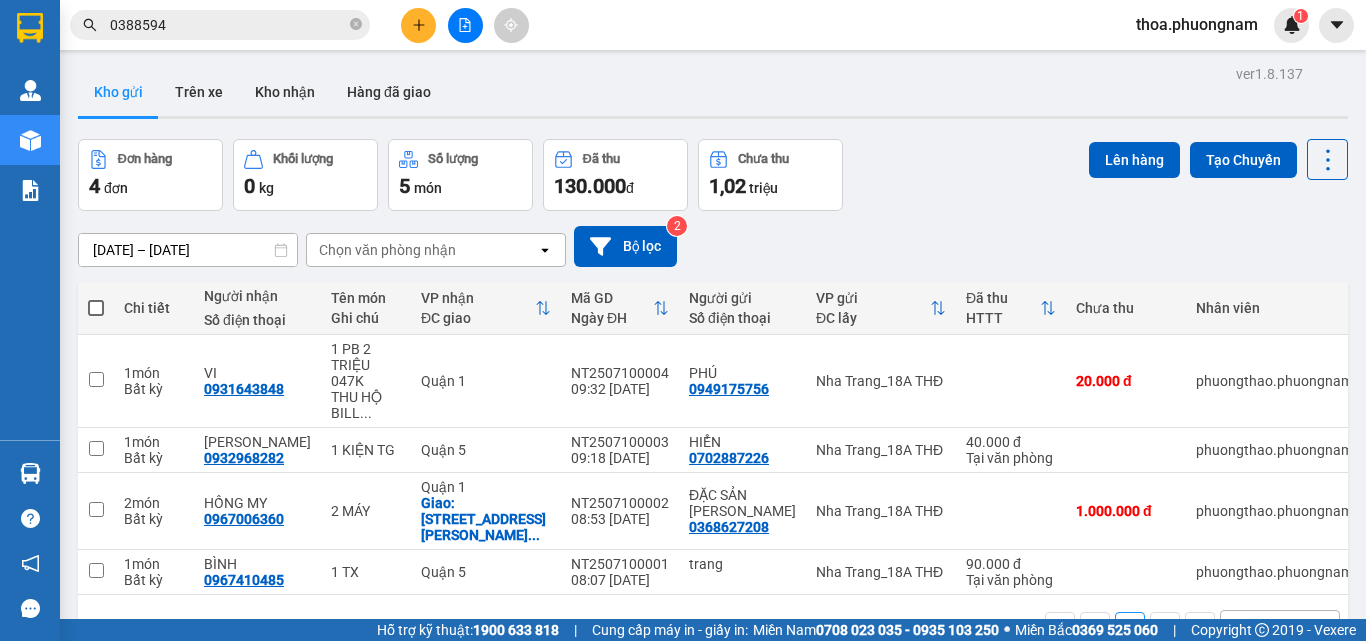 click on "0388594" at bounding box center (220, 25) 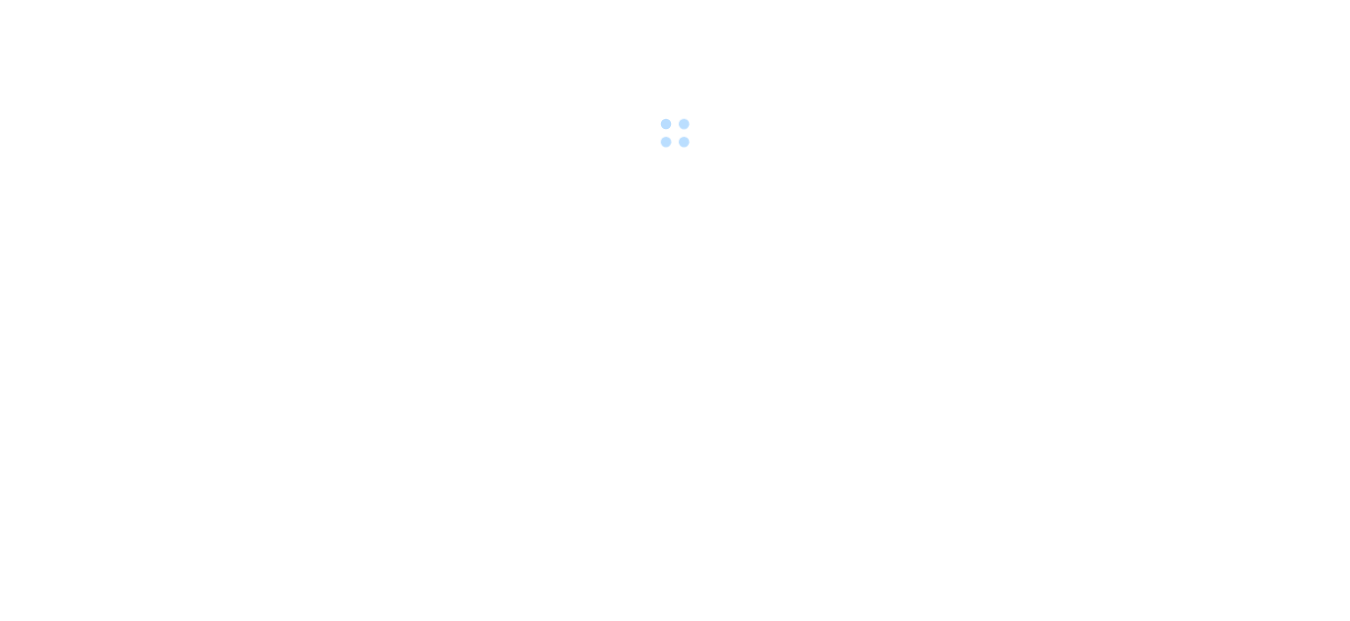 scroll, scrollTop: 0, scrollLeft: 0, axis: both 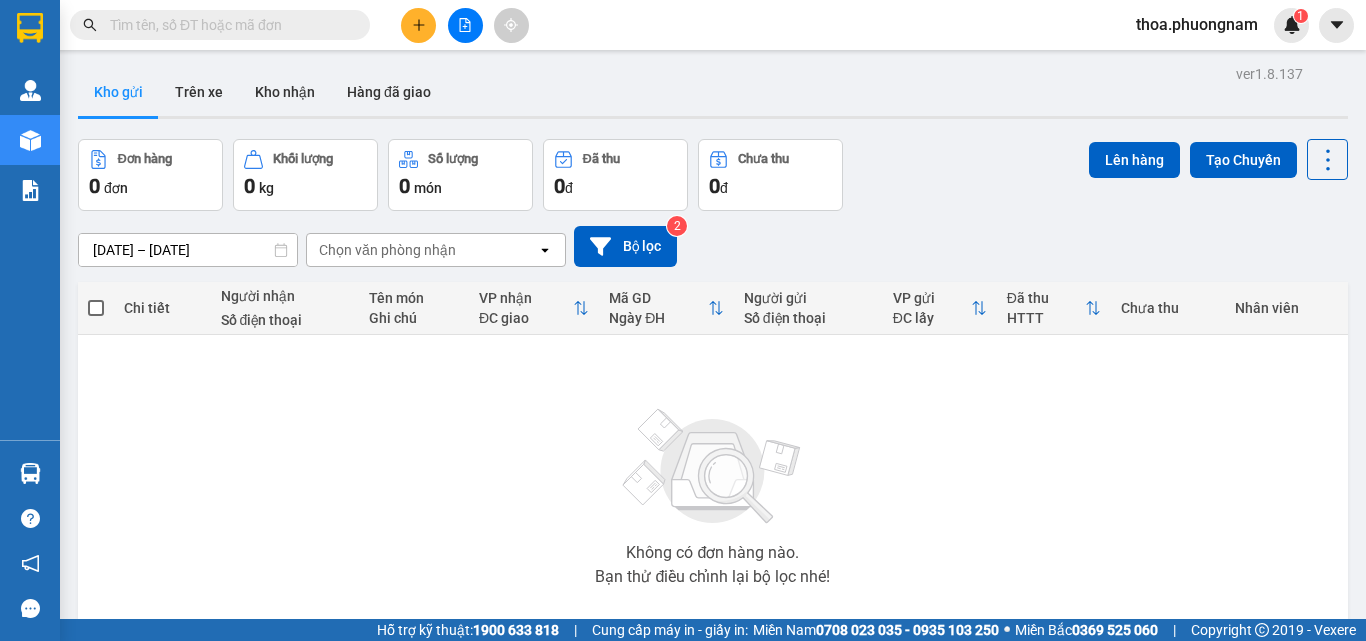 click at bounding box center [228, 25] 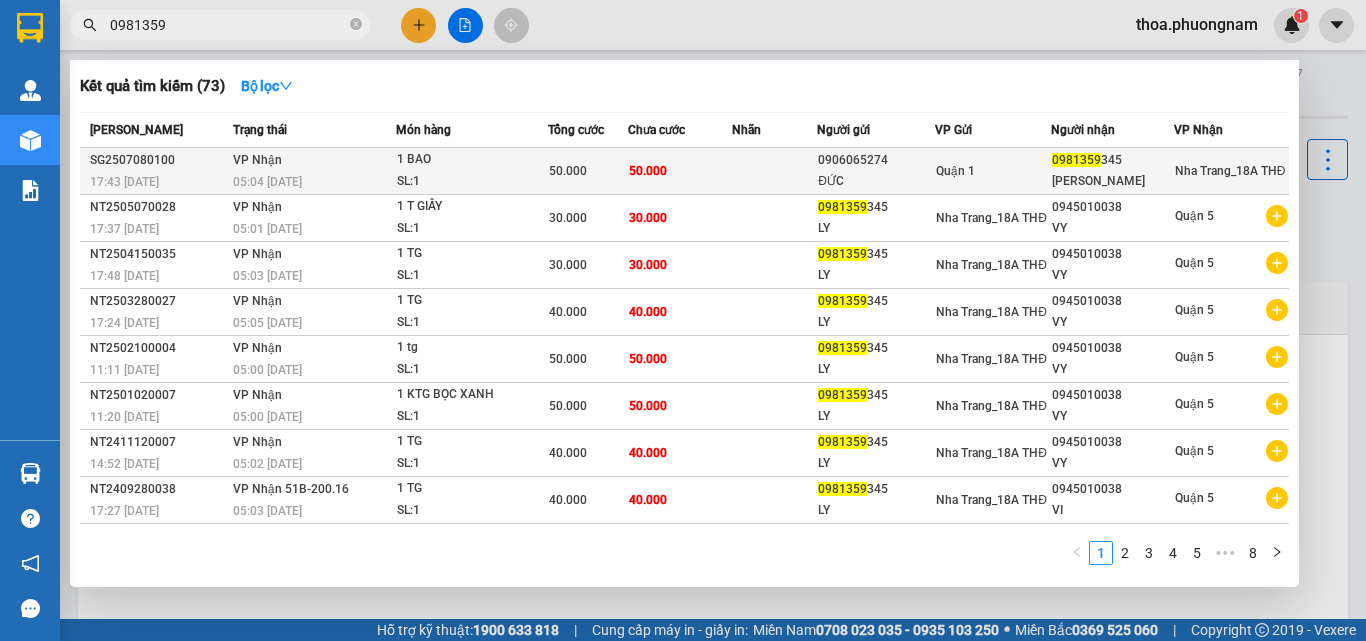 type on "0981359" 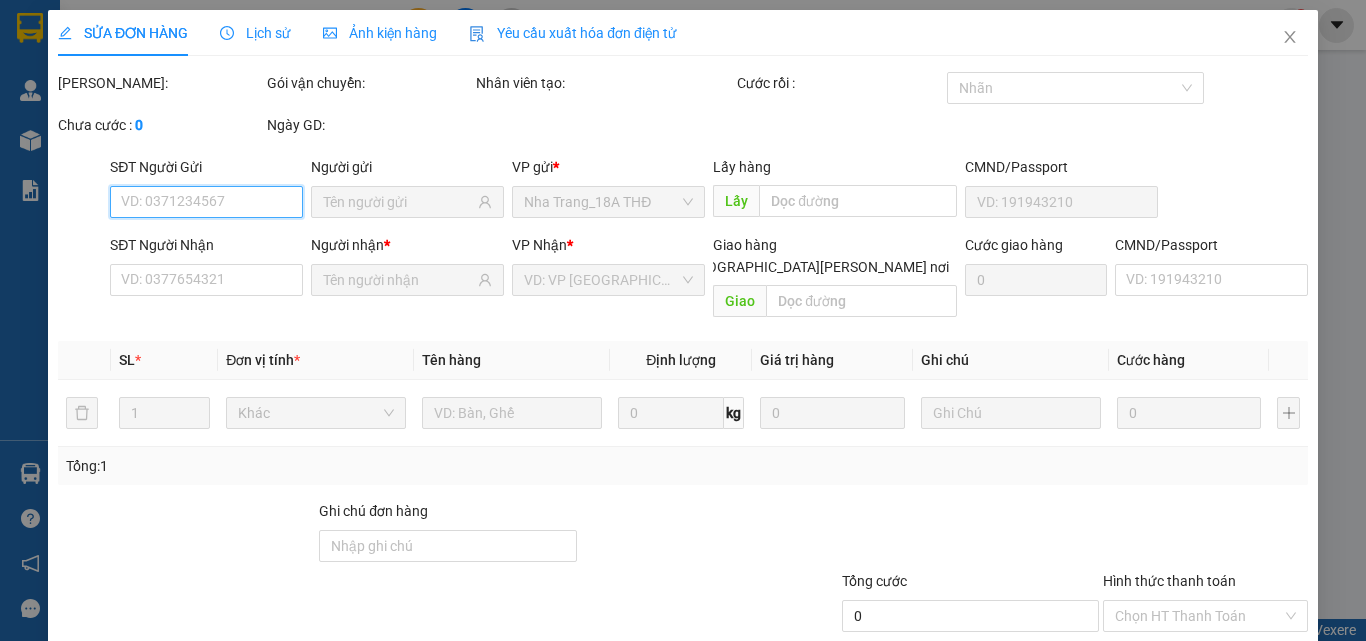 type on "0906065274" 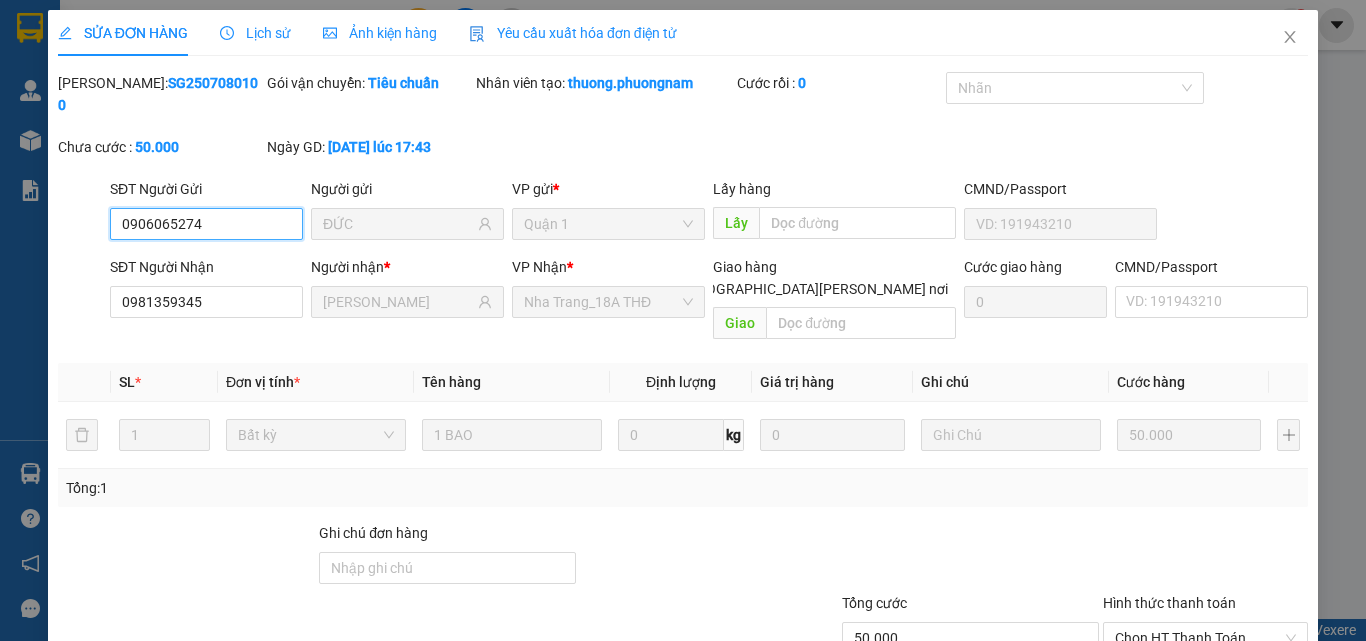 scroll, scrollTop: 103, scrollLeft: 0, axis: vertical 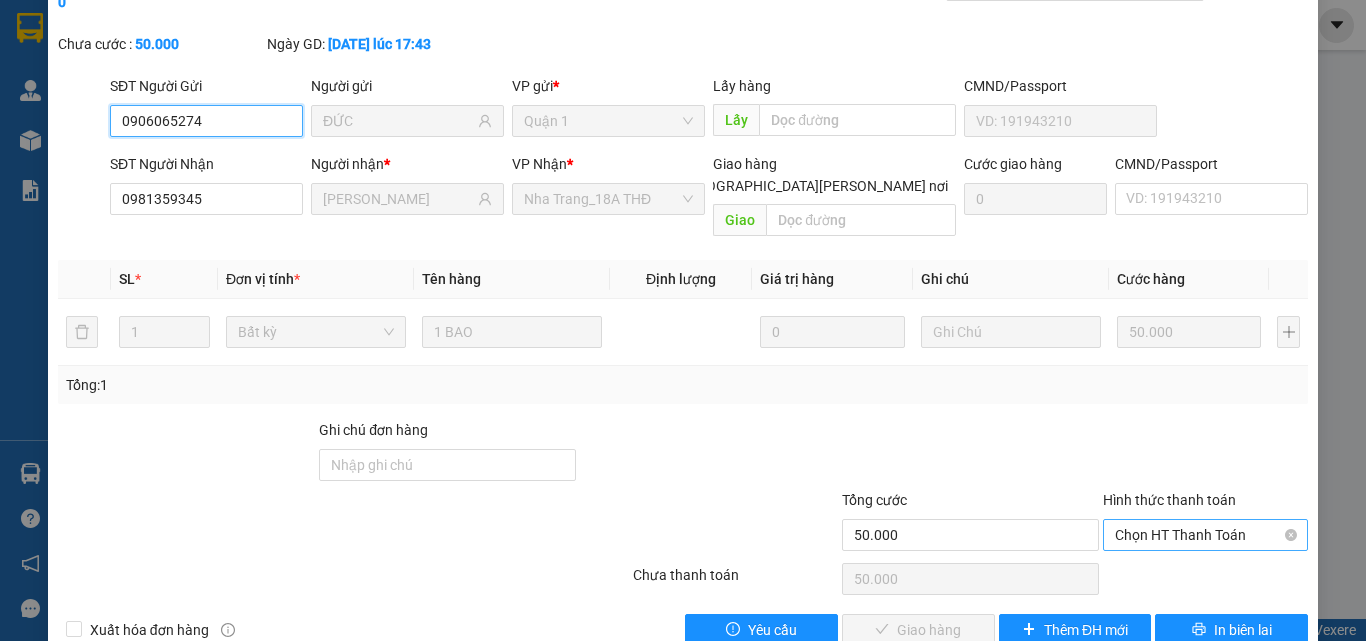 click on "Chọn HT Thanh Toán" at bounding box center [1205, 535] 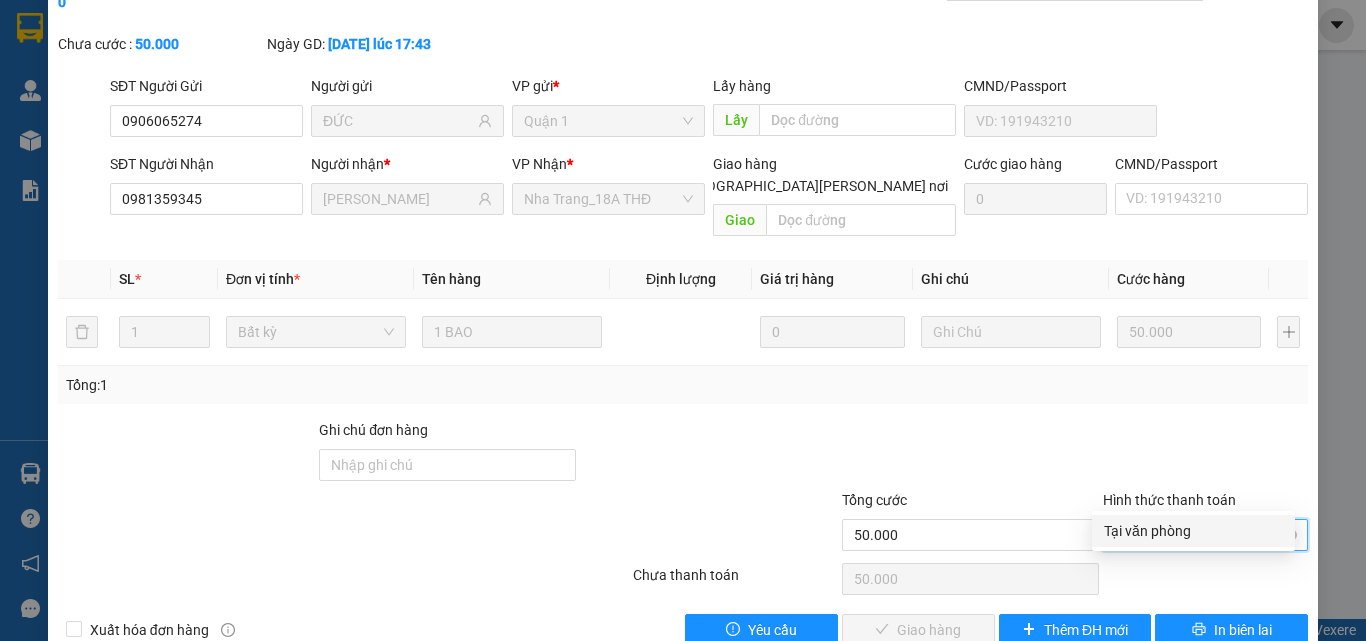 click on "Tại văn phòng" at bounding box center [1193, 531] 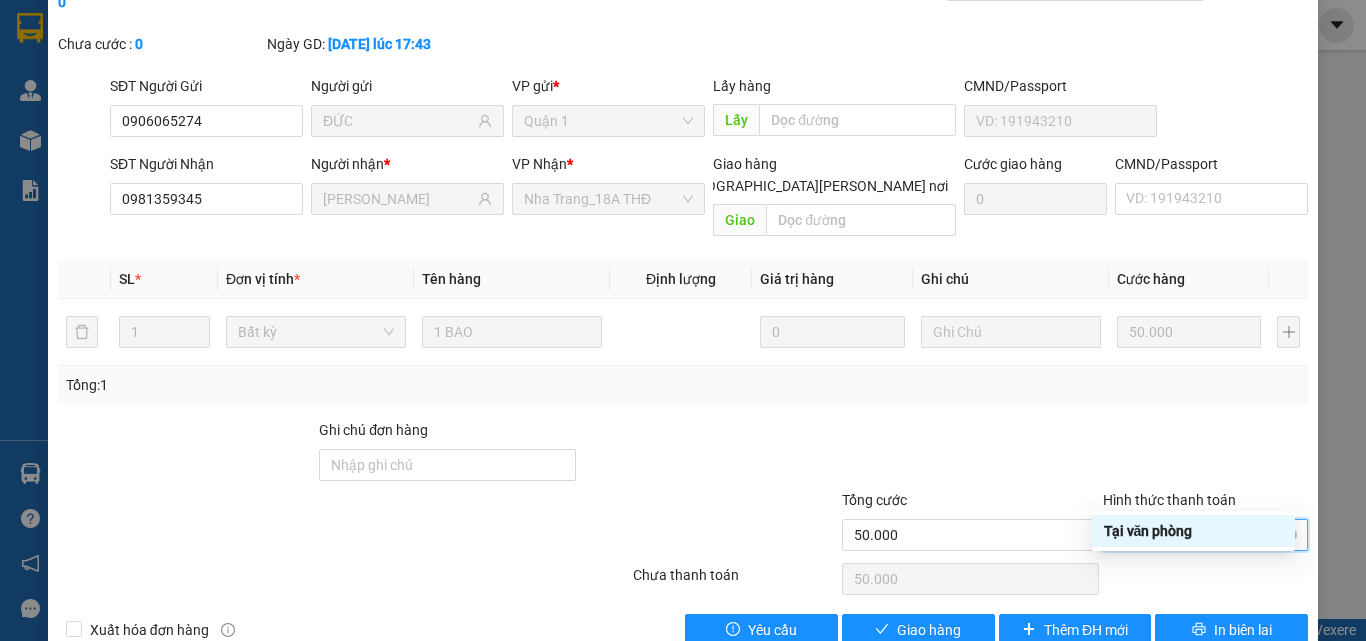 type on "0" 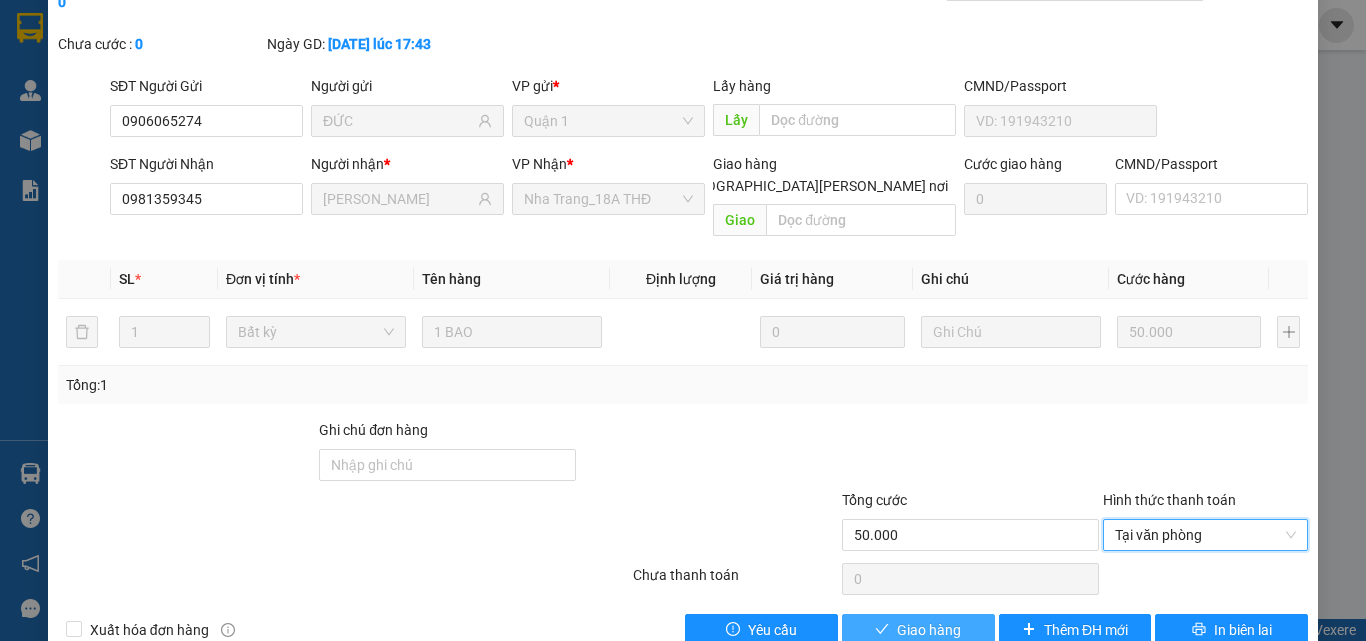 click on "Giao hàng" at bounding box center (929, 630) 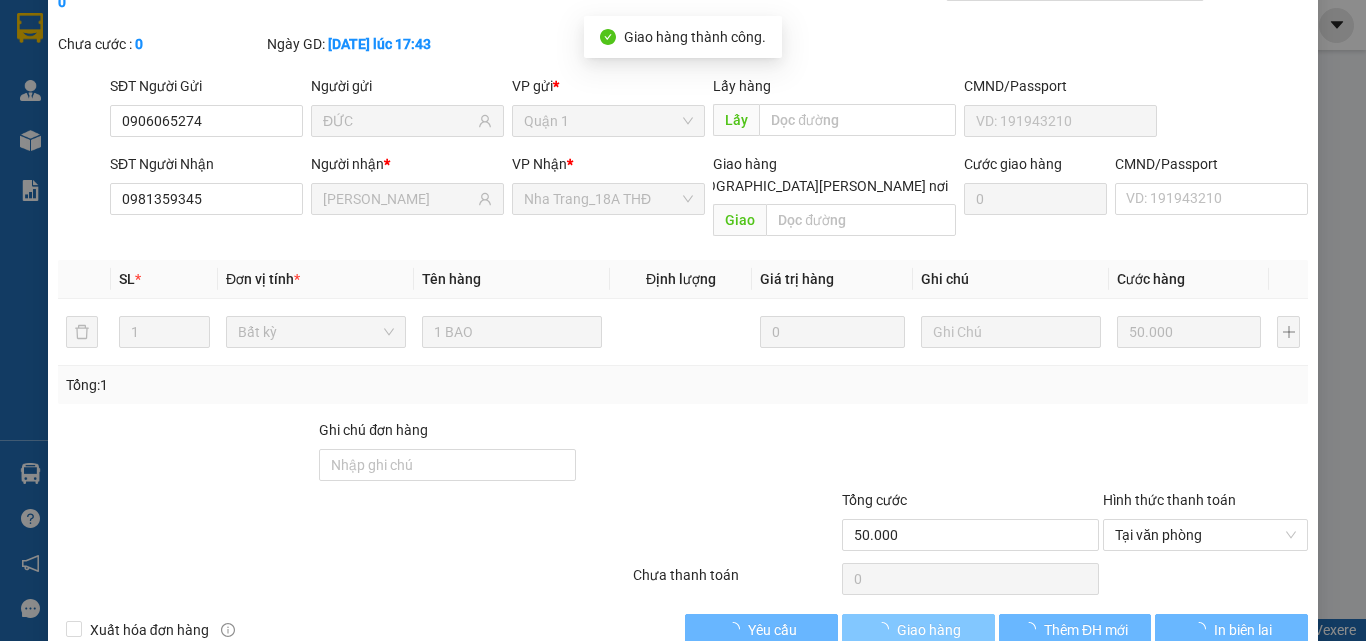 scroll, scrollTop: 0, scrollLeft: 0, axis: both 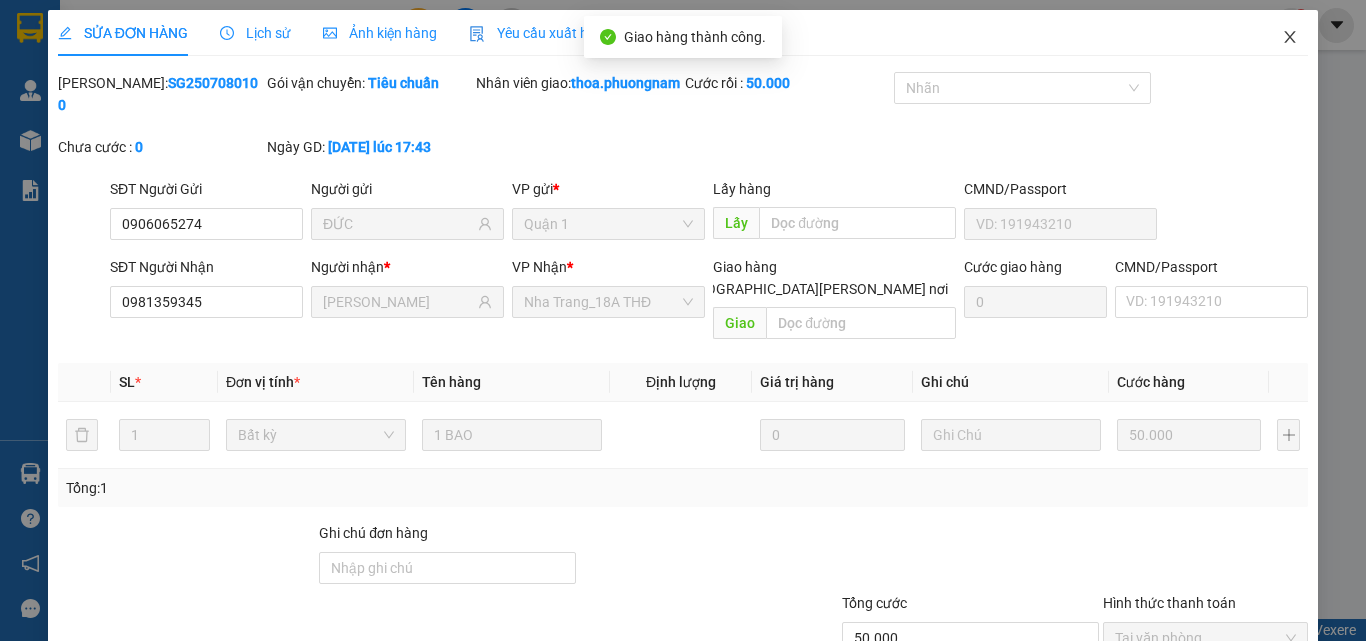 click at bounding box center [1290, 38] 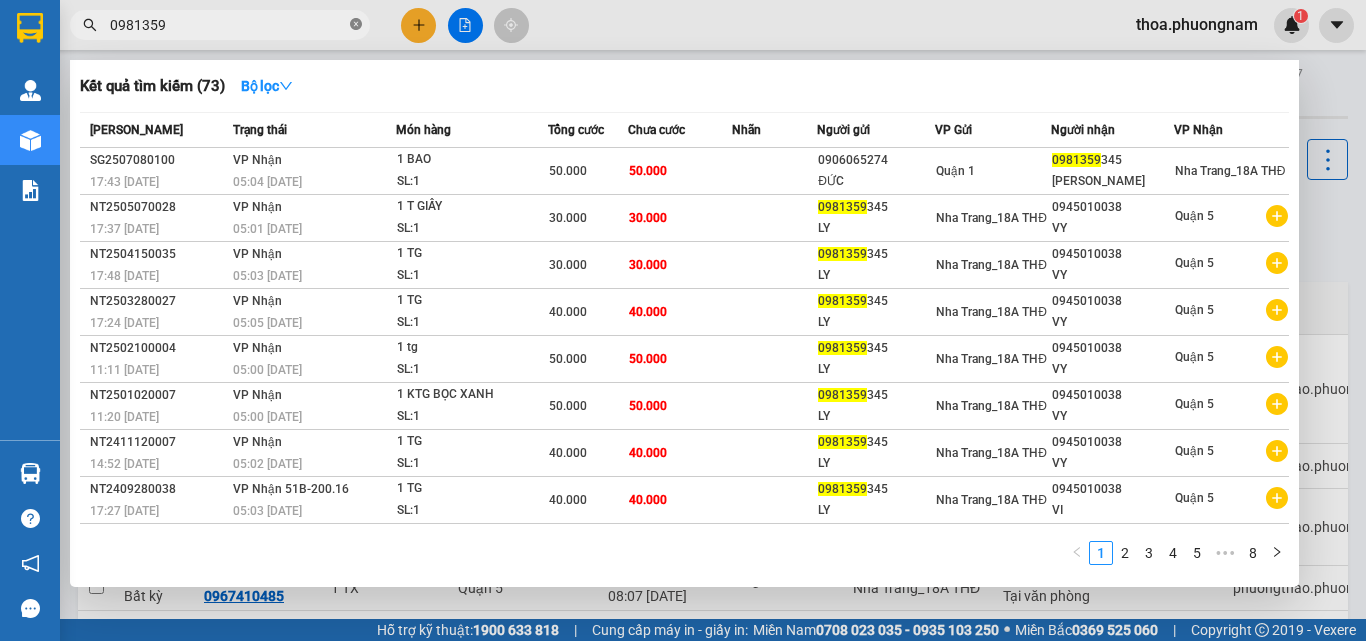 click 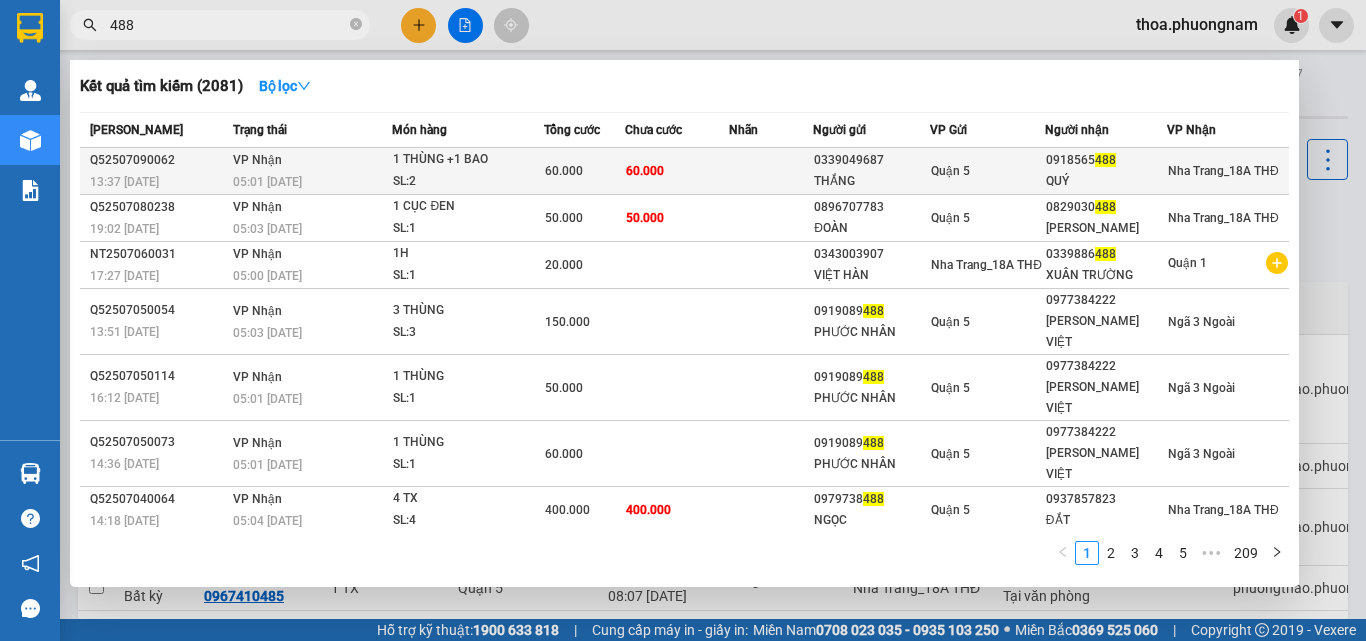 type on "488" 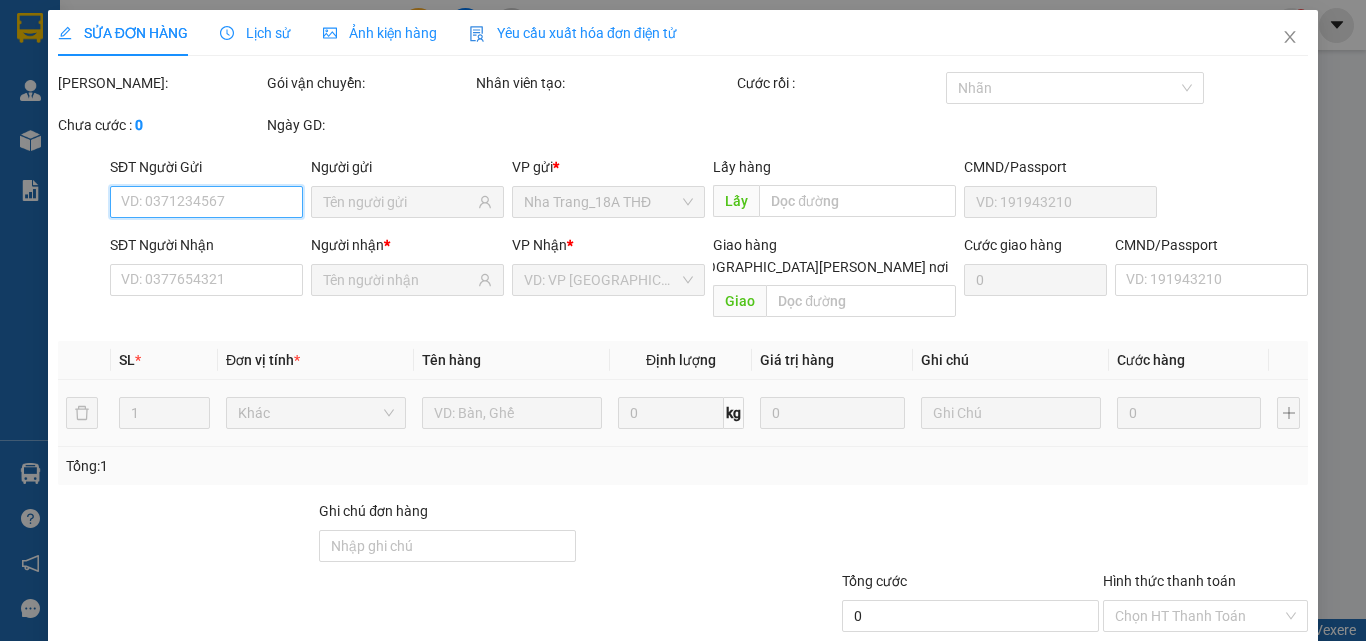 scroll, scrollTop: 103, scrollLeft: 0, axis: vertical 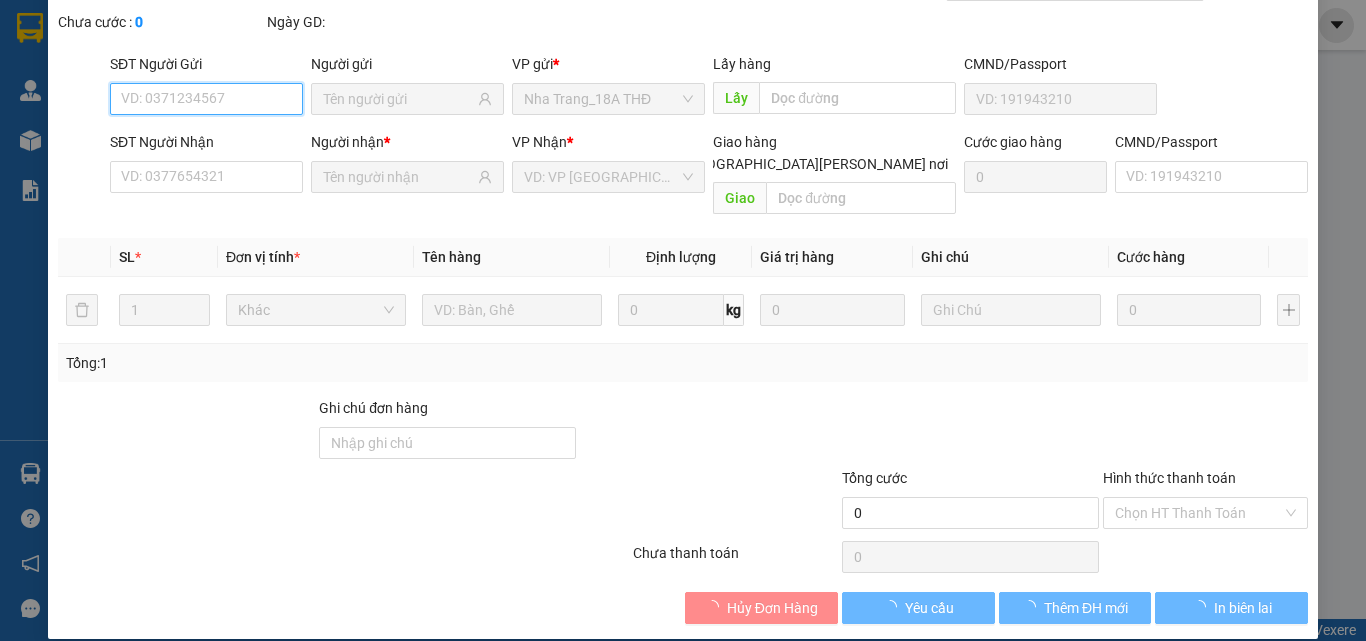 type on "0339049687" 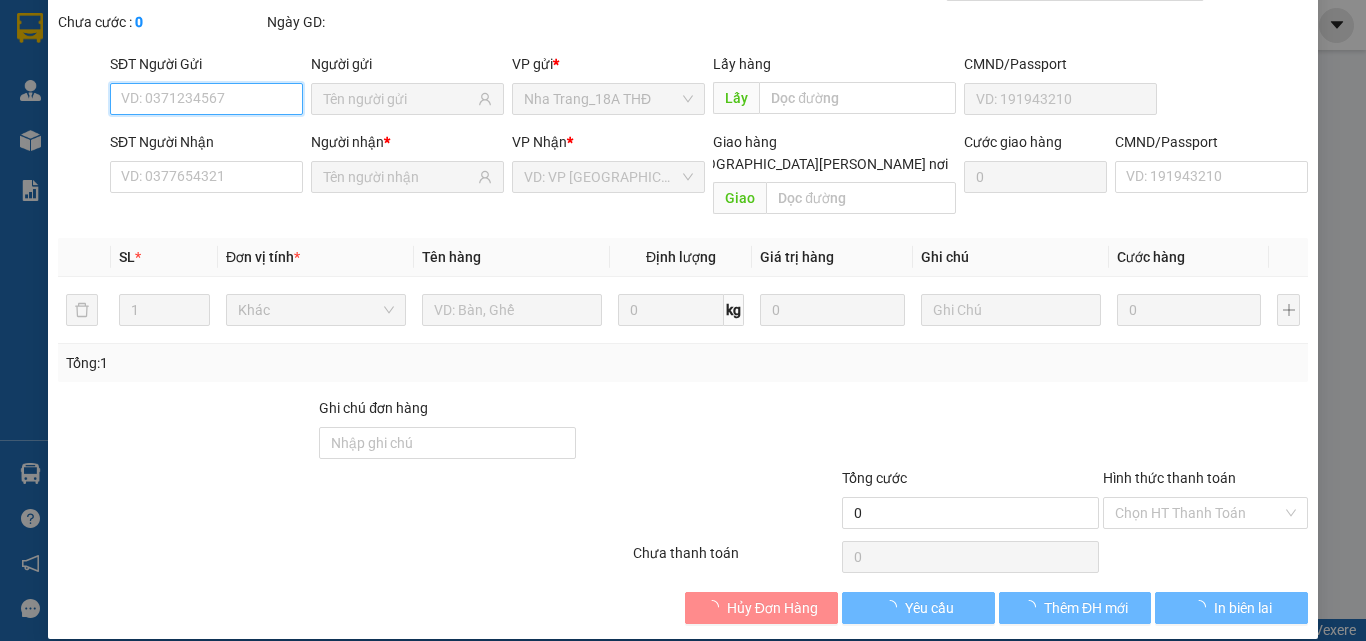 type on "THẮNG" 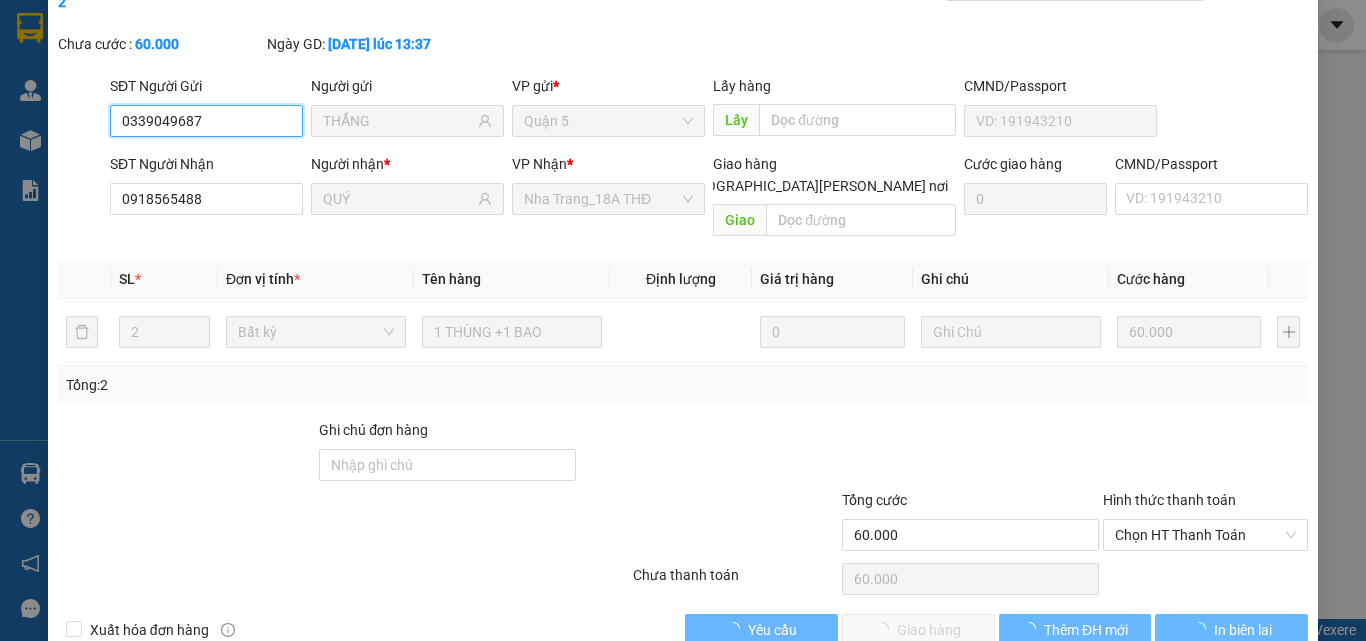 click on "Chọn HT Thanh Toán" at bounding box center (1205, 535) 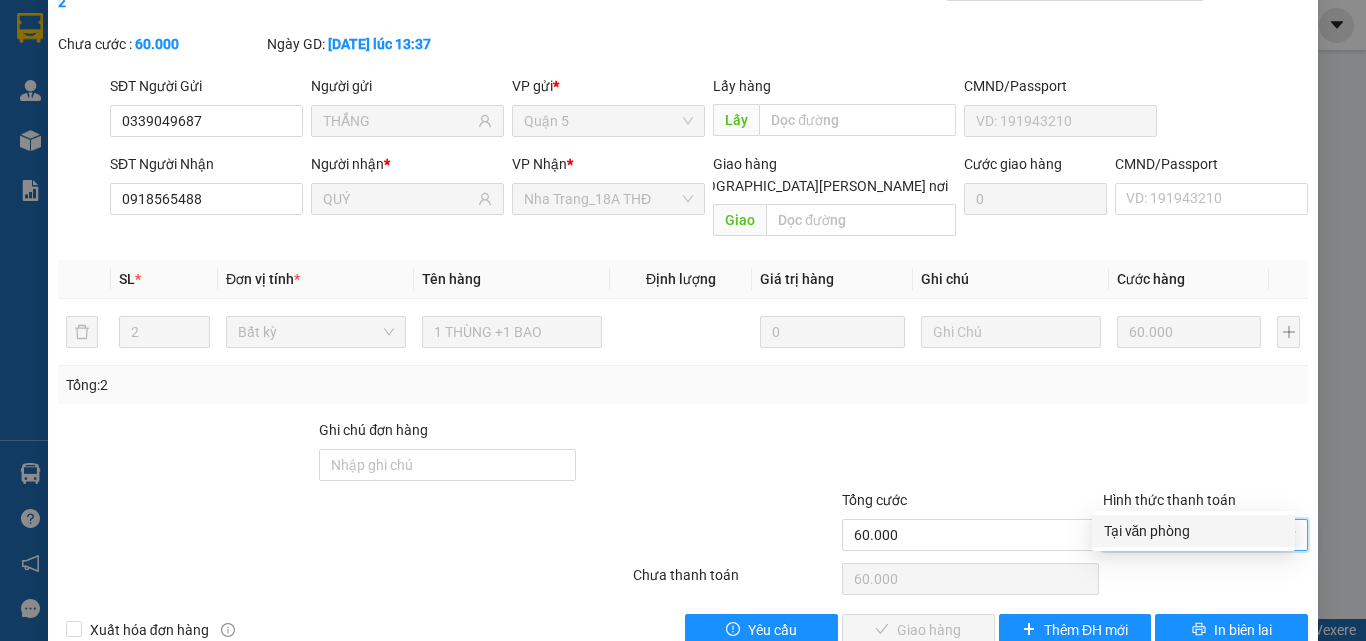 drag, startPoint x: 1139, startPoint y: 529, endPoint x: 1079, endPoint y: 544, distance: 61.846584 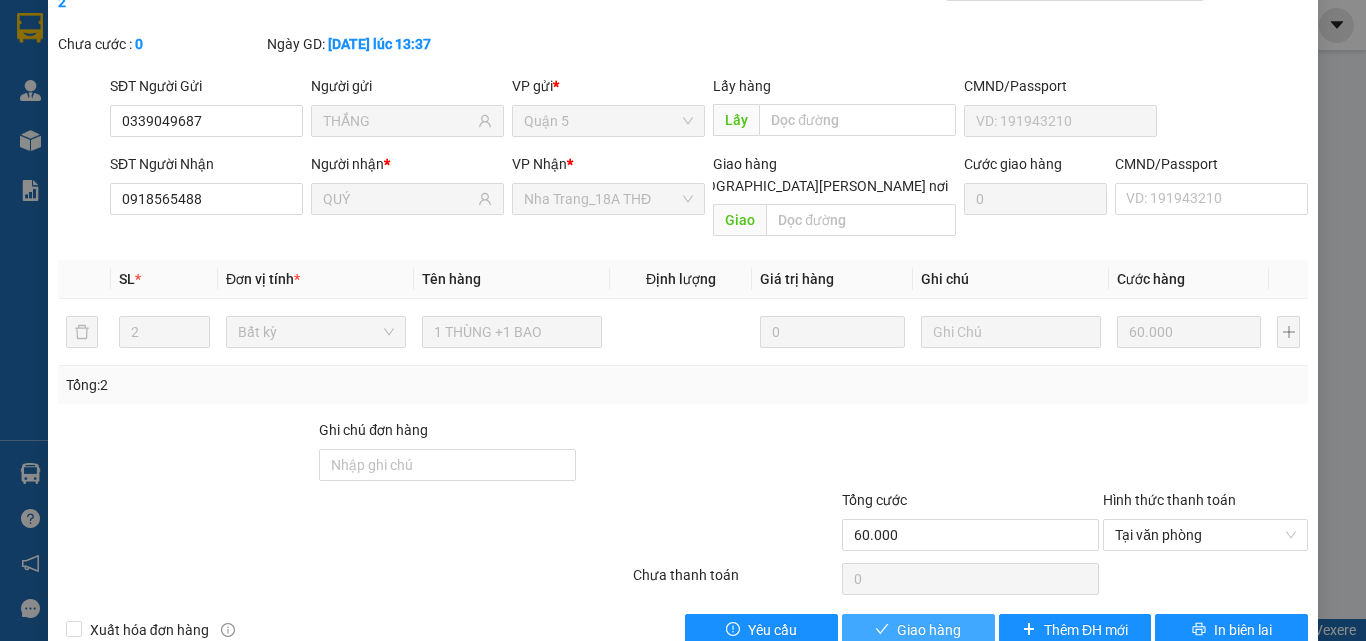 click on "Giao hàng" at bounding box center (929, 630) 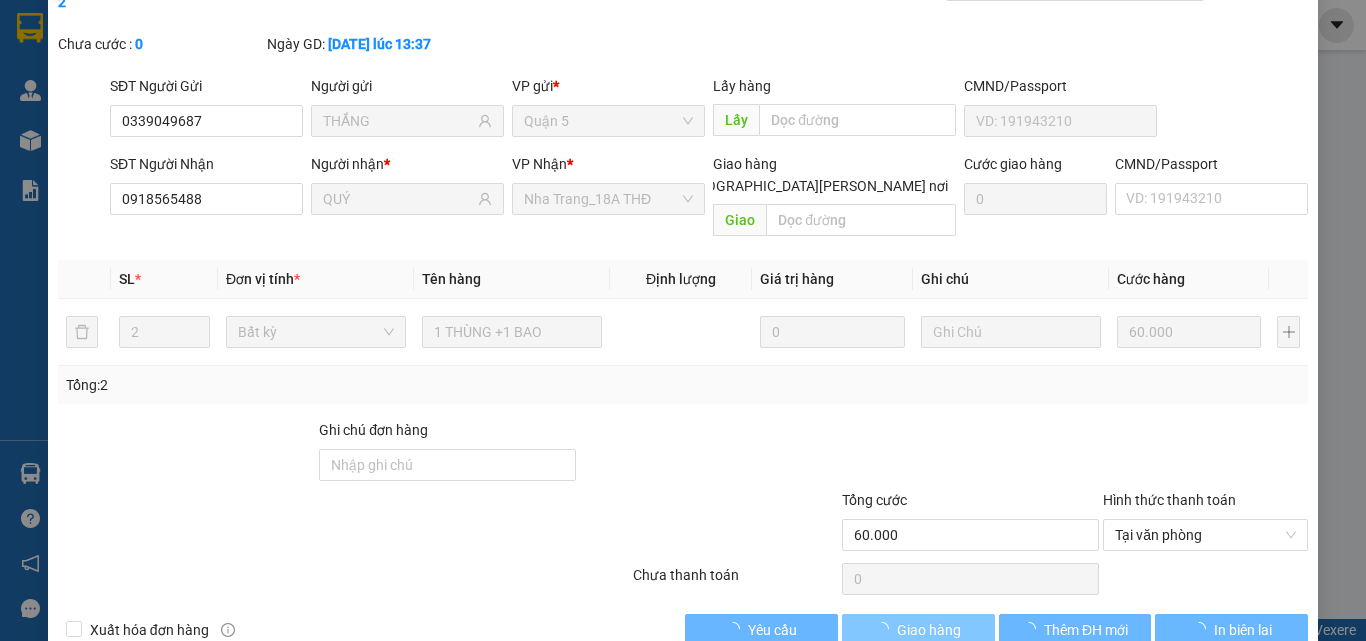 scroll, scrollTop: 0, scrollLeft: 0, axis: both 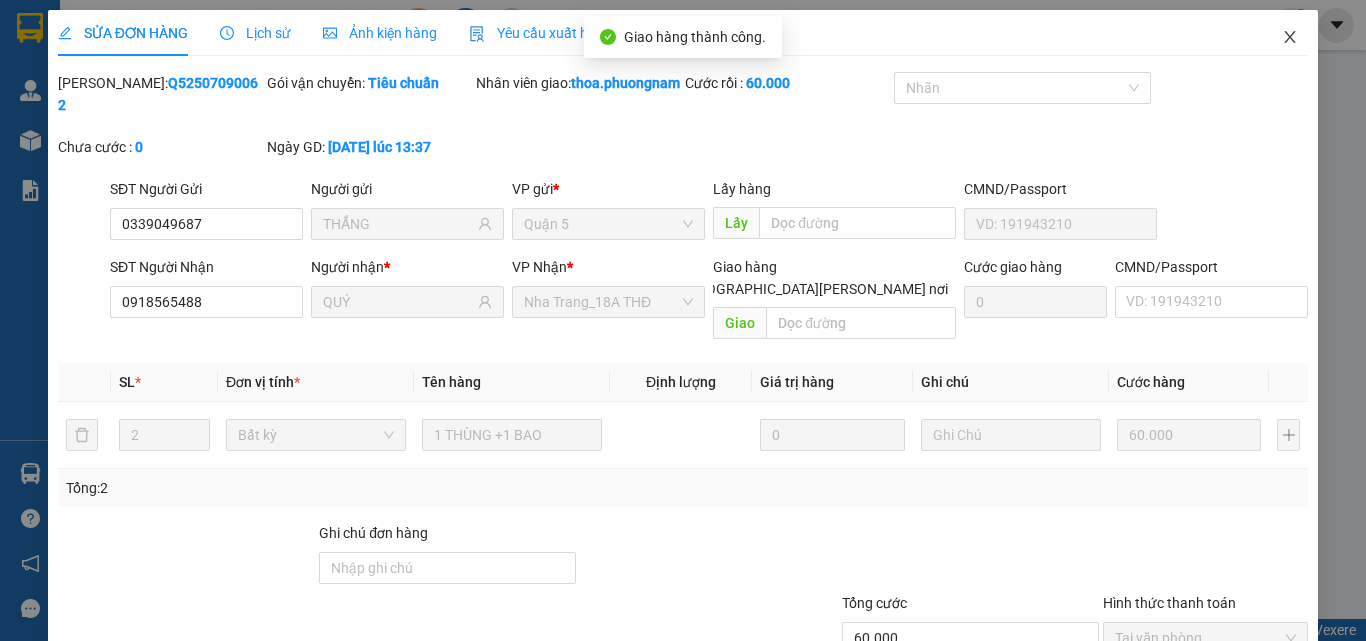 click at bounding box center [1290, 38] 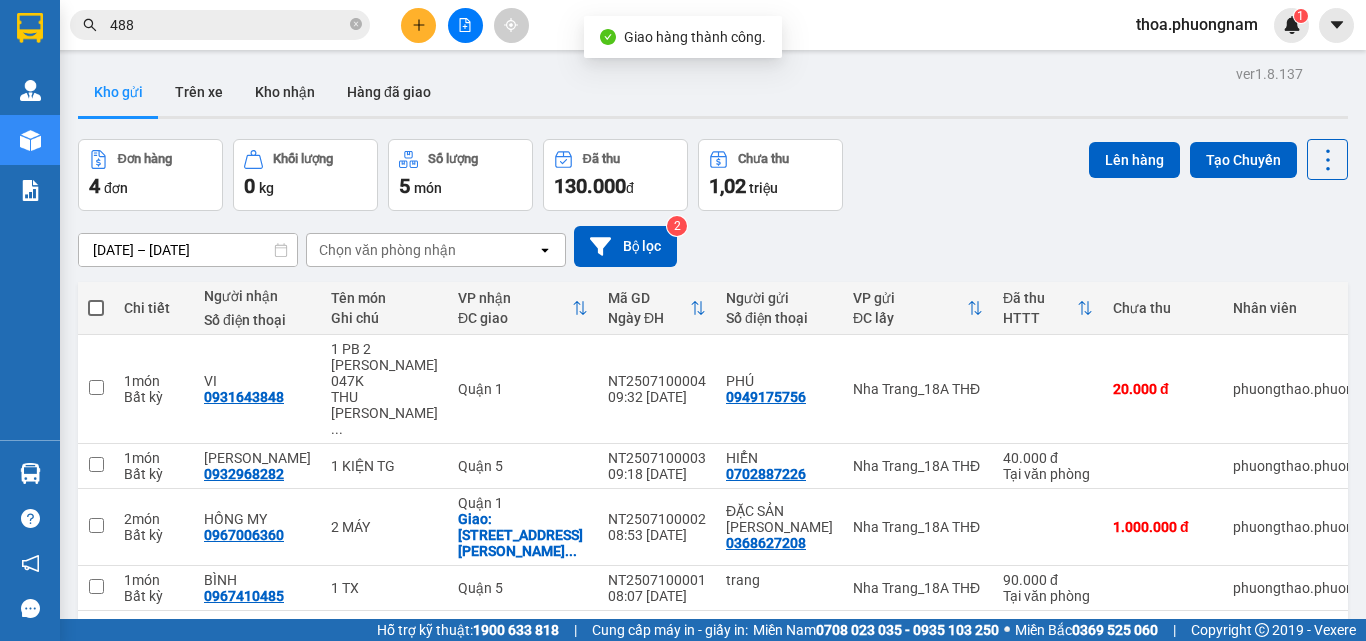 click on "488" at bounding box center (228, 25) 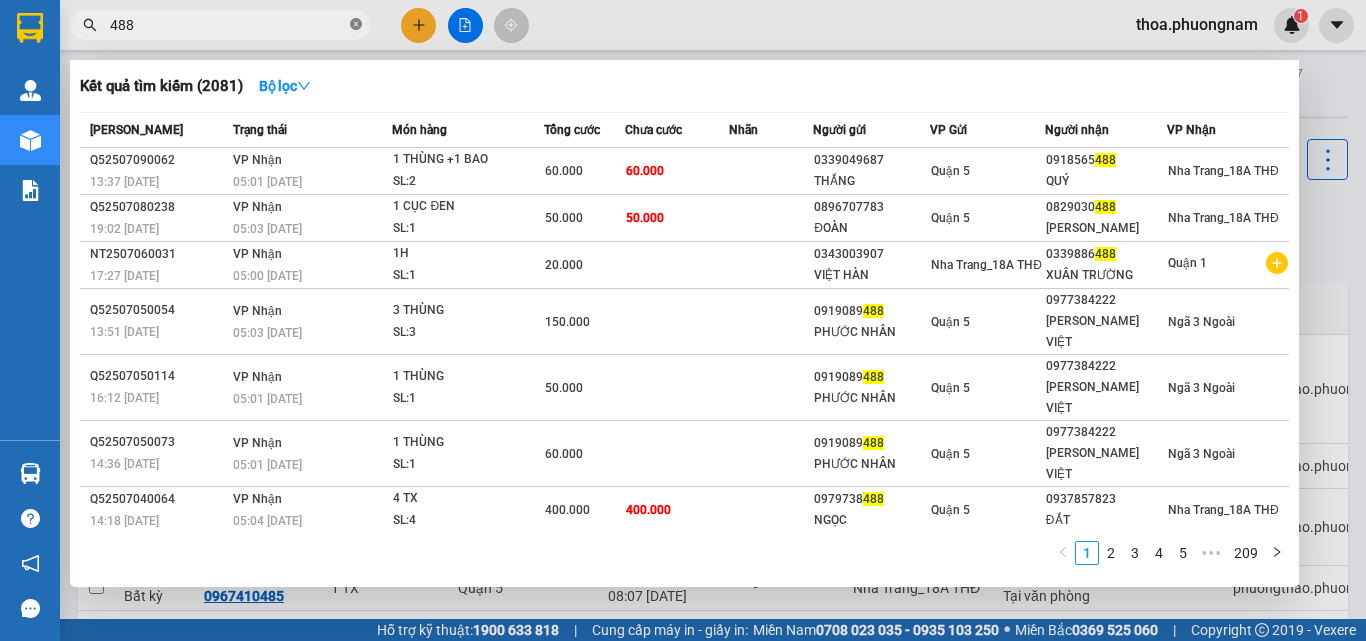 click 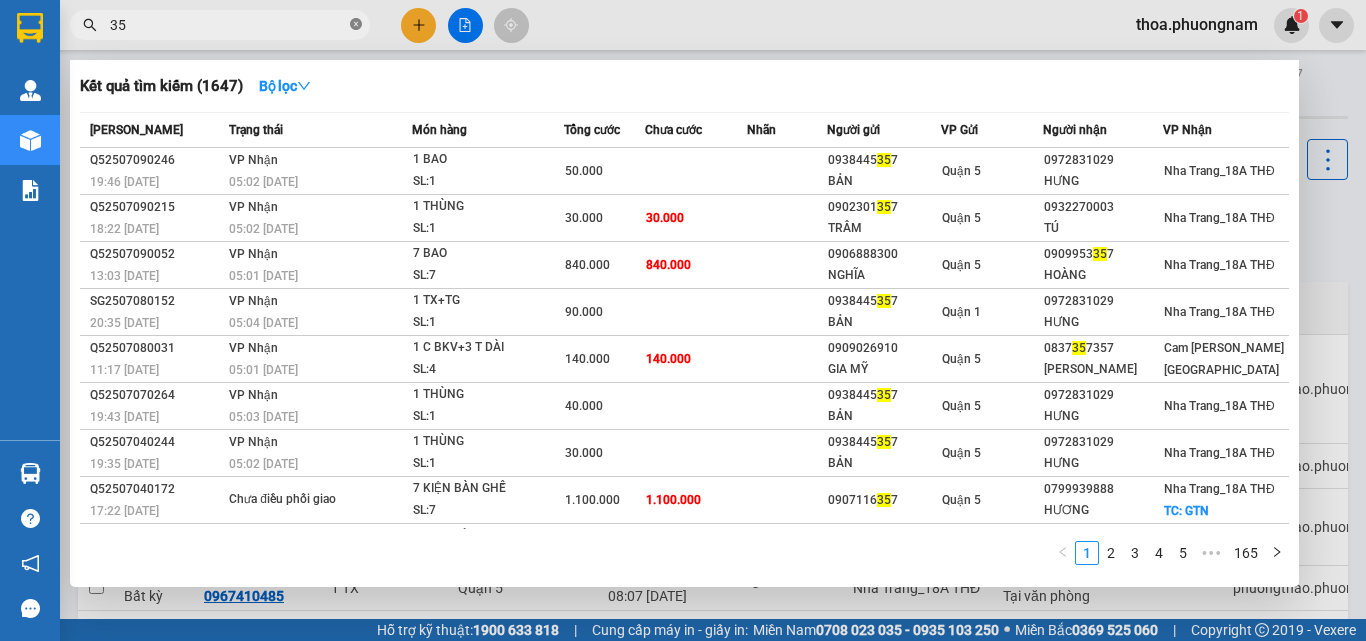 type on "3" 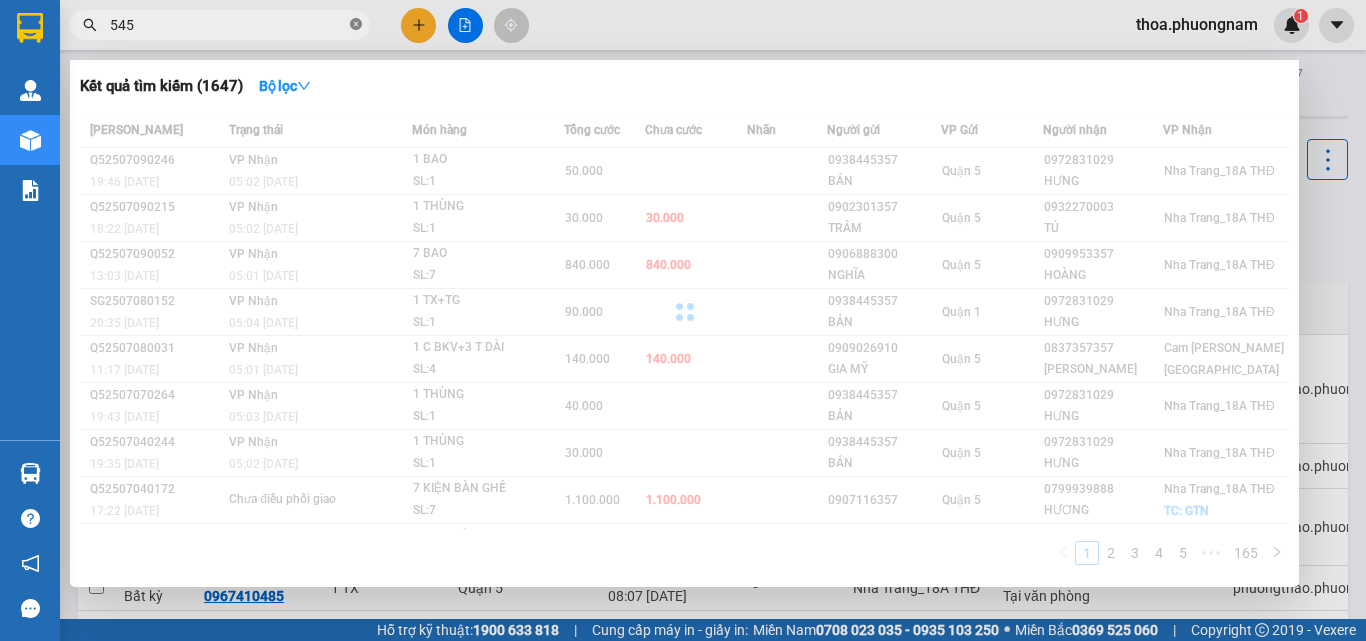 type on "5452" 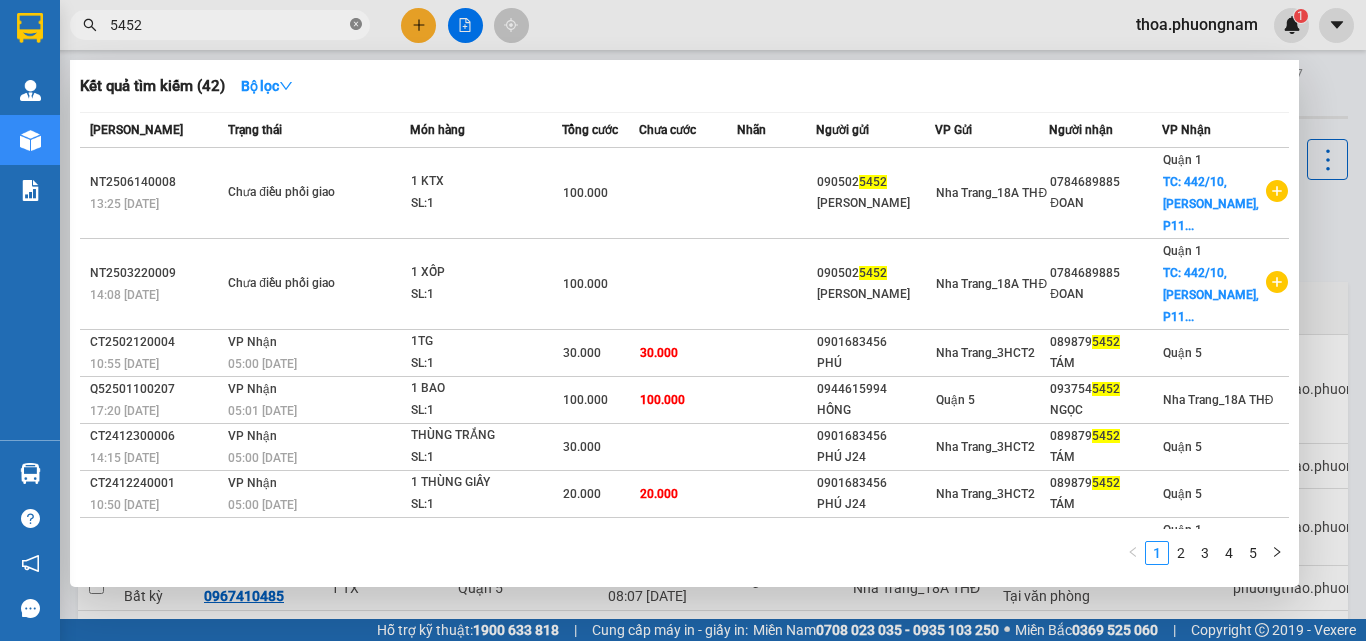click 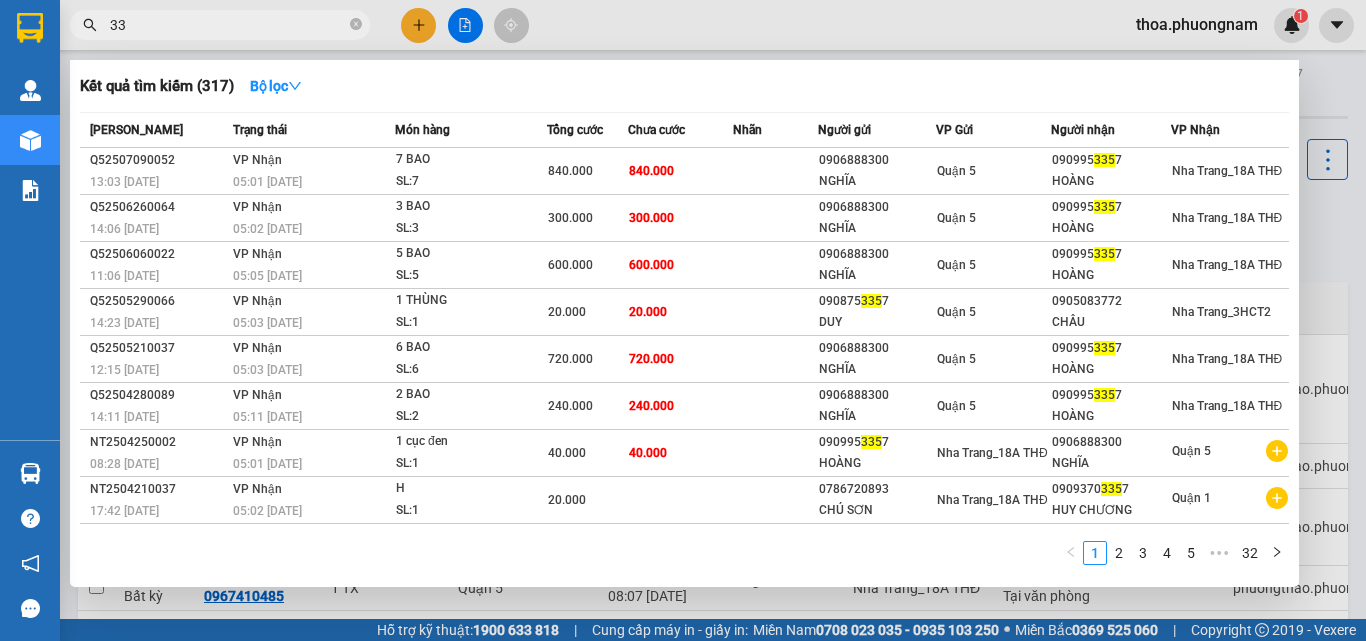 type on "3" 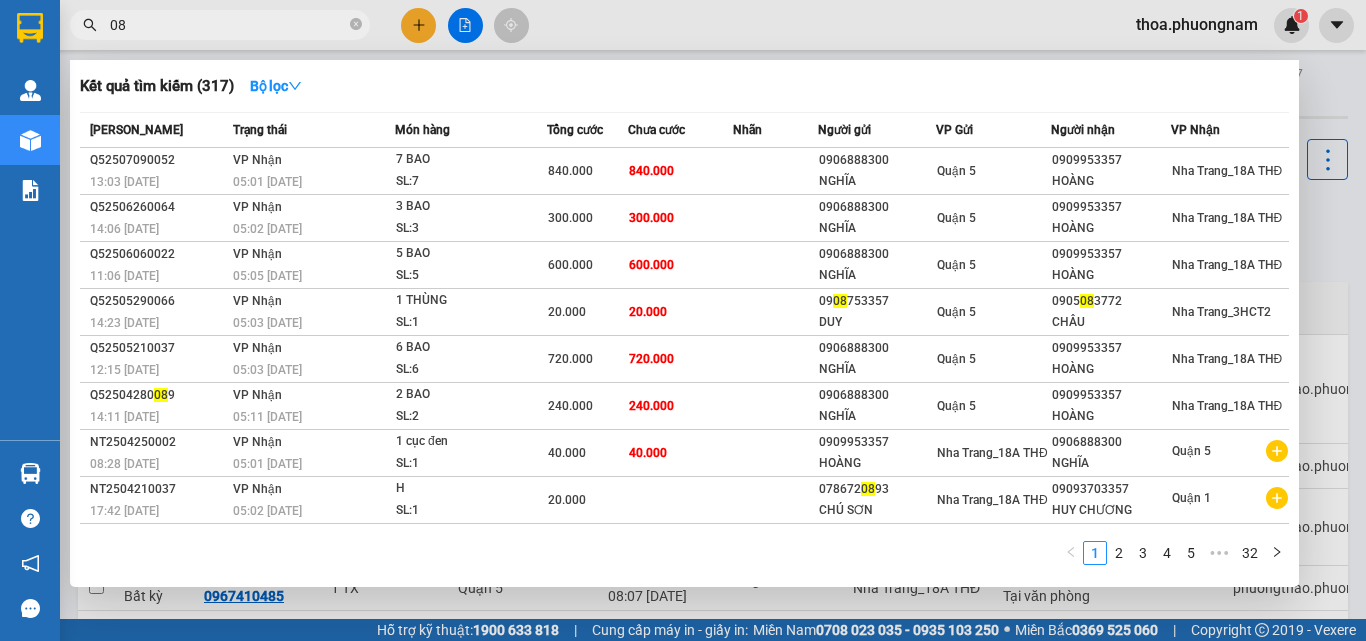 type on "0" 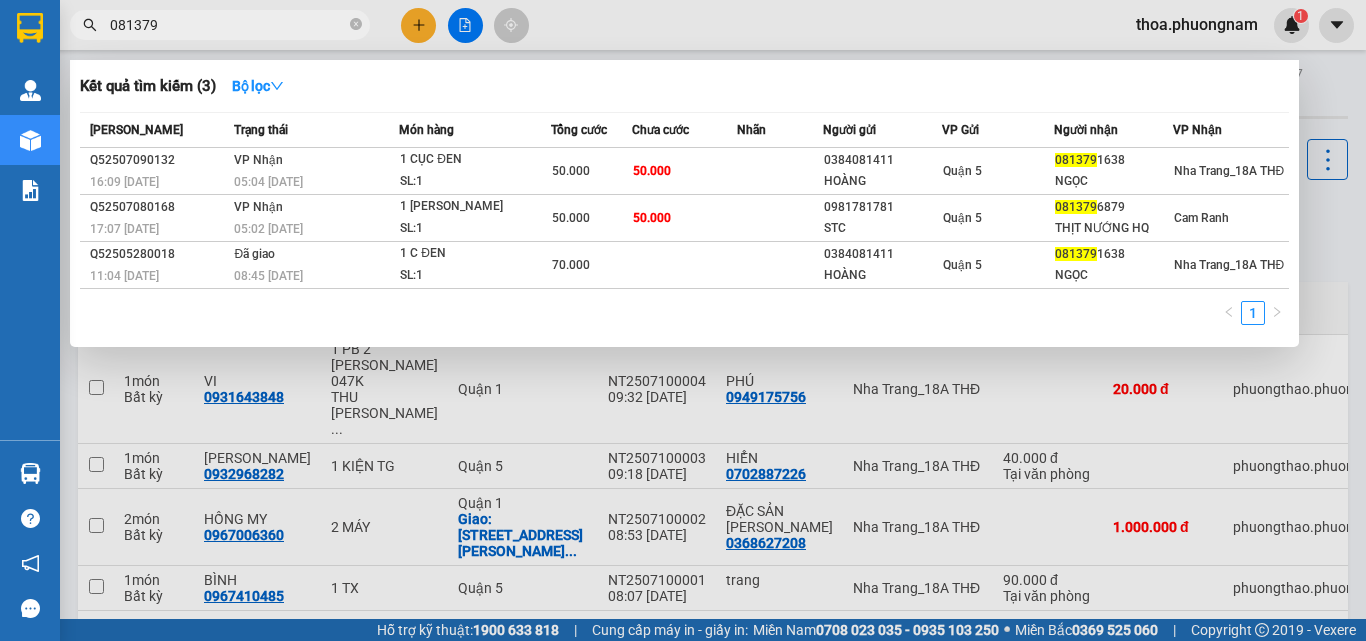 type on "081379" 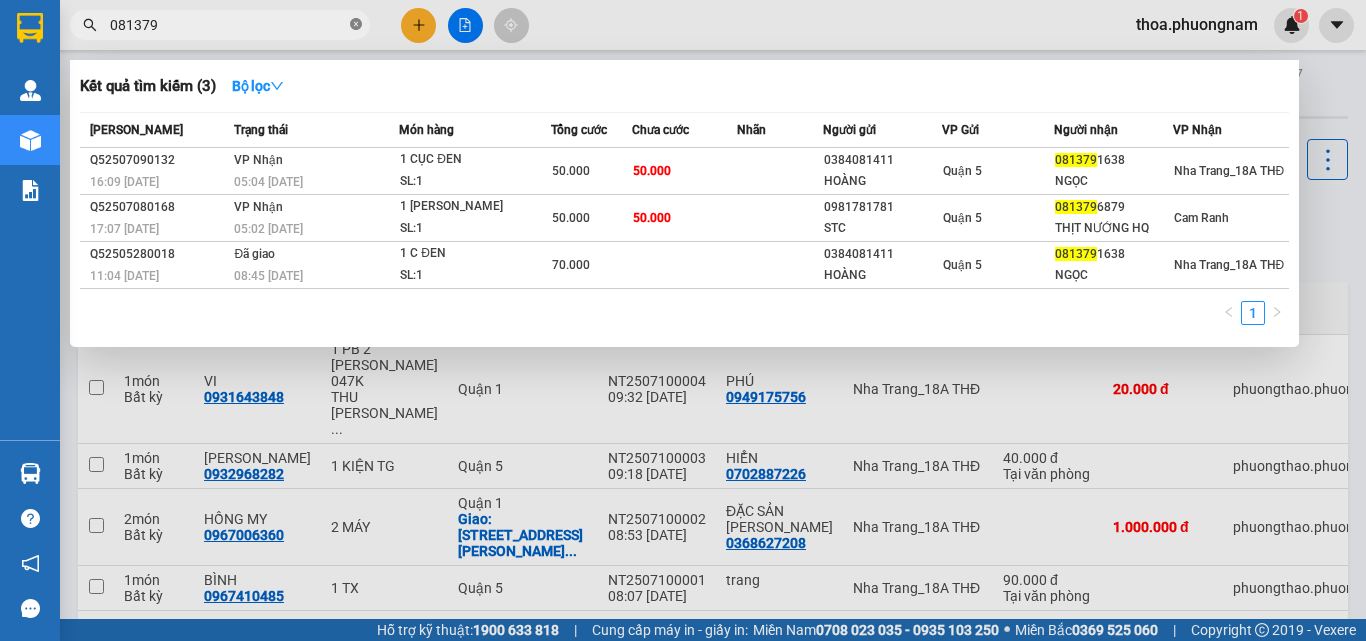 click 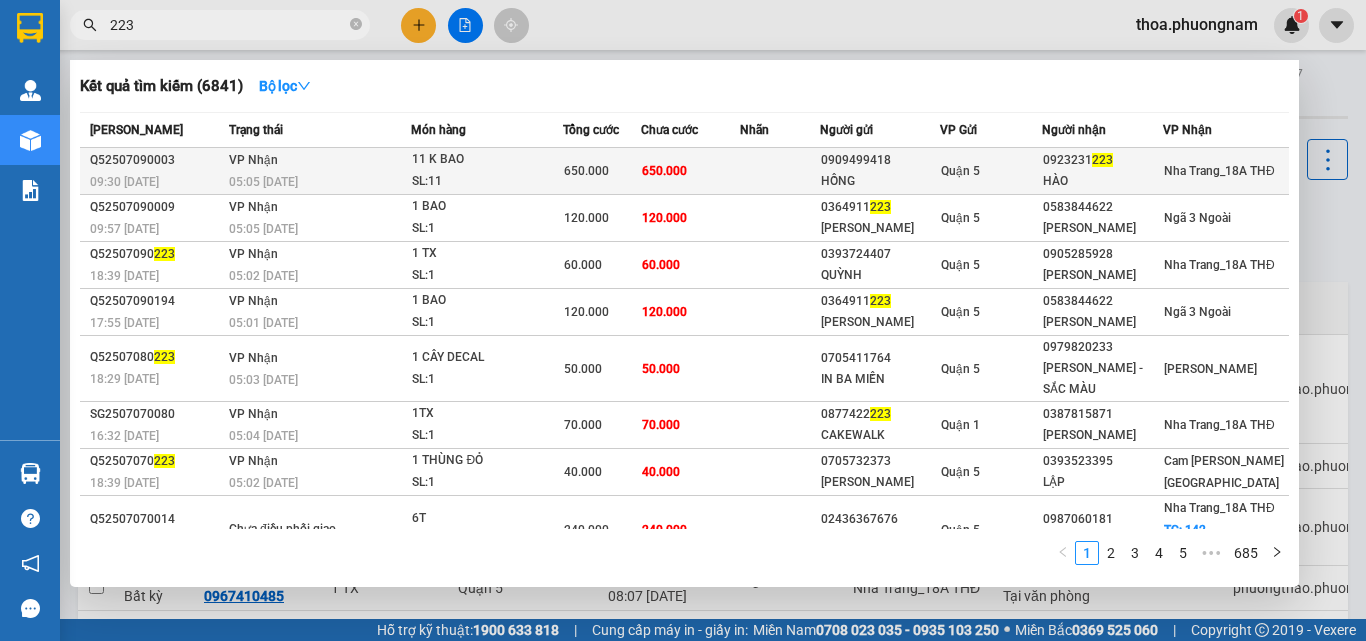type on "223" 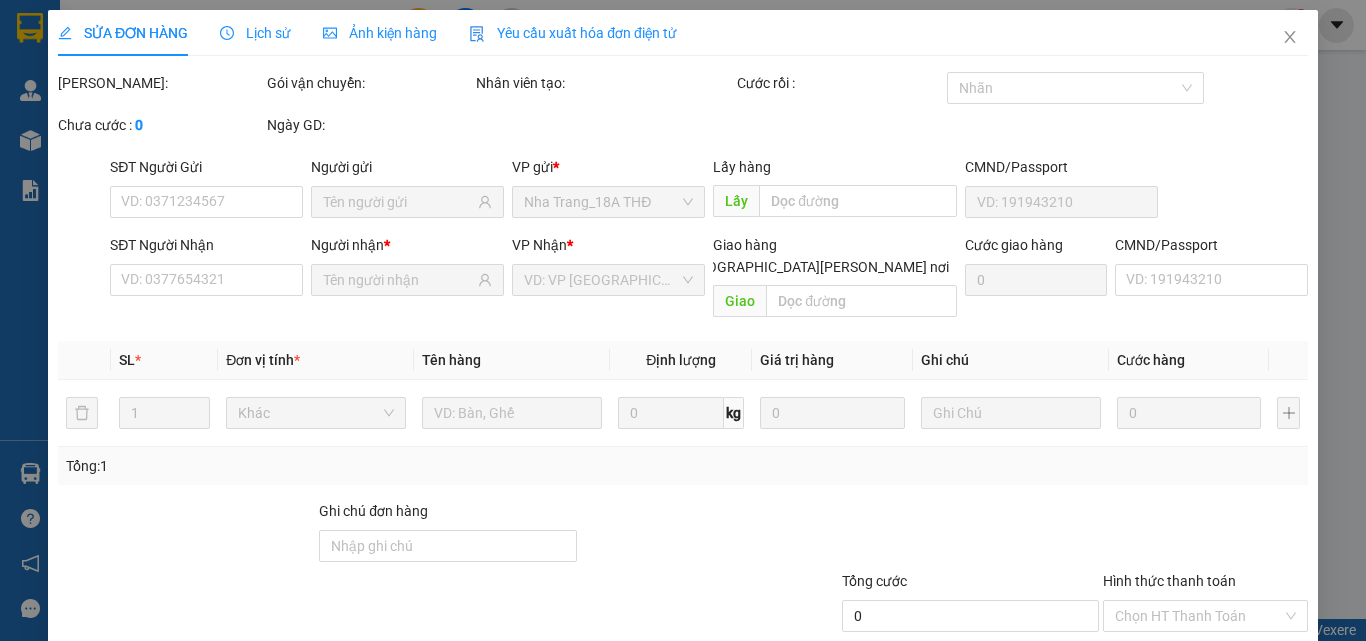 type on "0909499418" 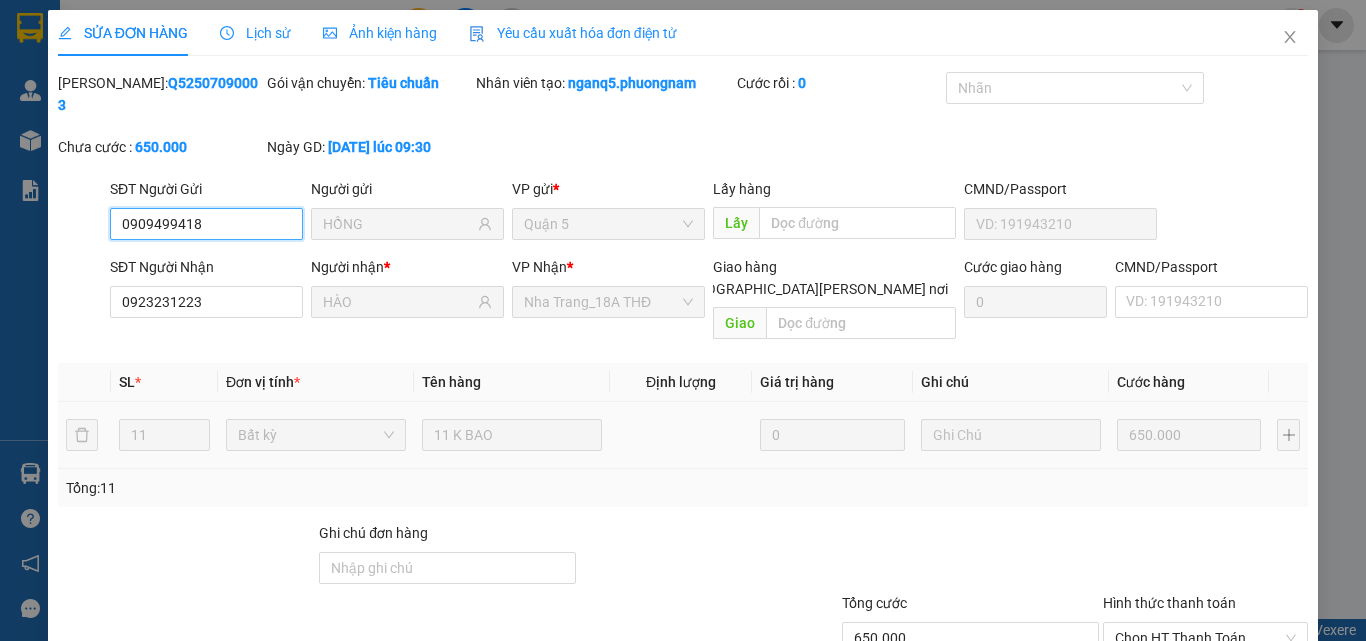 scroll, scrollTop: 103, scrollLeft: 0, axis: vertical 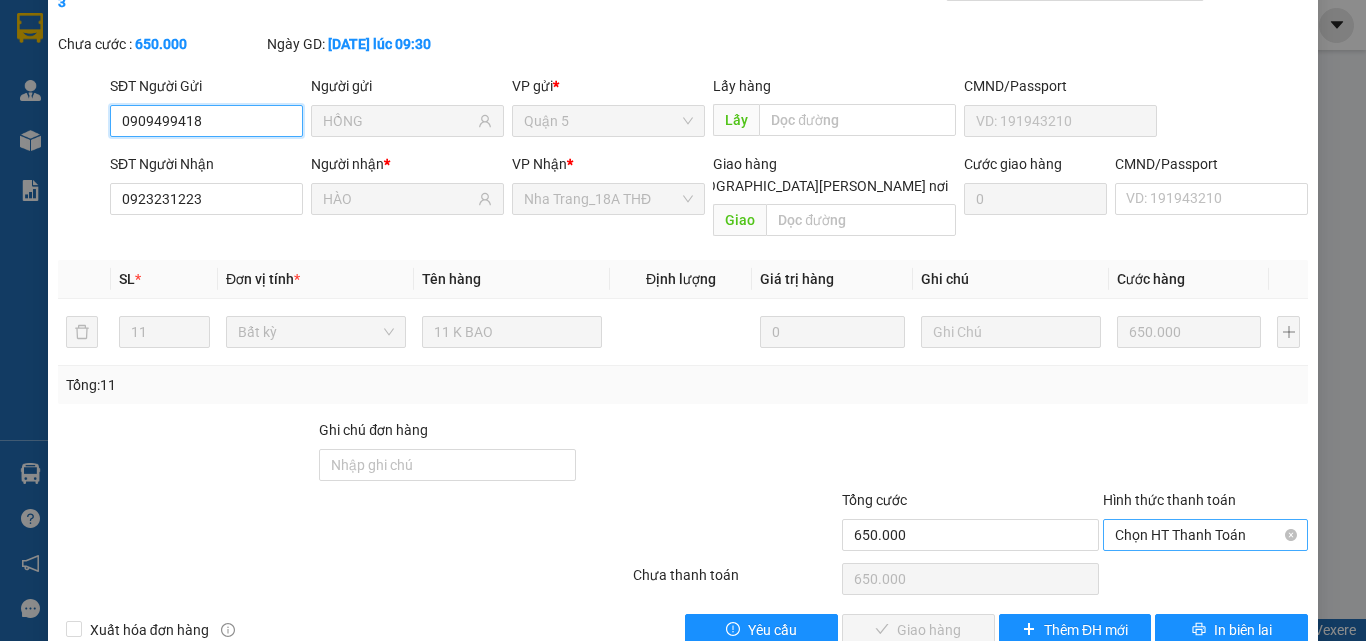 click on "Chọn HT Thanh Toán" at bounding box center [1205, 535] 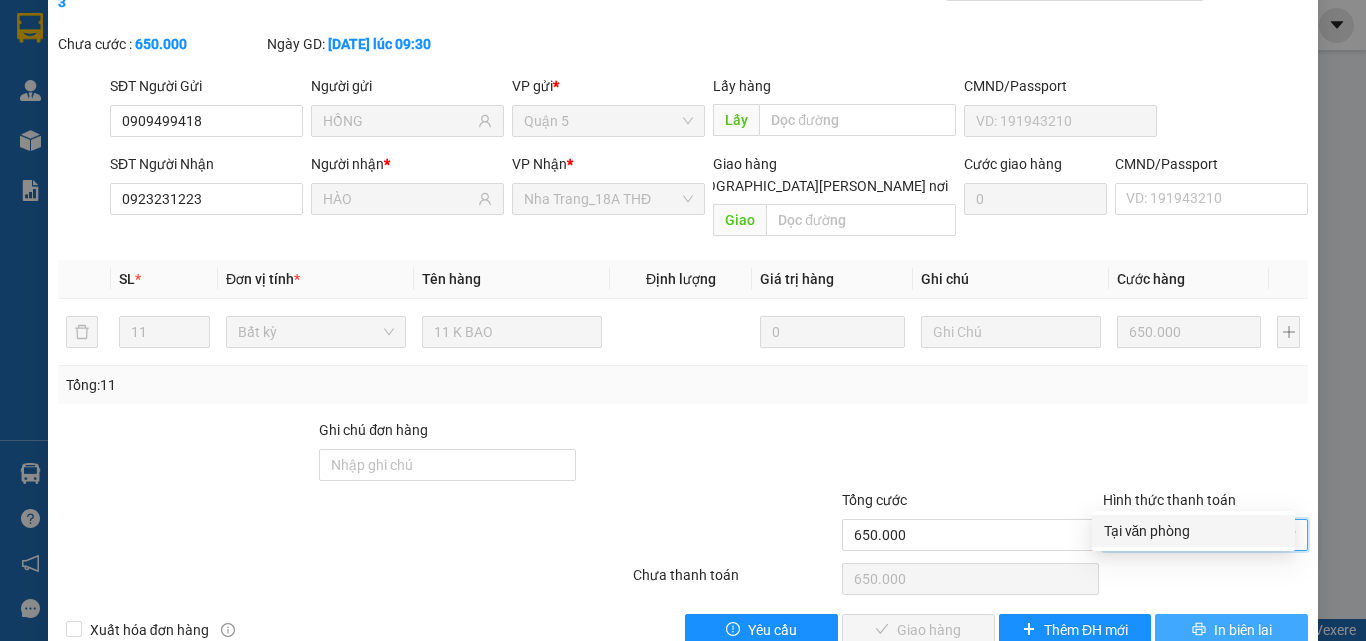 click on "In biên lai" at bounding box center (1243, 630) 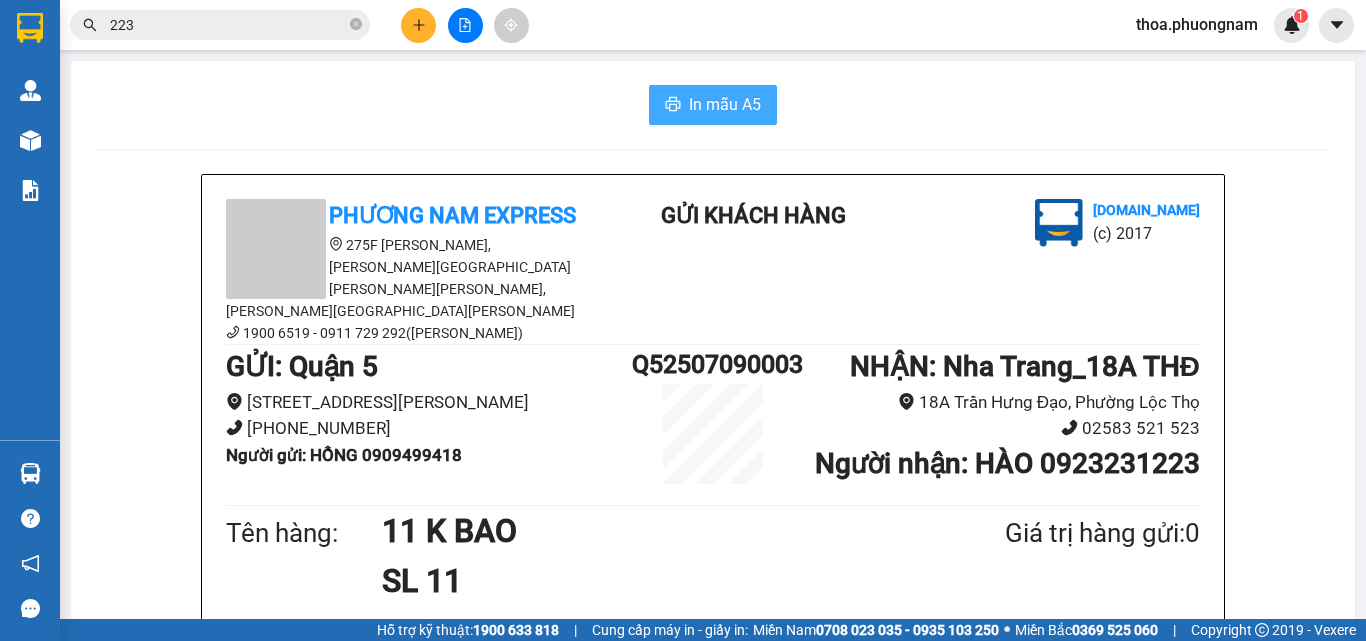 click on "In mẫu A5" at bounding box center (713, 105) 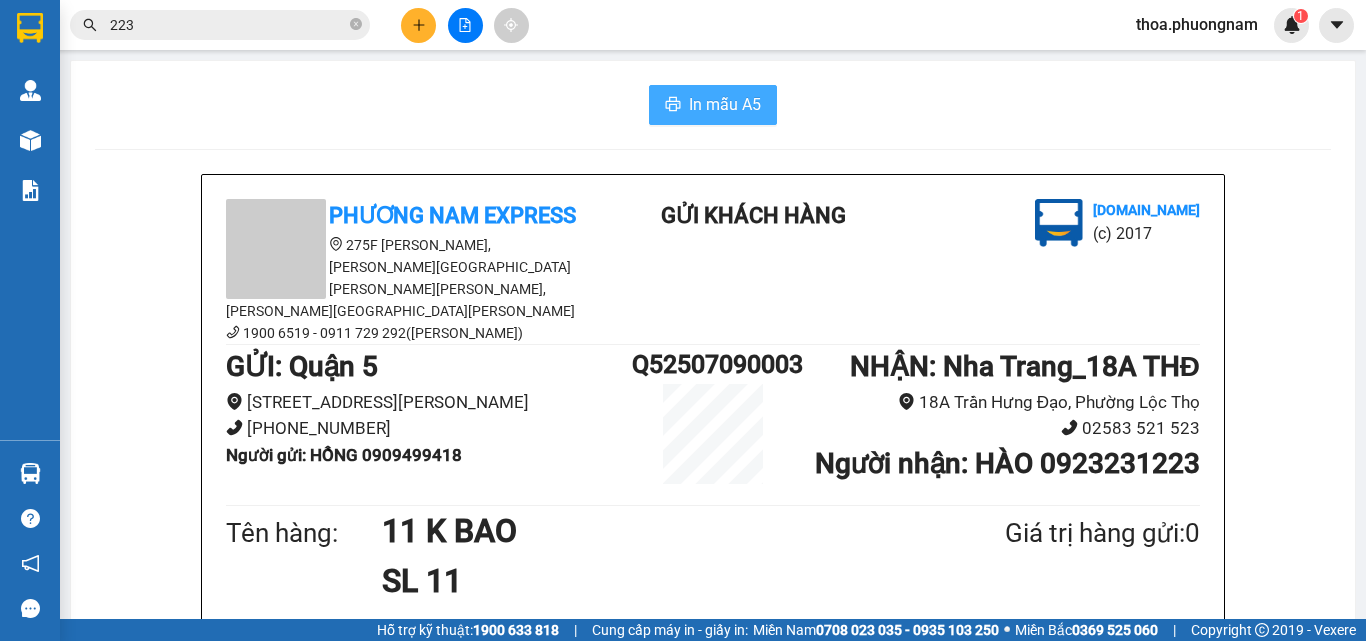 scroll, scrollTop: 0, scrollLeft: 0, axis: both 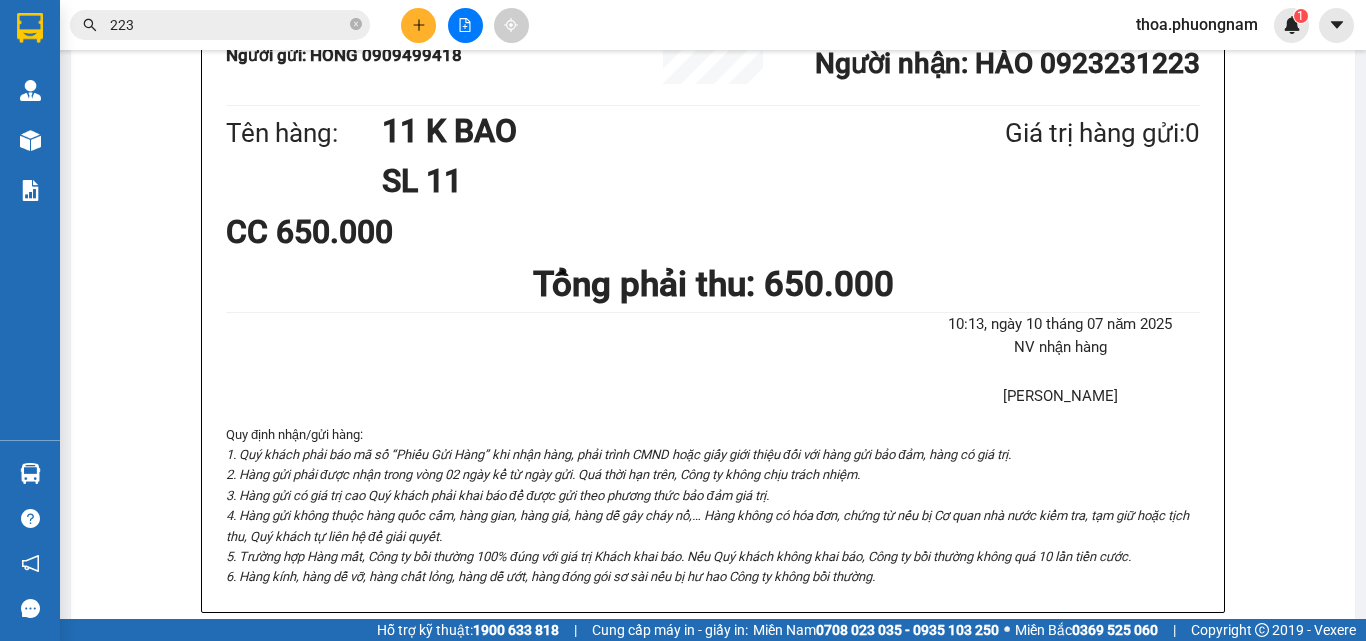 click on "223" at bounding box center (228, 25) 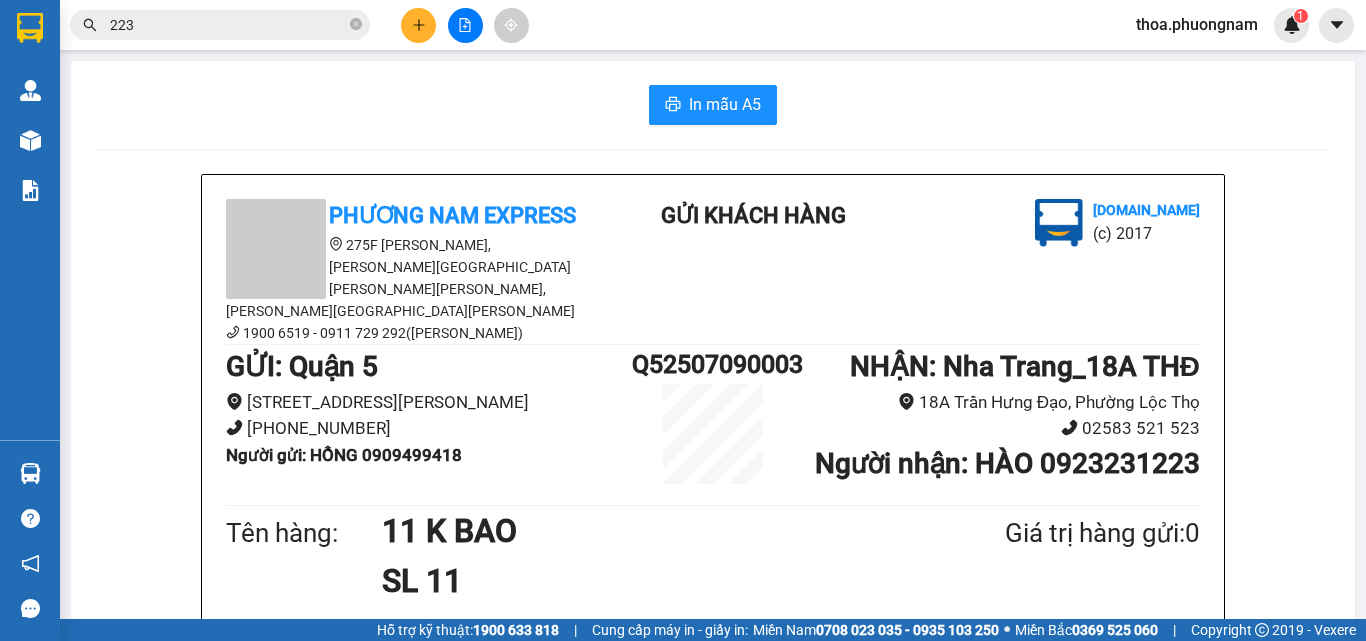 click on "223" at bounding box center (228, 25) 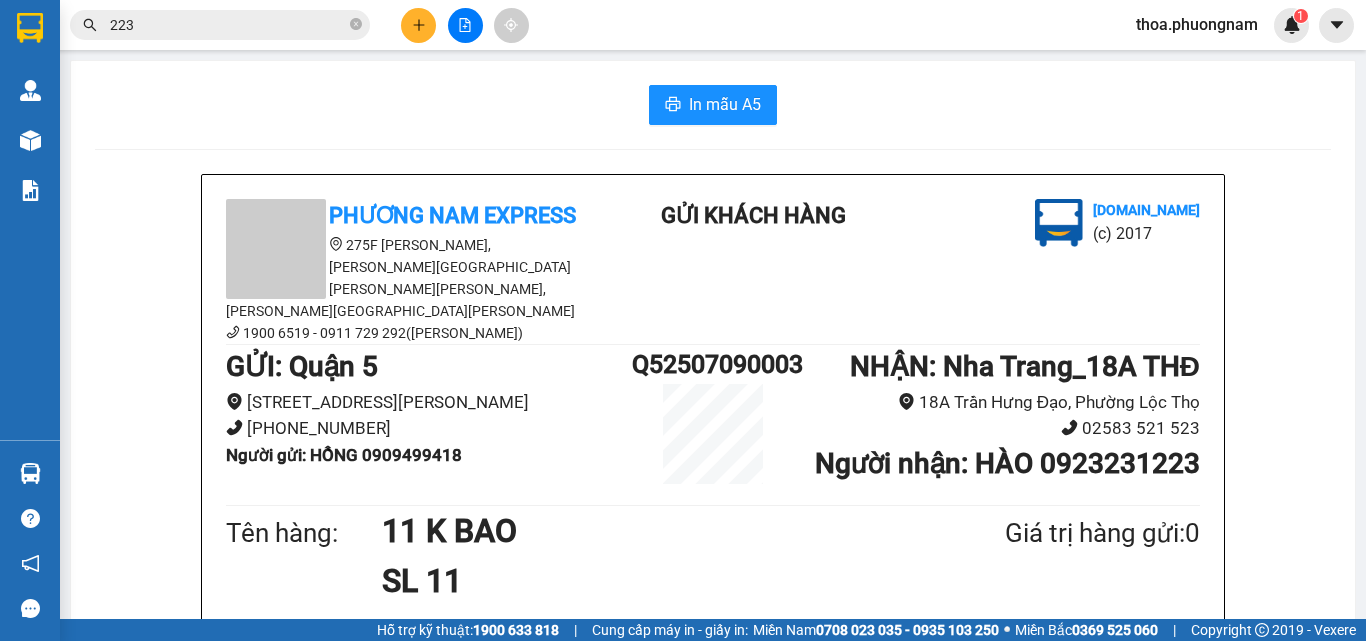 click on "223" at bounding box center [228, 25] 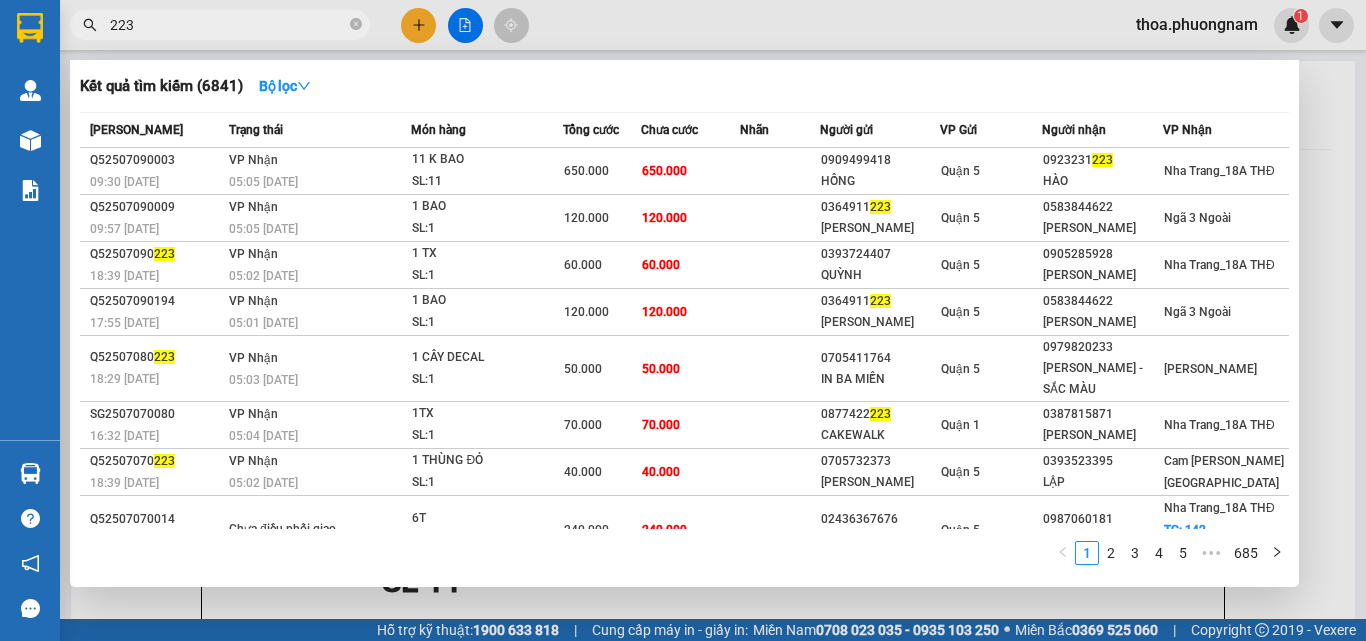 click on "223" at bounding box center [228, 25] 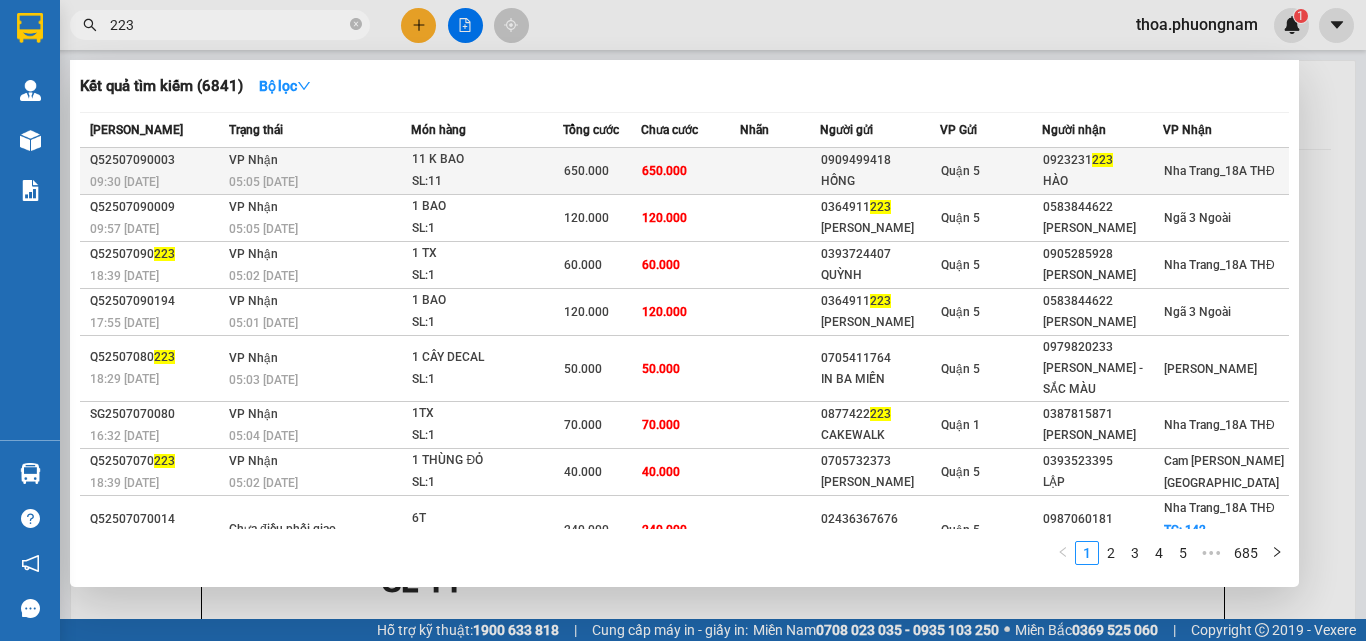 click on "650.000" at bounding box center [602, 171] 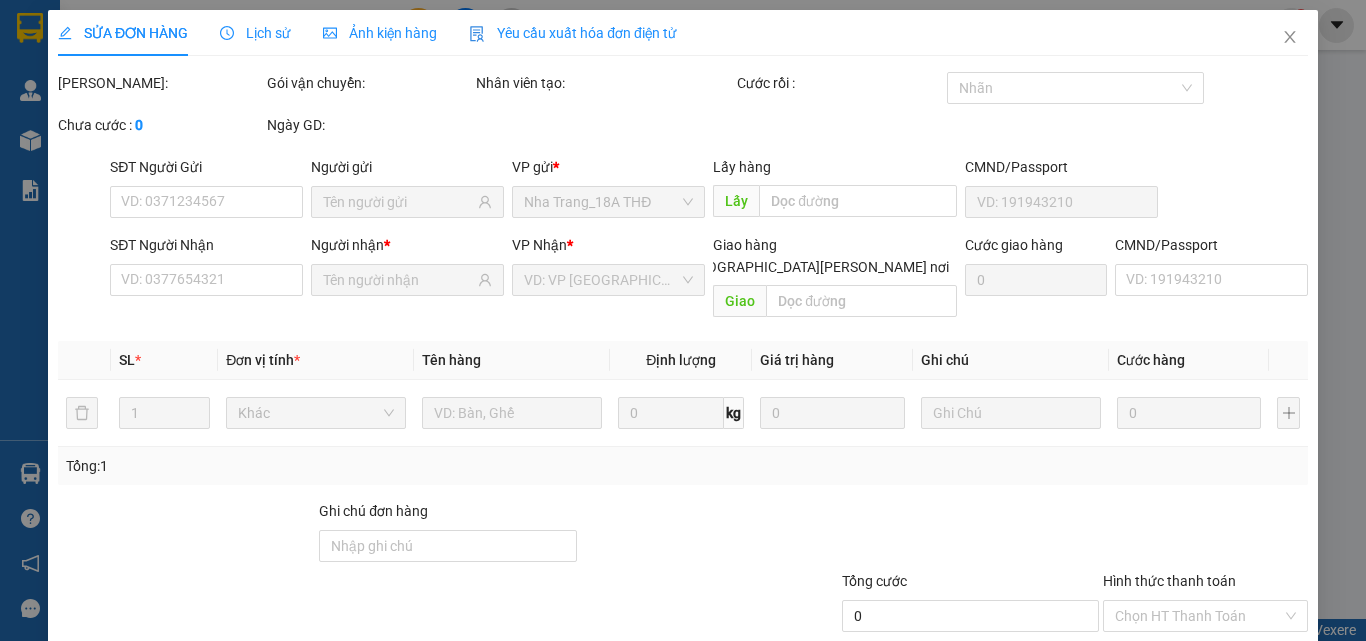 type on "0909499418" 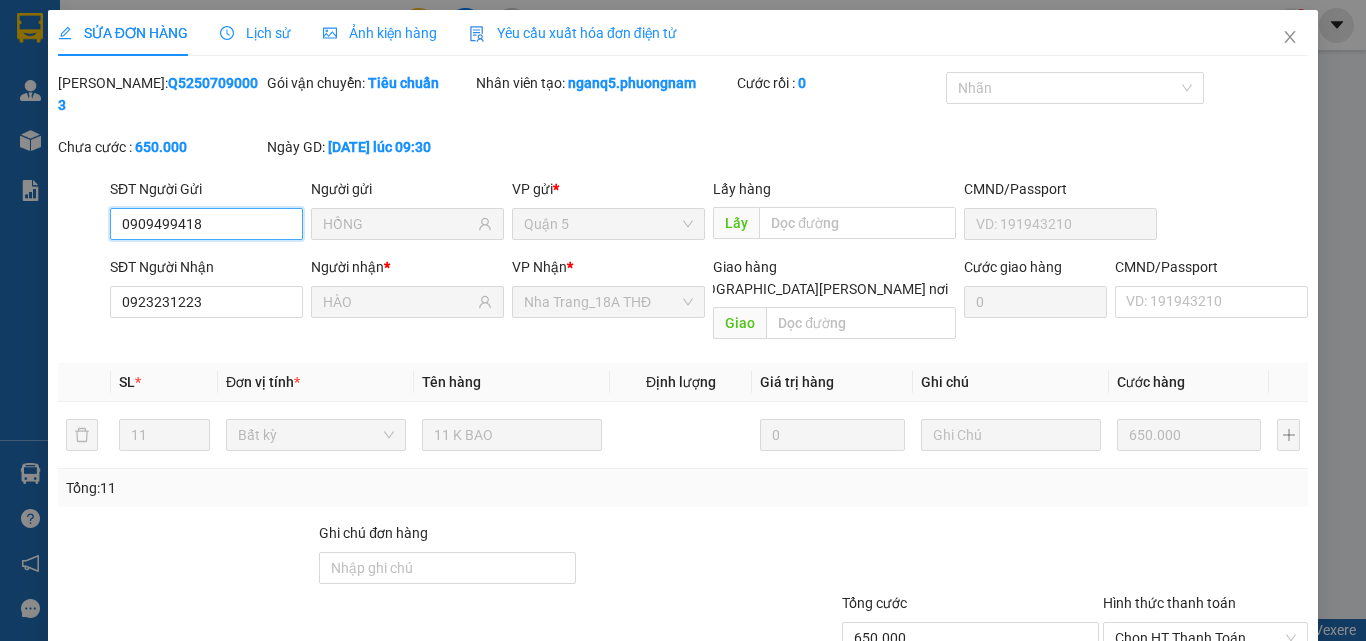 scroll, scrollTop: 103, scrollLeft: 0, axis: vertical 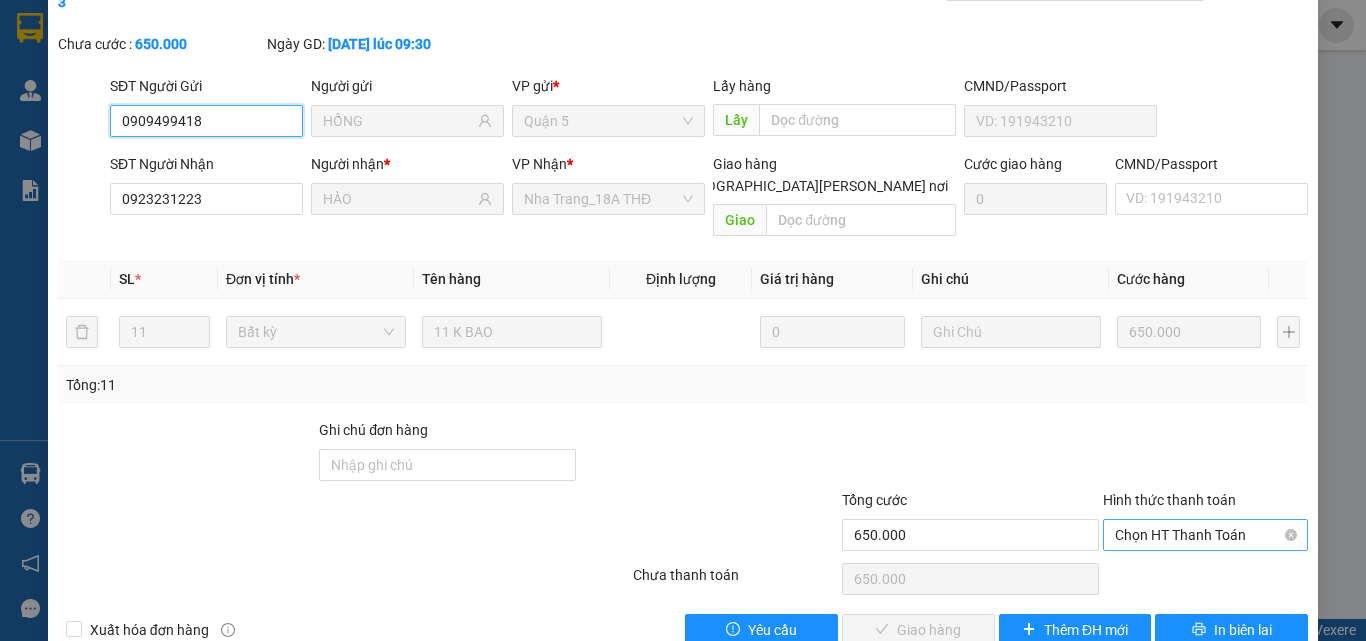 click on "Chọn HT Thanh Toán" at bounding box center [1205, 535] 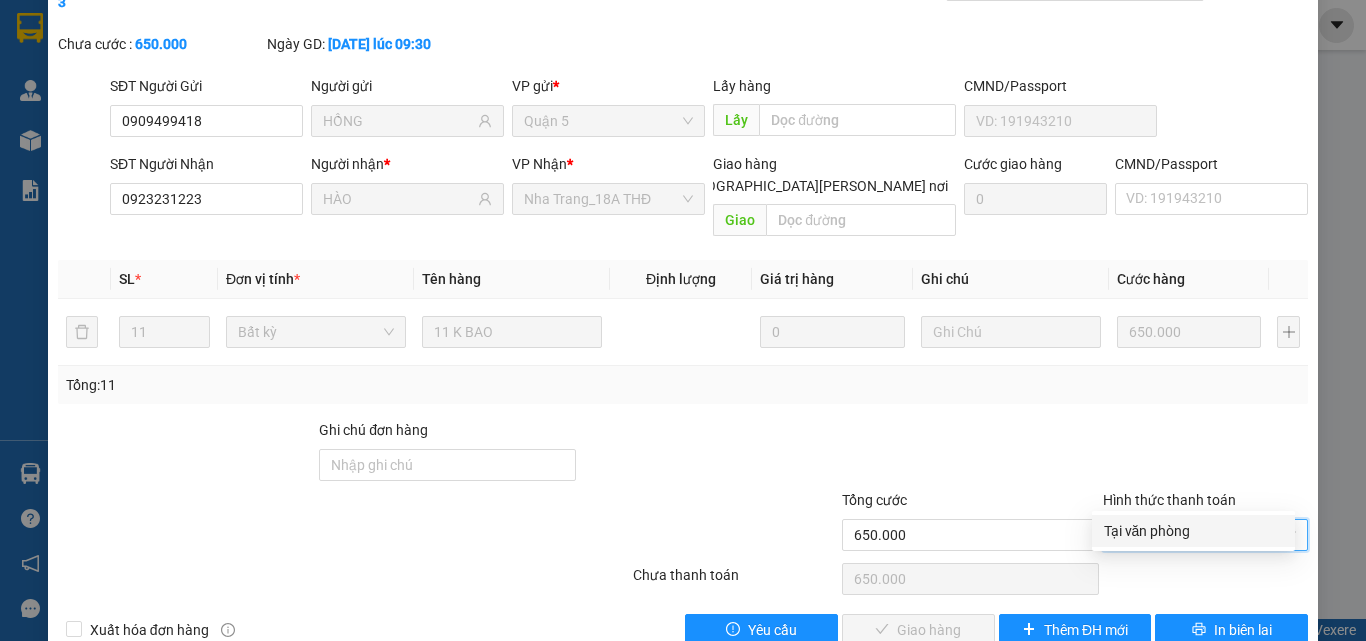click on "Tại văn phòng" at bounding box center [1193, 531] 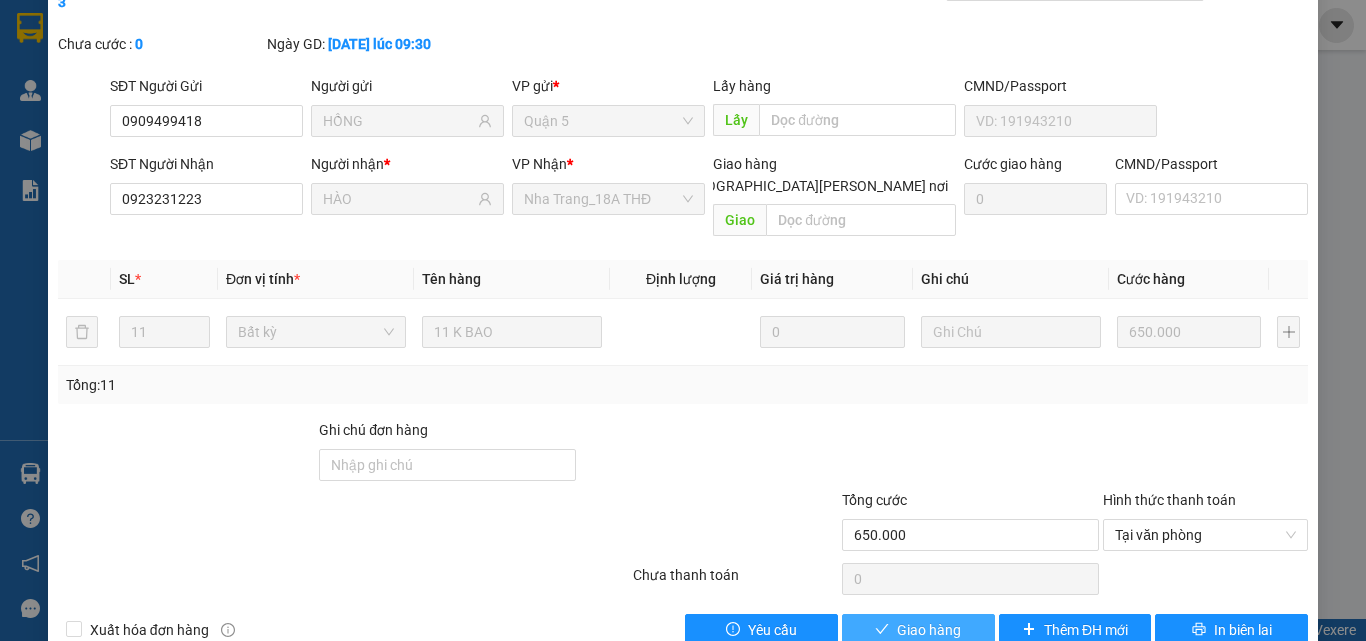 click on "Giao hàng" at bounding box center [929, 630] 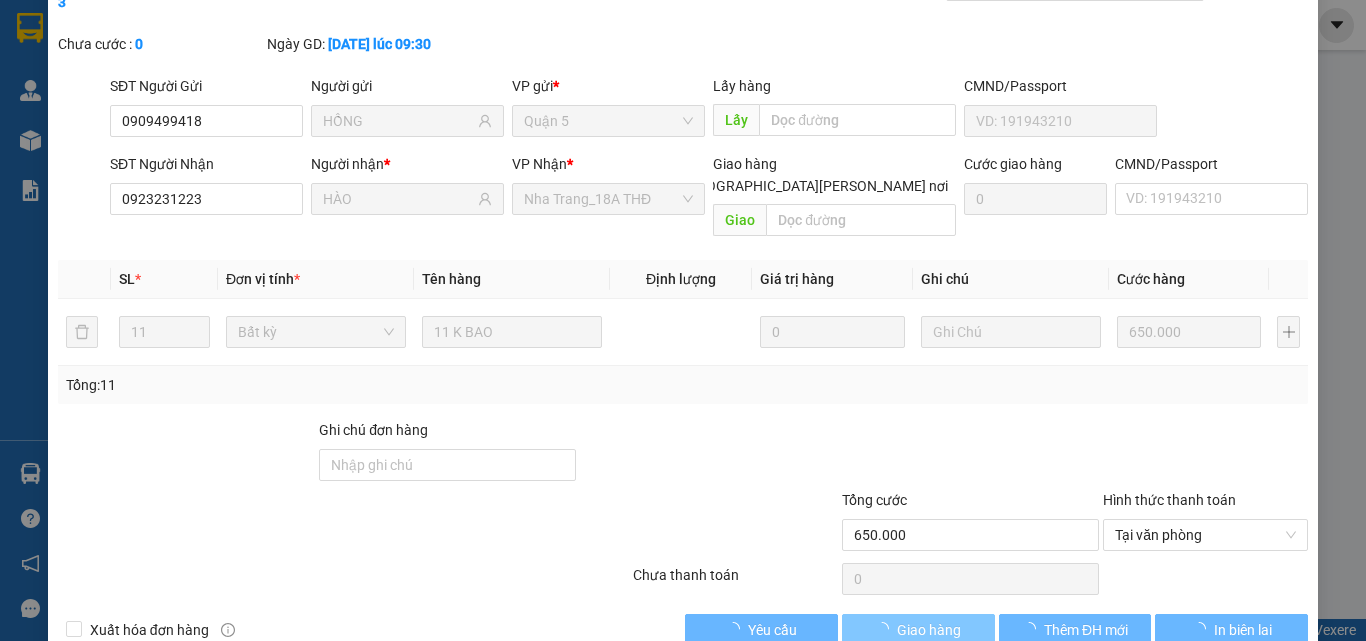scroll, scrollTop: 0, scrollLeft: 0, axis: both 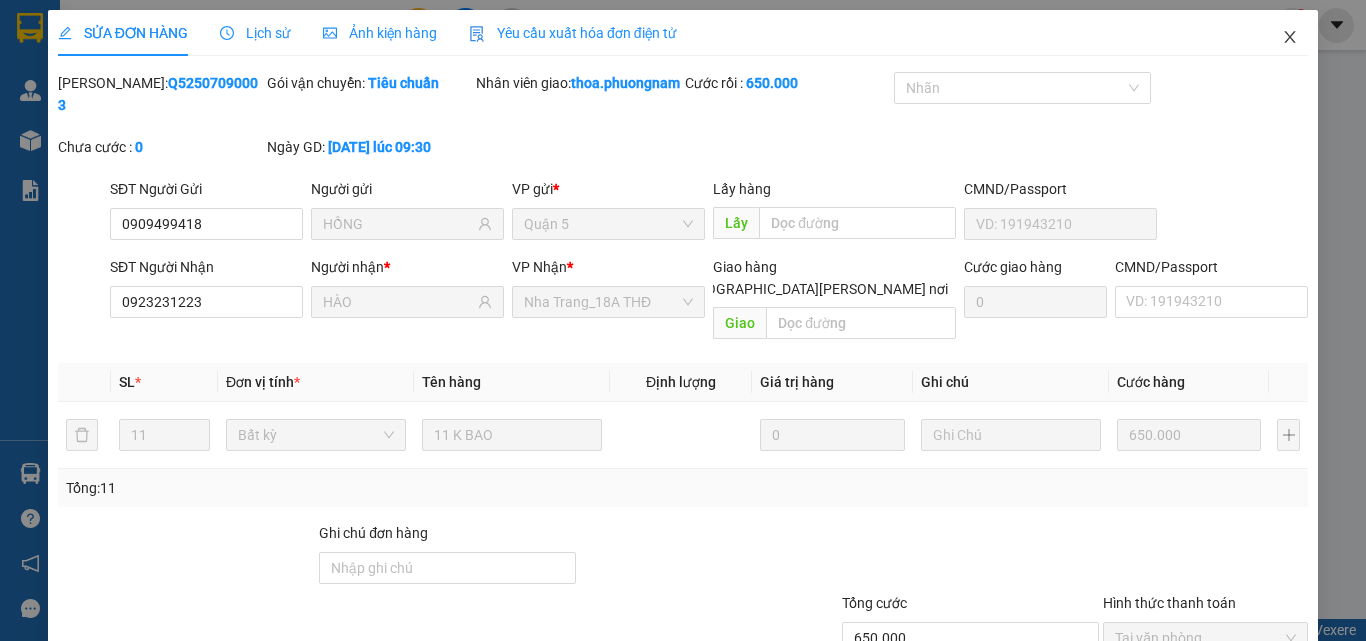 click 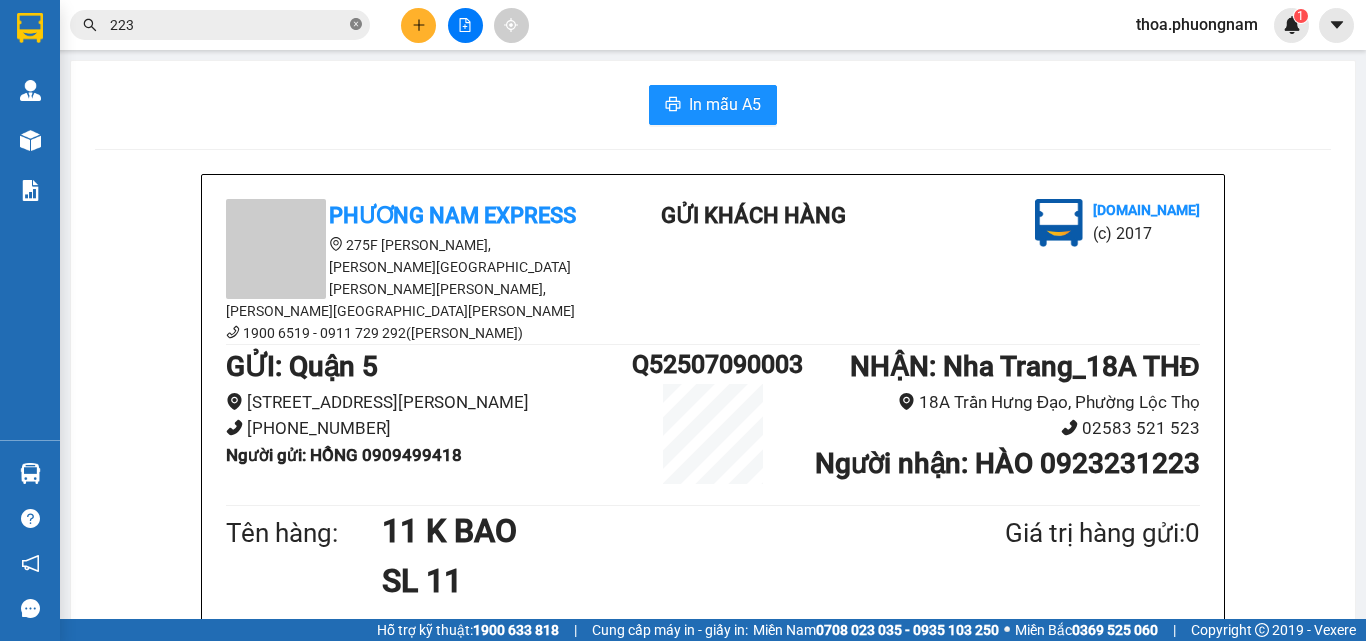 click 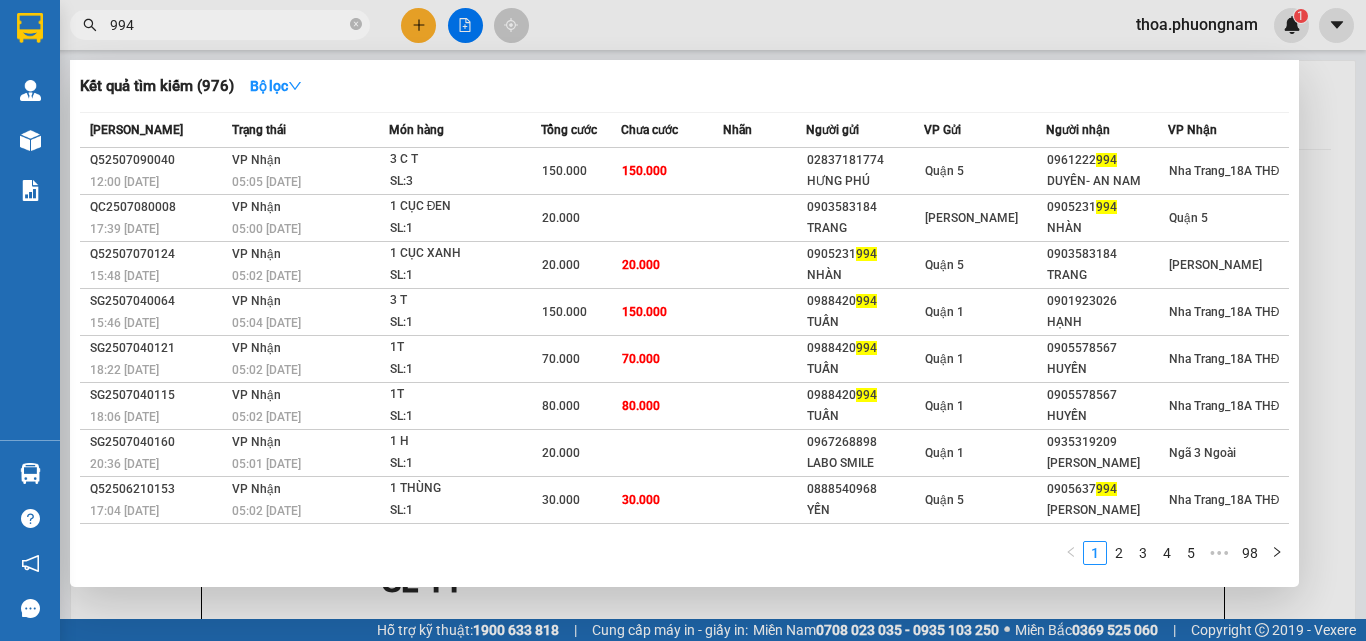 type on "994" 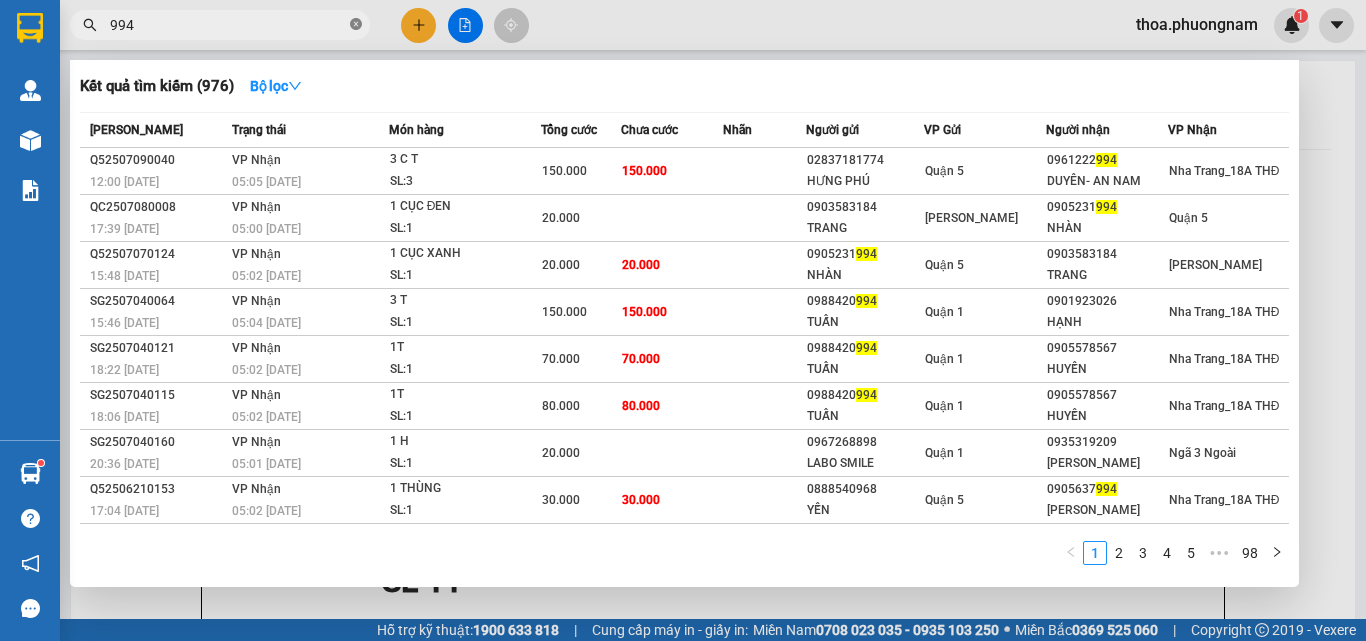 click 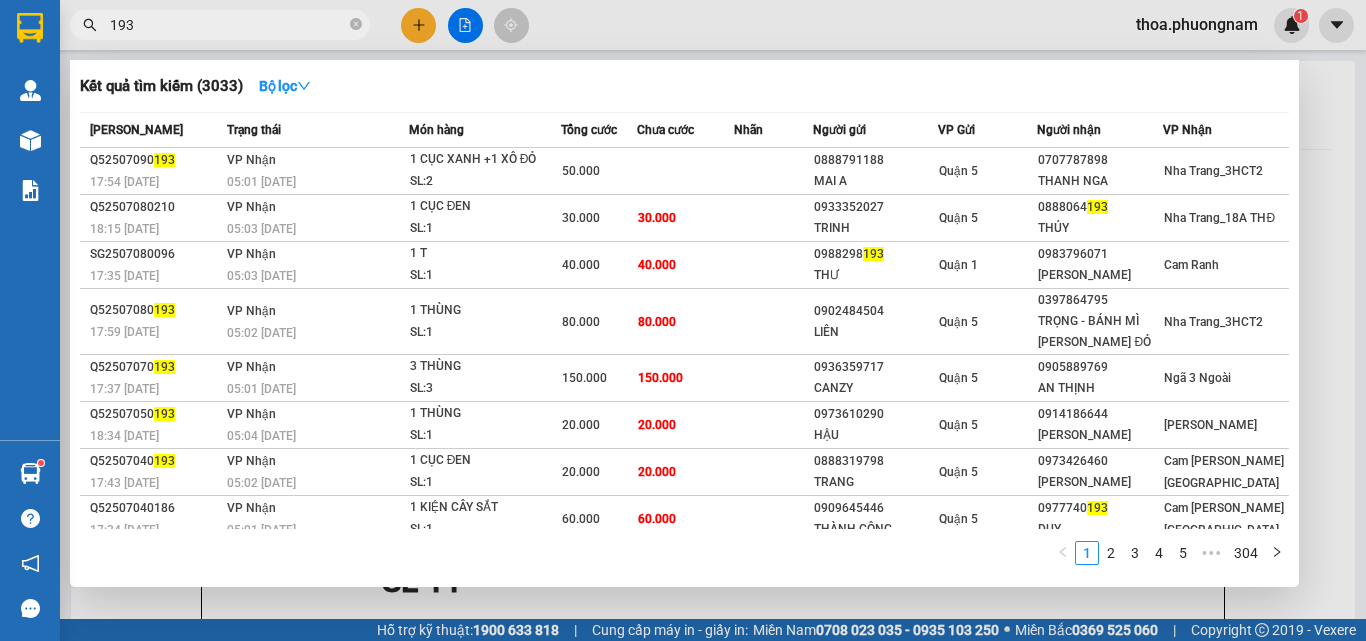 type on "193" 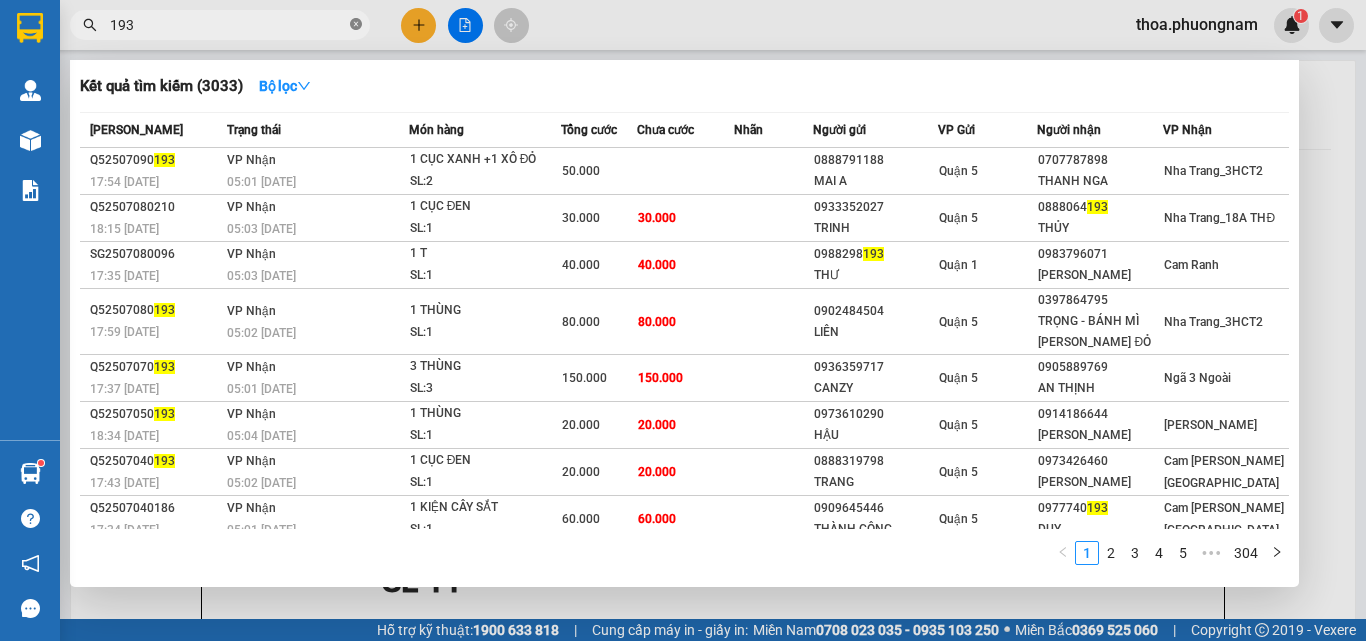 click 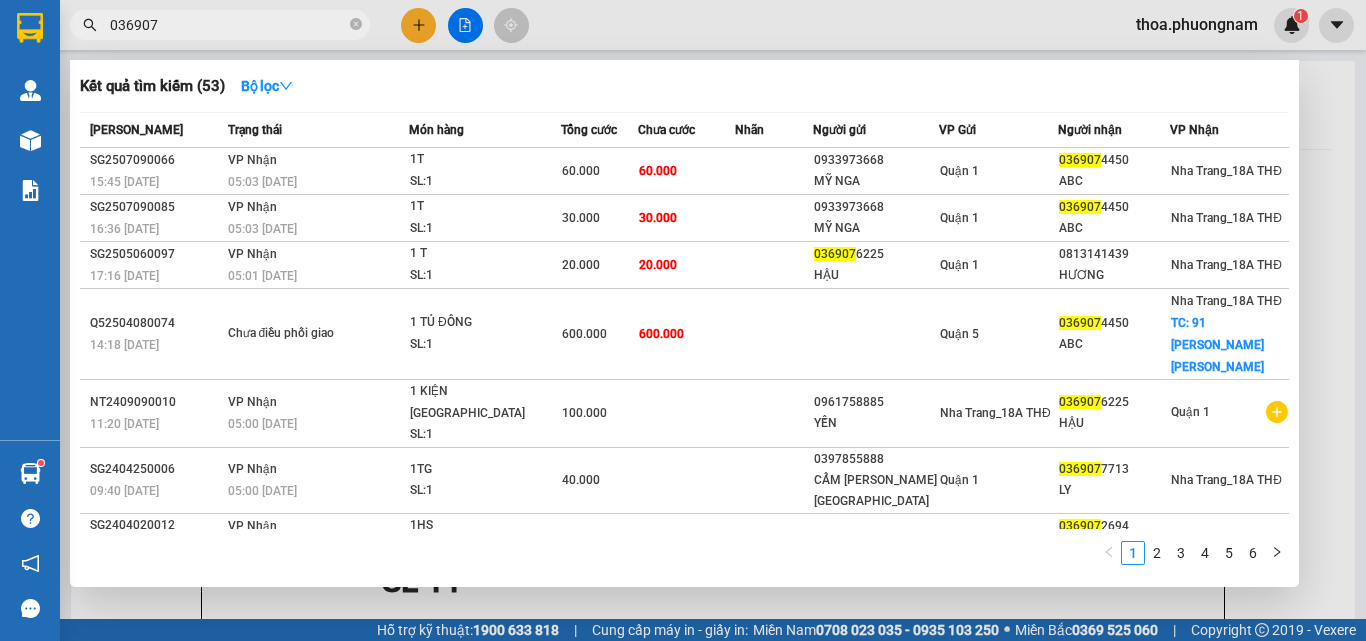 type on "036907" 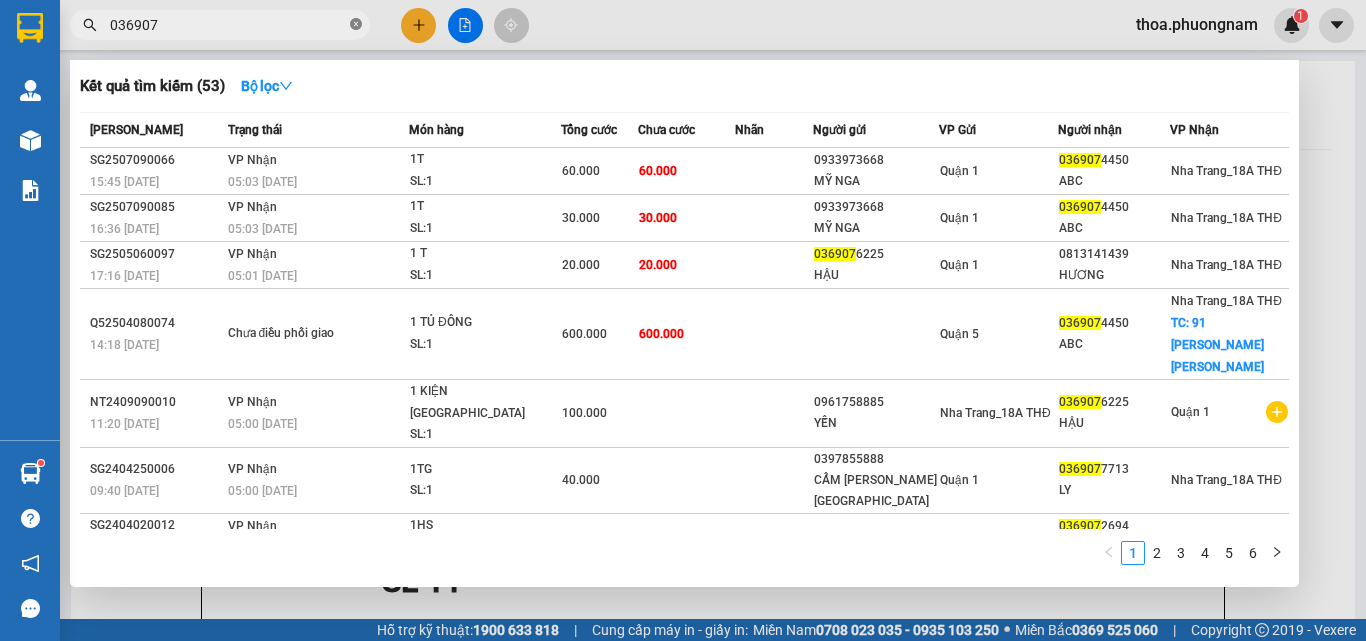 click 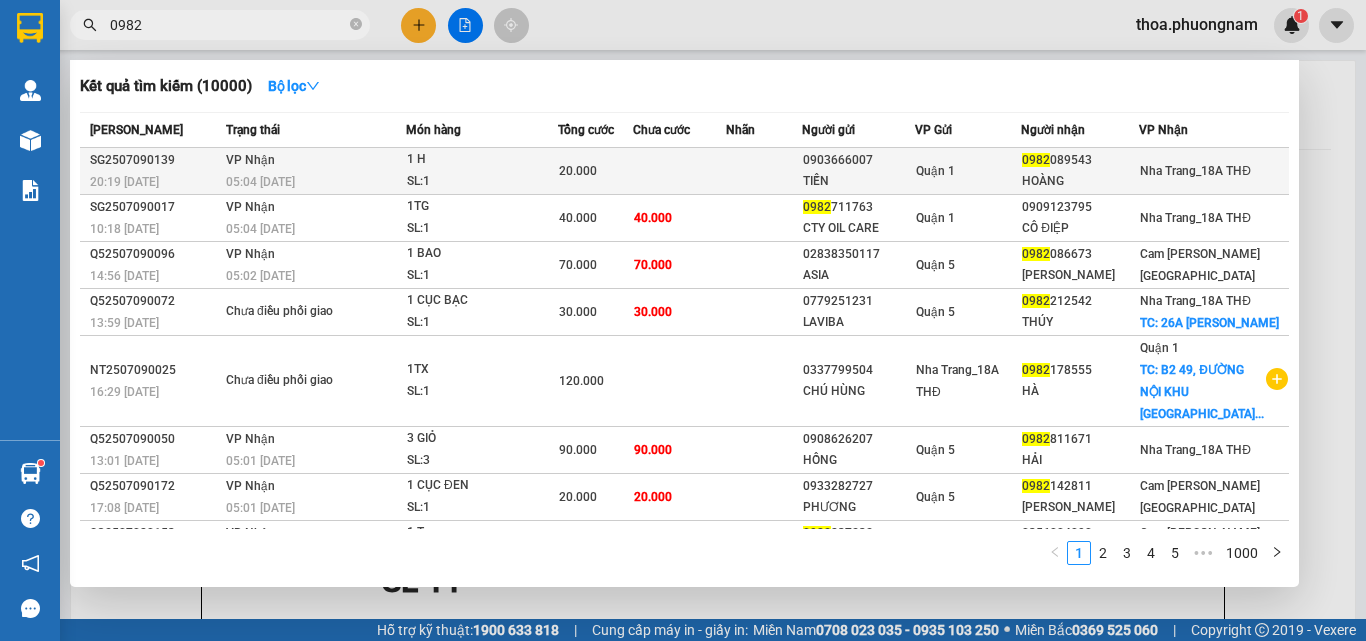 type on "0982" 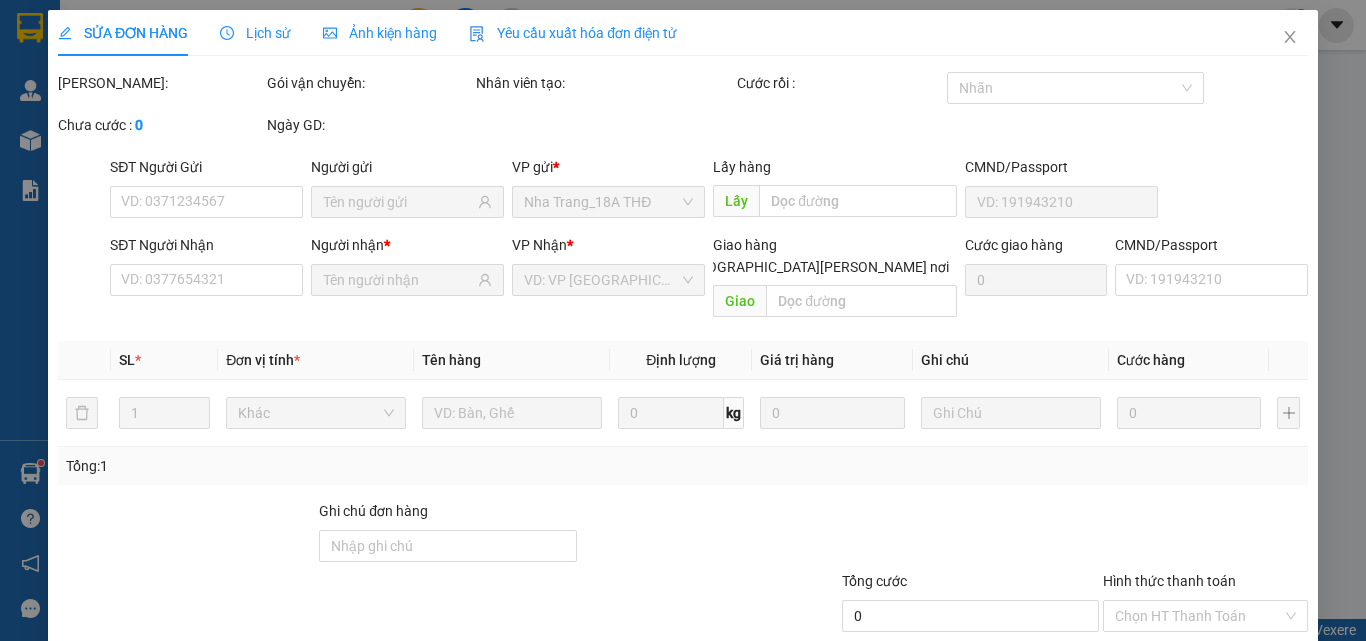 type on "0903666007" 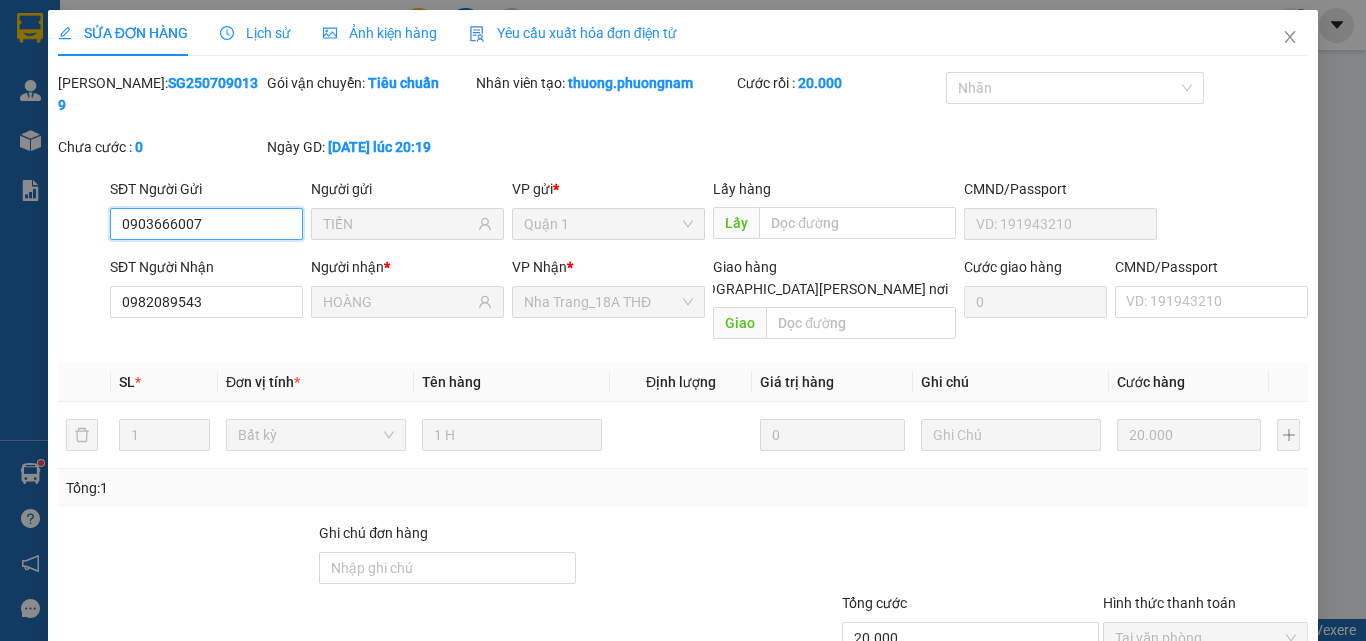 scroll, scrollTop: 102, scrollLeft: 0, axis: vertical 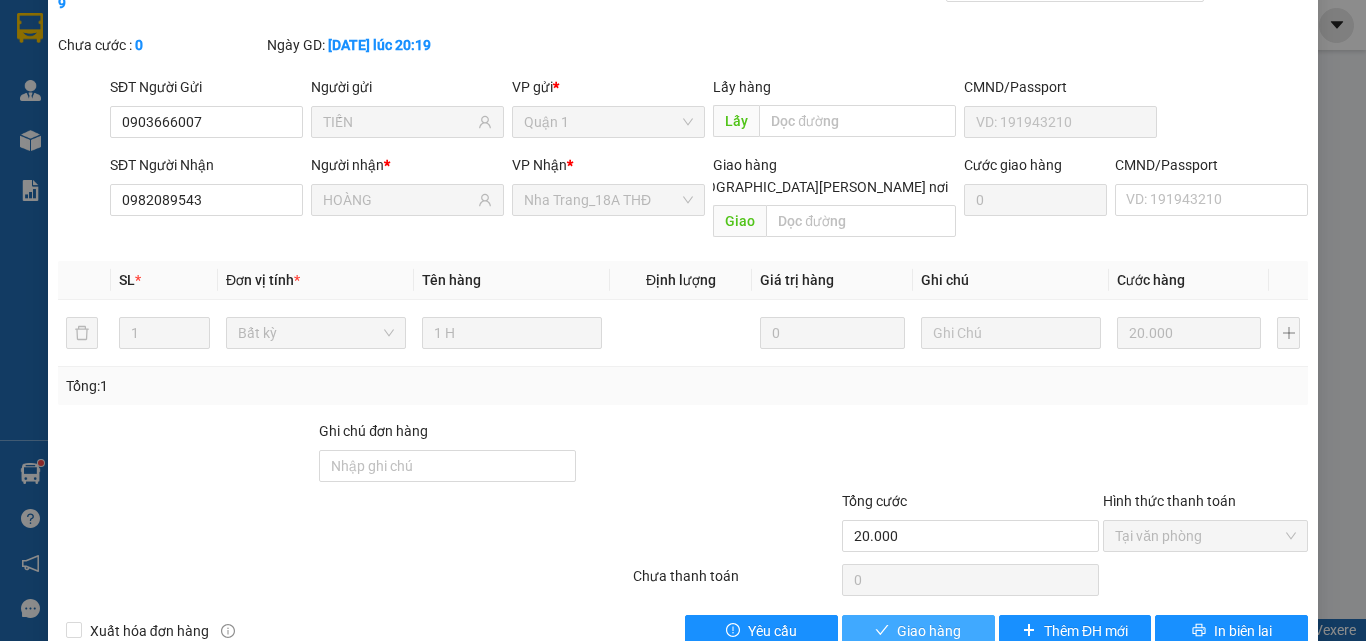 click on "Giao hàng" at bounding box center [929, 631] 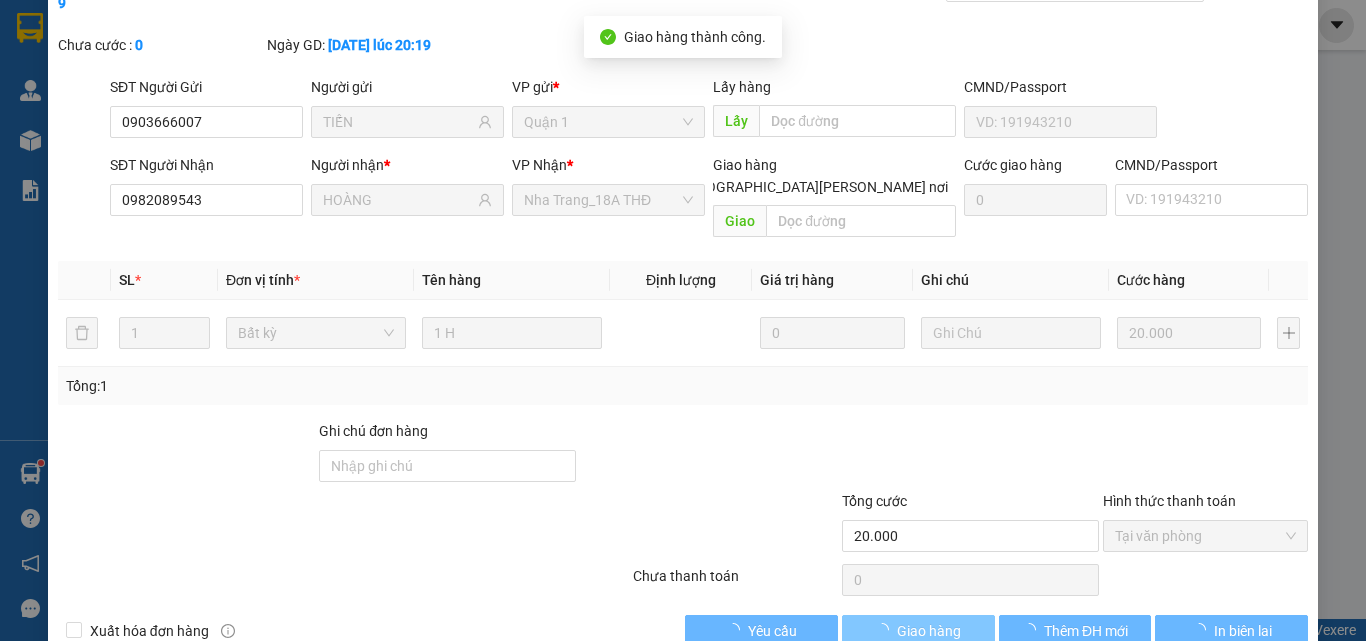 scroll, scrollTop: 0, scrollLeft: 0, axis: both 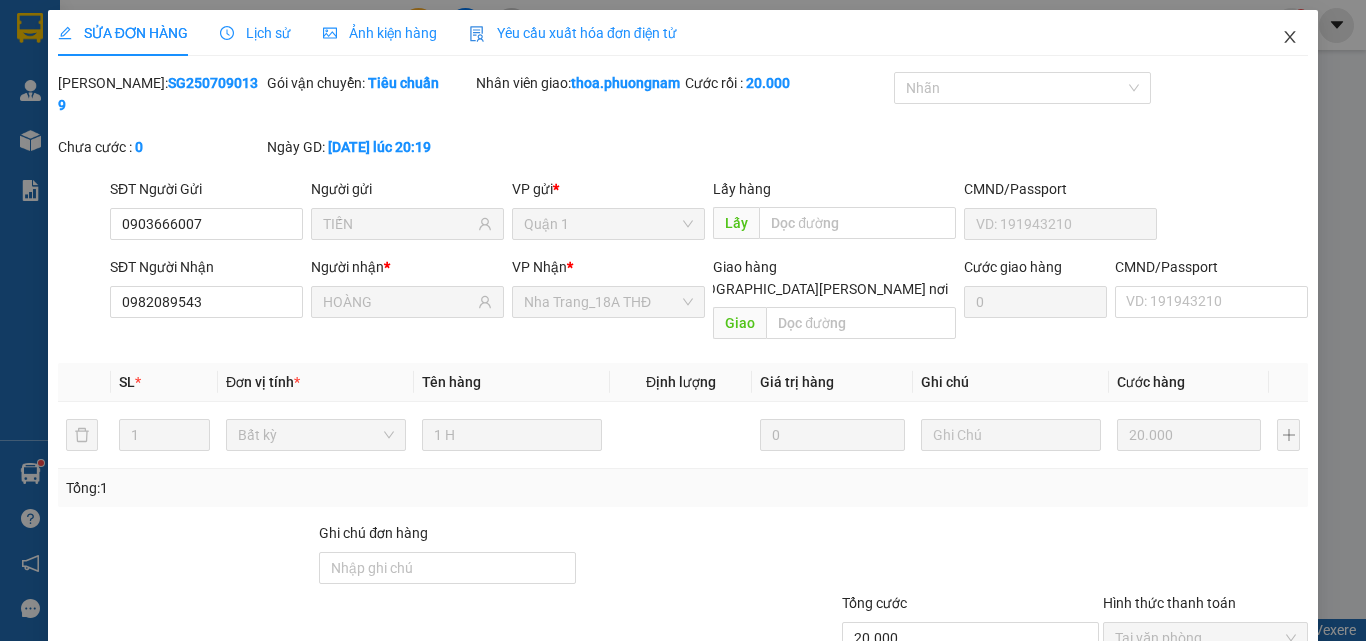 click at bounding box center (1290, 38) 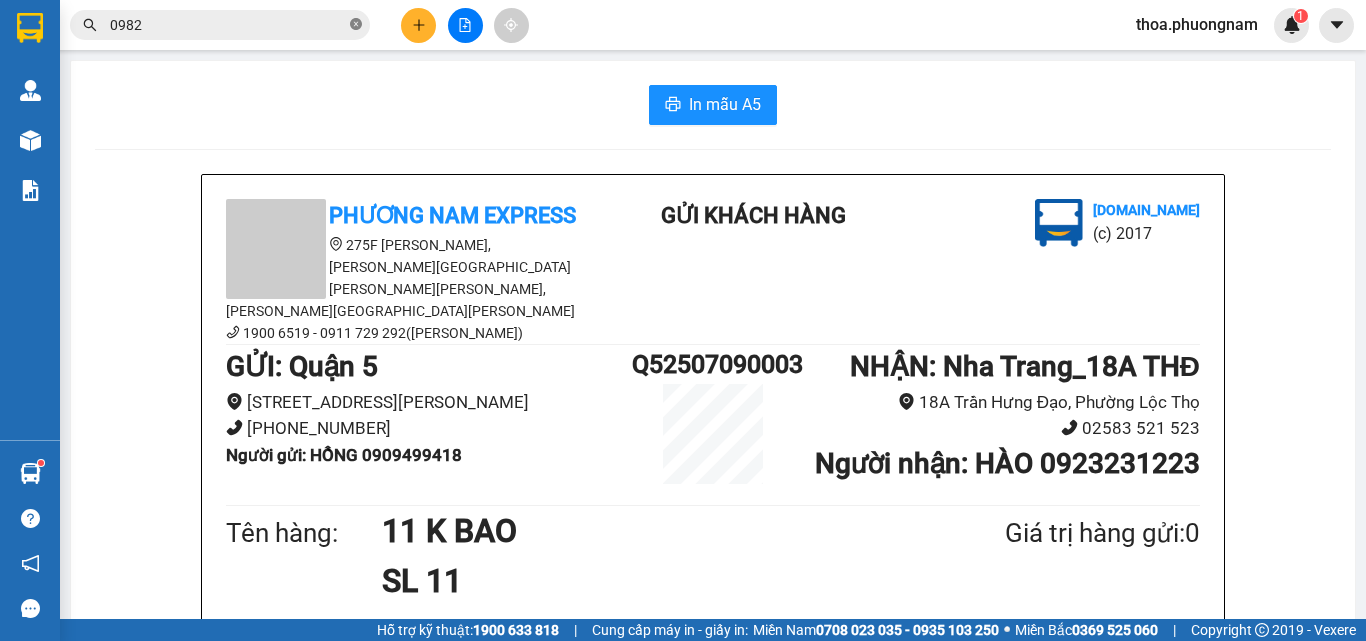 click 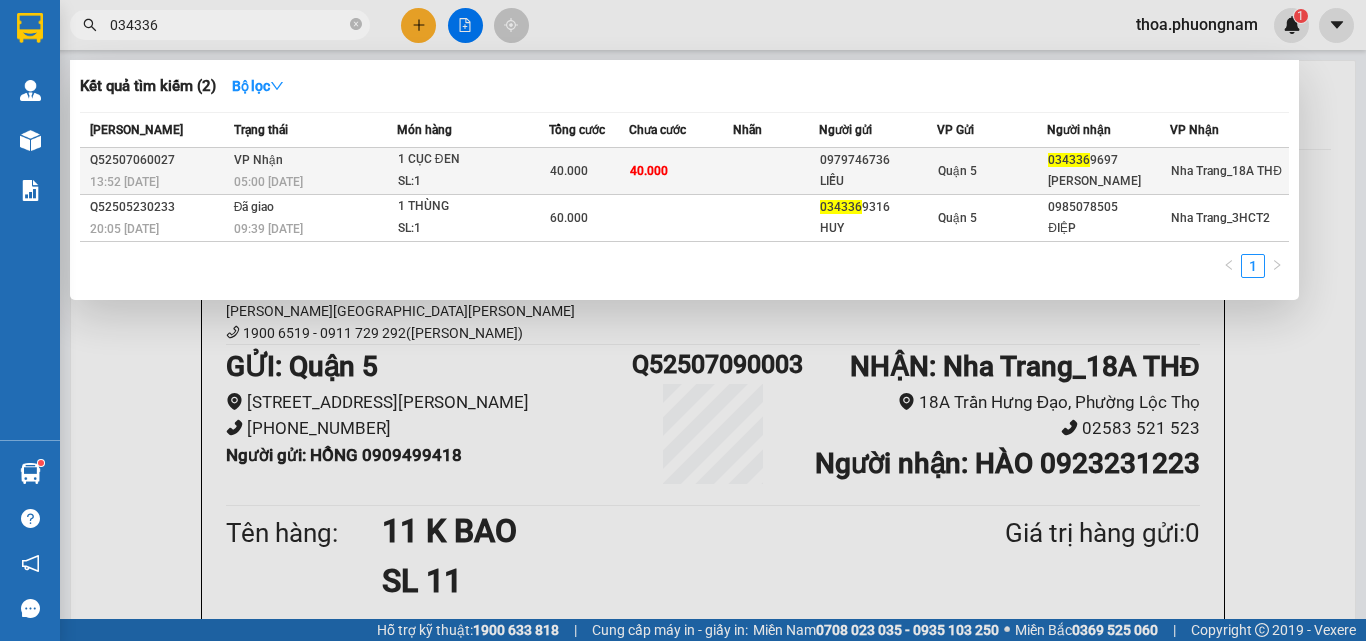 type on "034336" 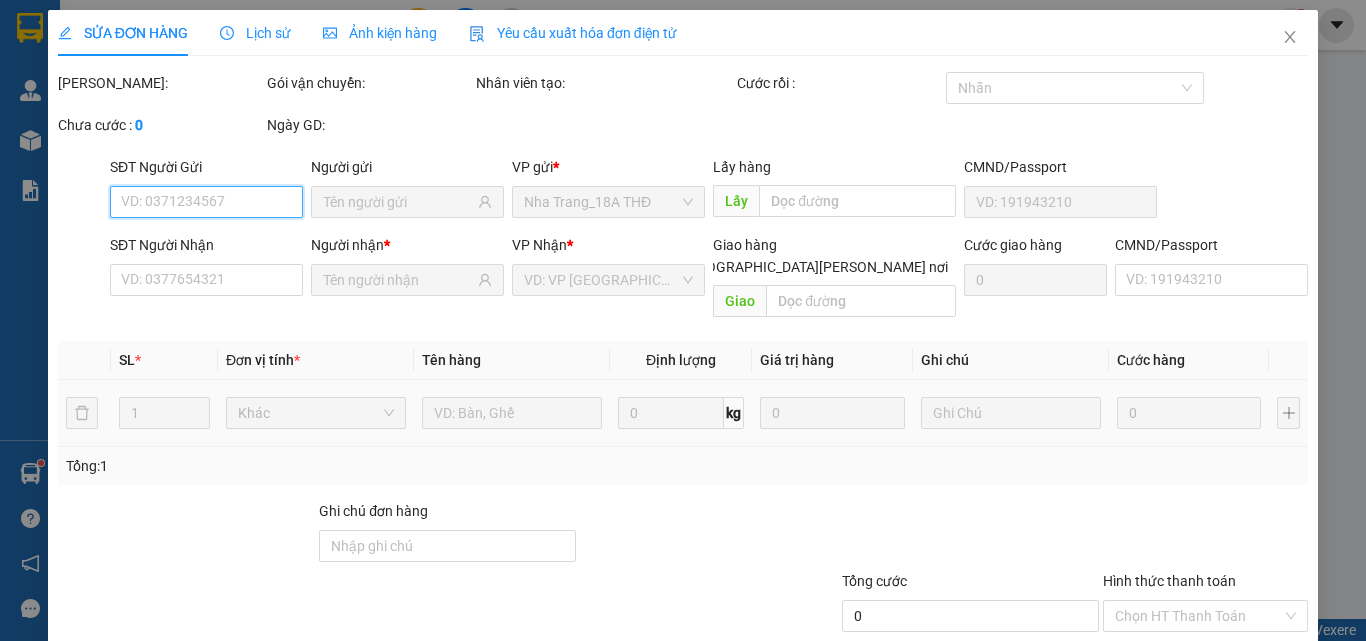 type on "0979746736" 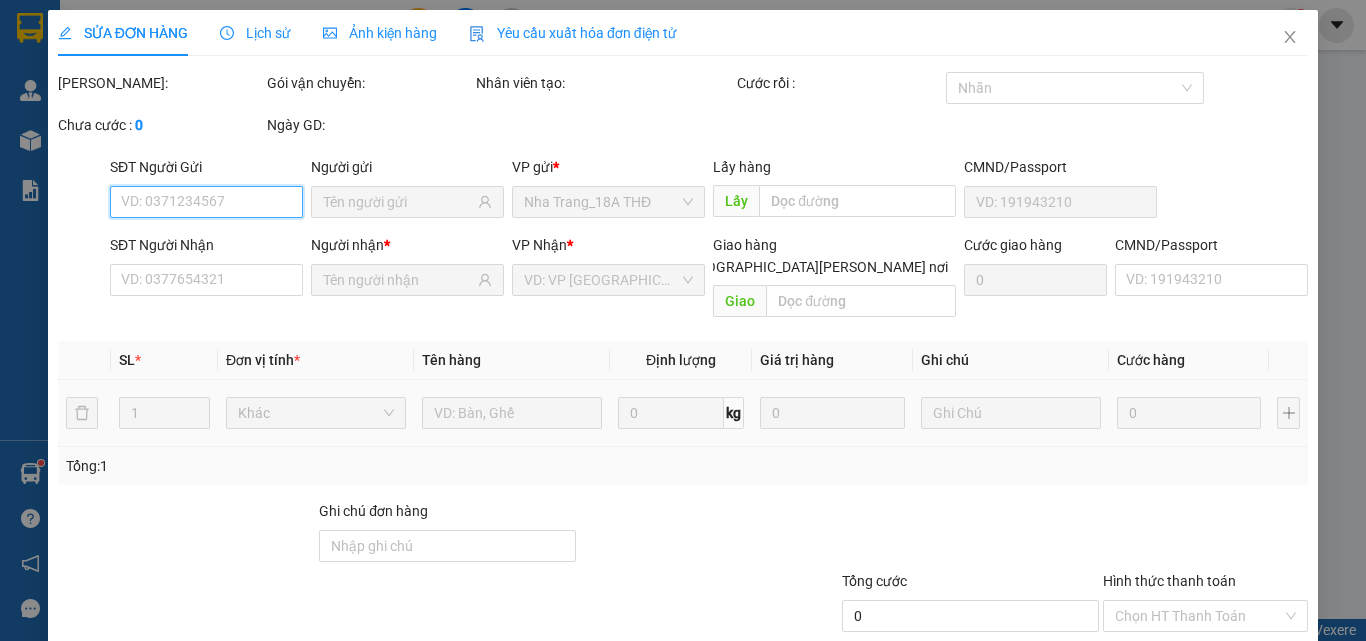 type on "HOÀNG SƠN" 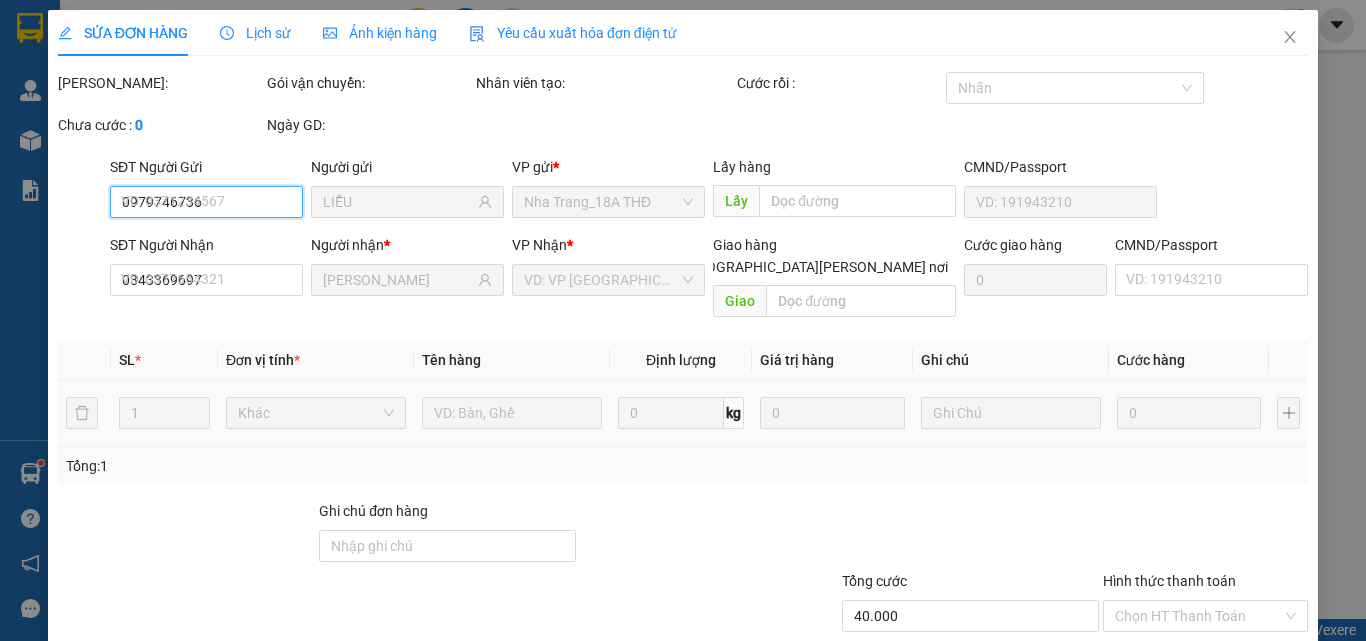 scroll, scrollTop: 103, scrollLeft: 0, axis: vertical 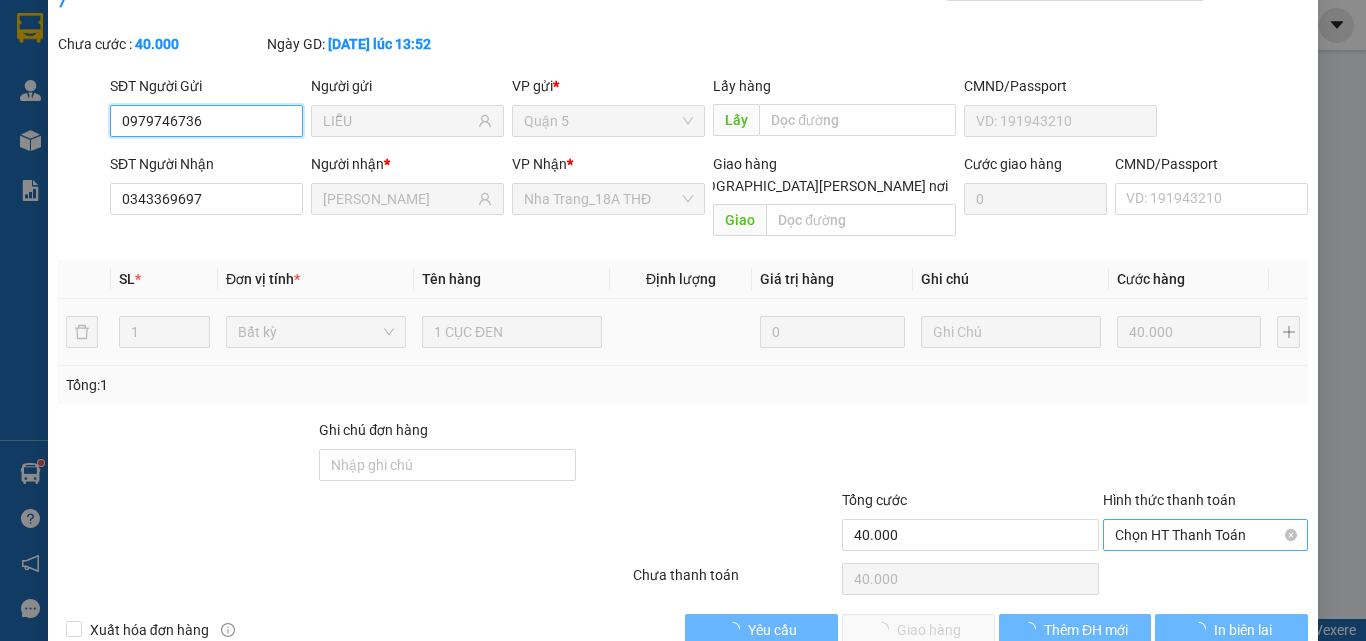 click on "Chọn HT Thanh Toán" at bounding box center (1205, 535) 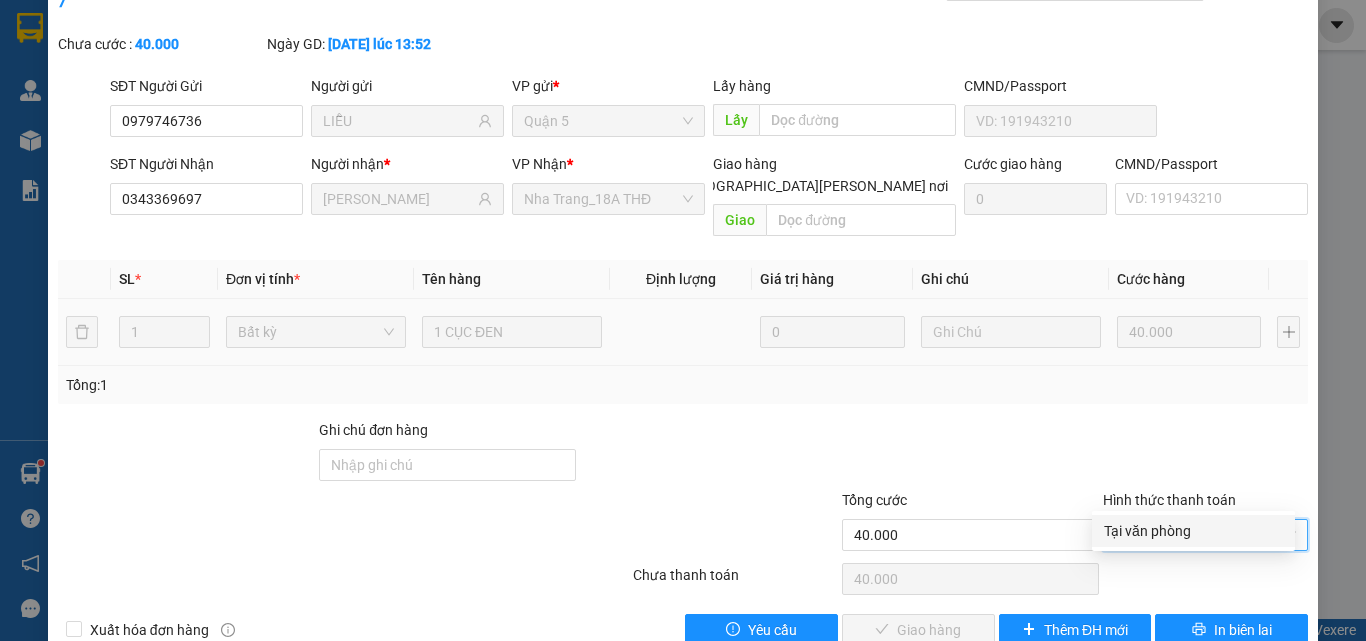 click on "Tại văn phòng" at bounding box center [1193, 531] 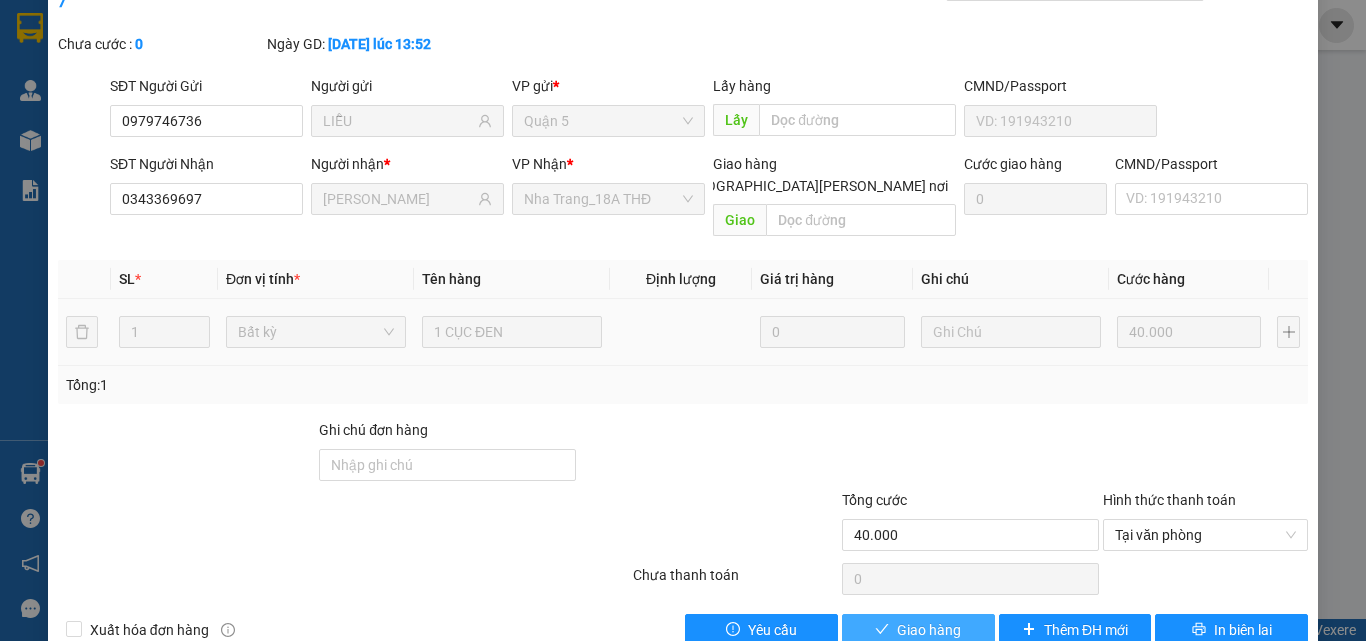 click on "Giao hàng" at bounding box center (929, 630) 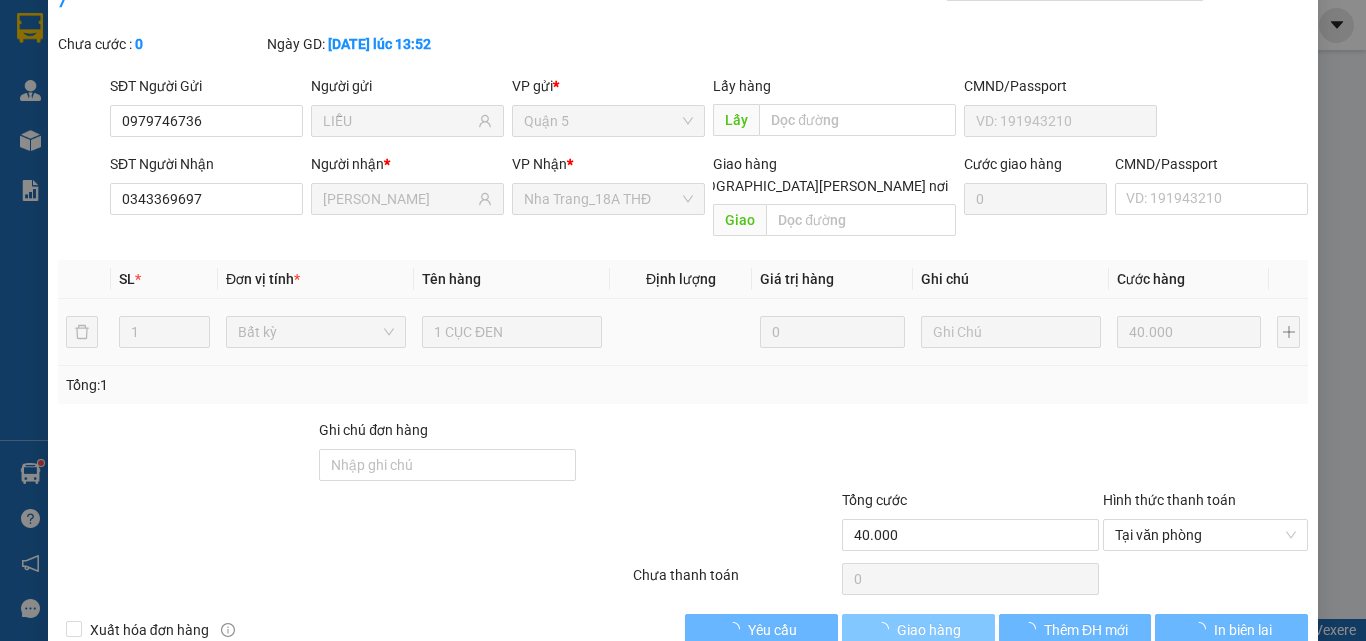 scroll, scrollTop: 0, scrollLeft: 0, axis: both 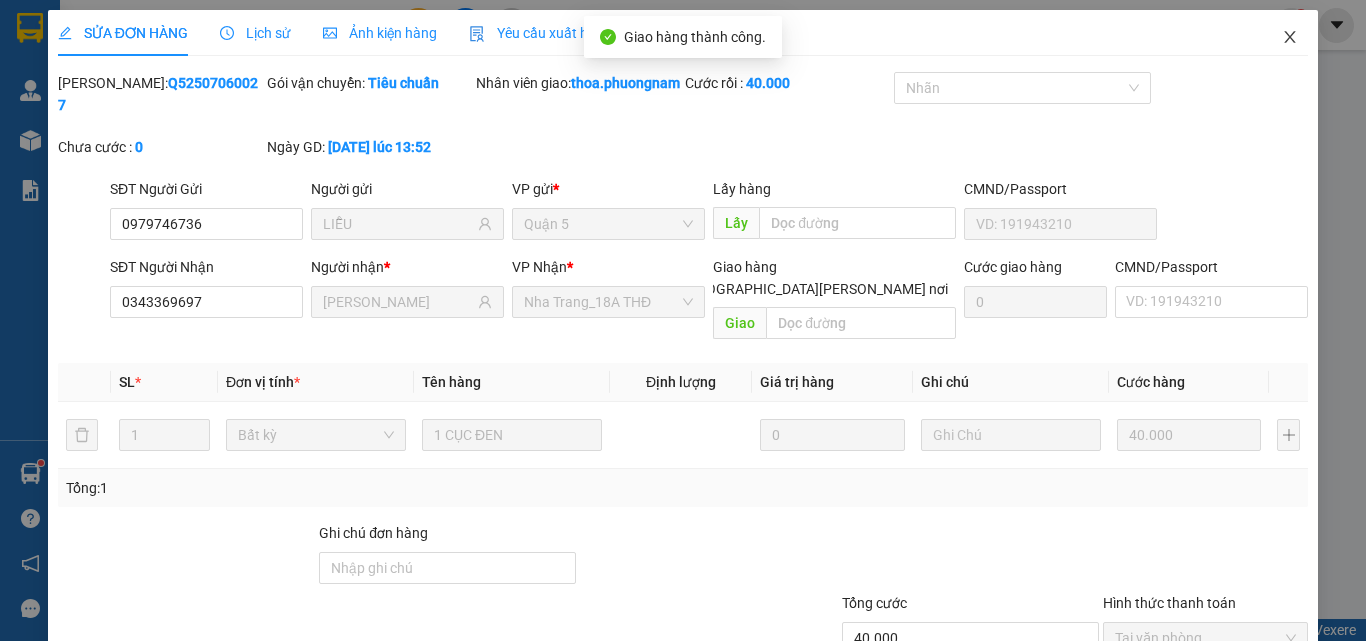 click 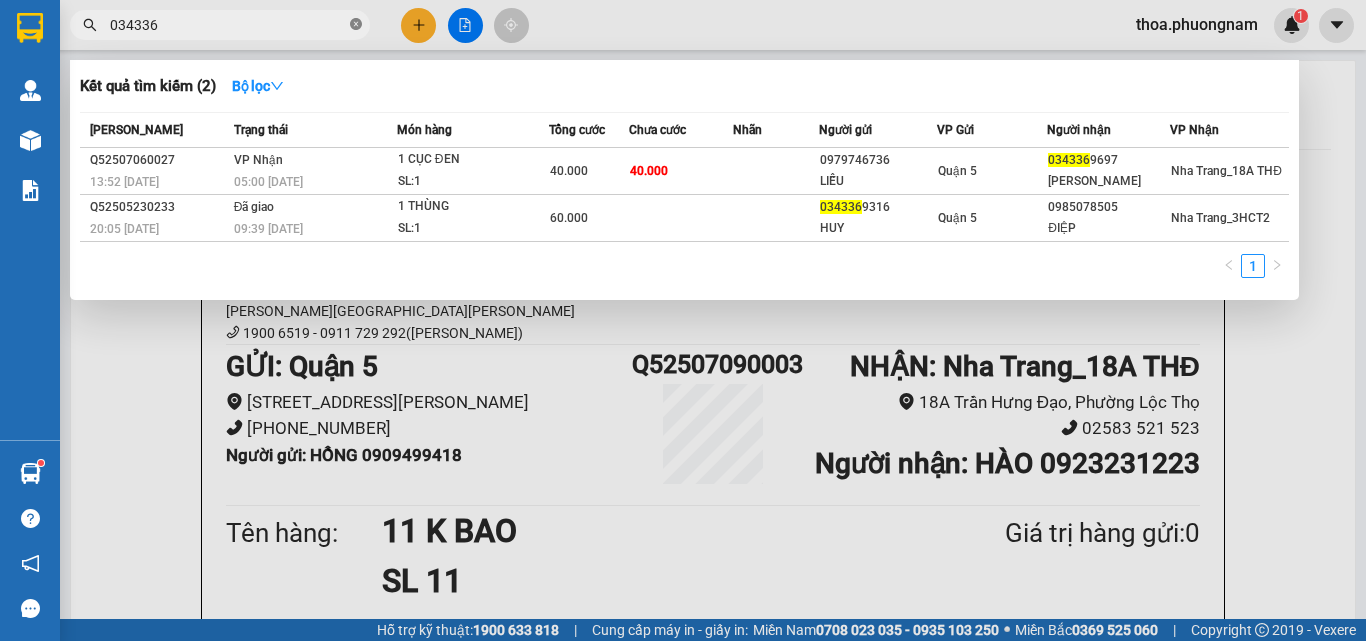 click at bounding box center (356, 25) 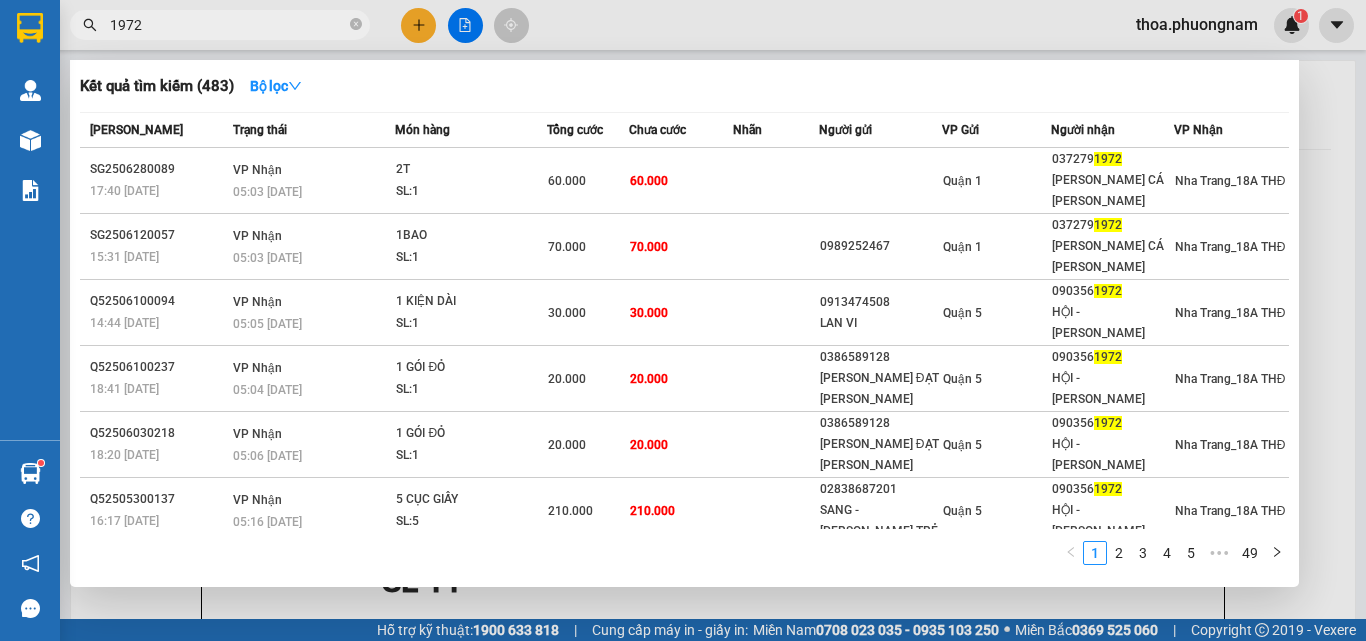 drag, startPoint x: 248, startPoint y: 31, endPoint x: 11, endPoint y: 32, distance: 237.0021 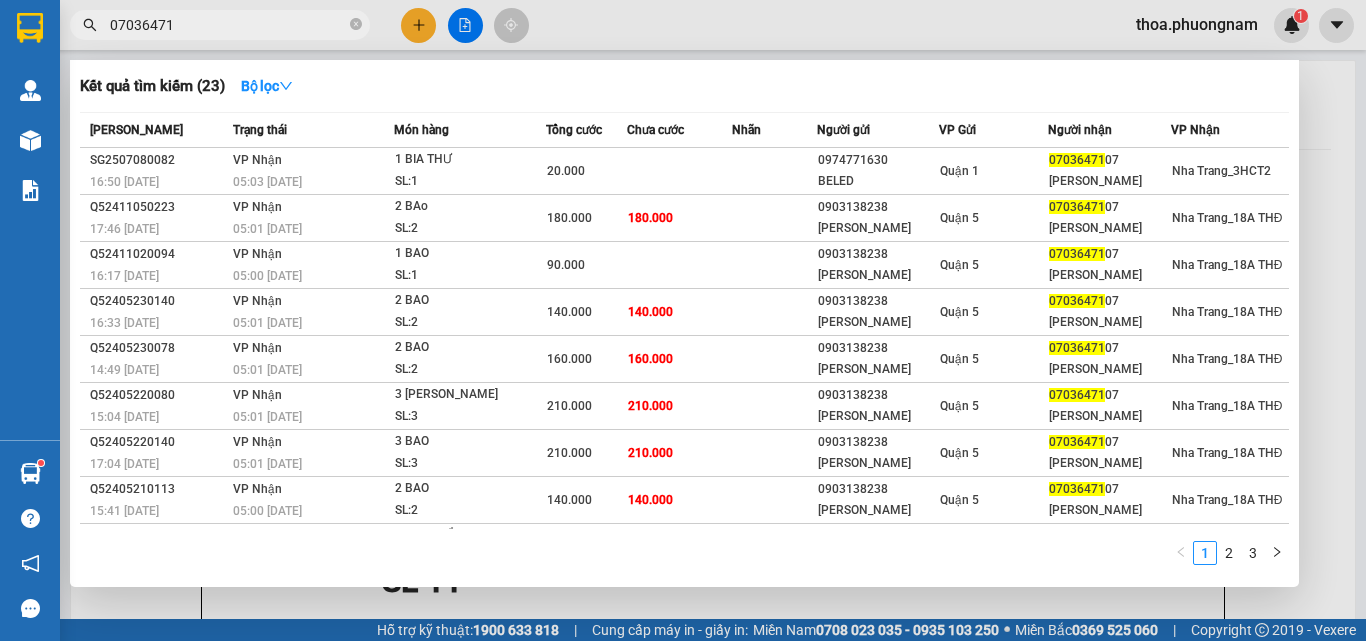 type on "07036471" 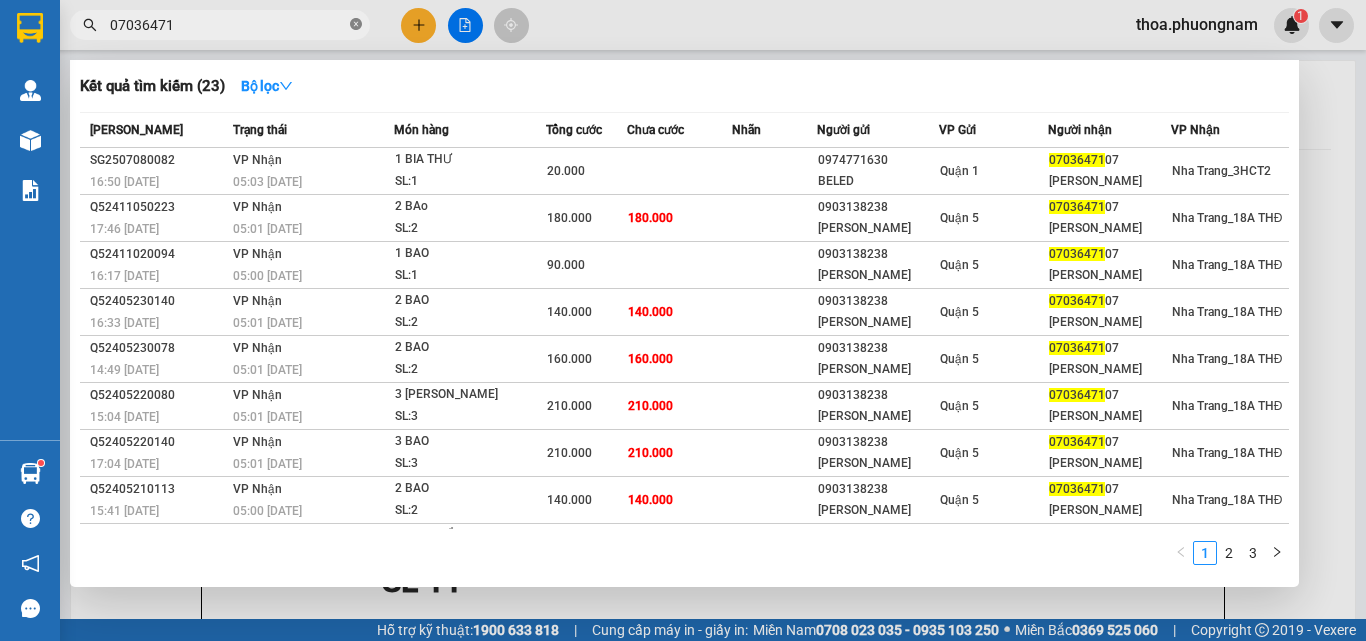 click 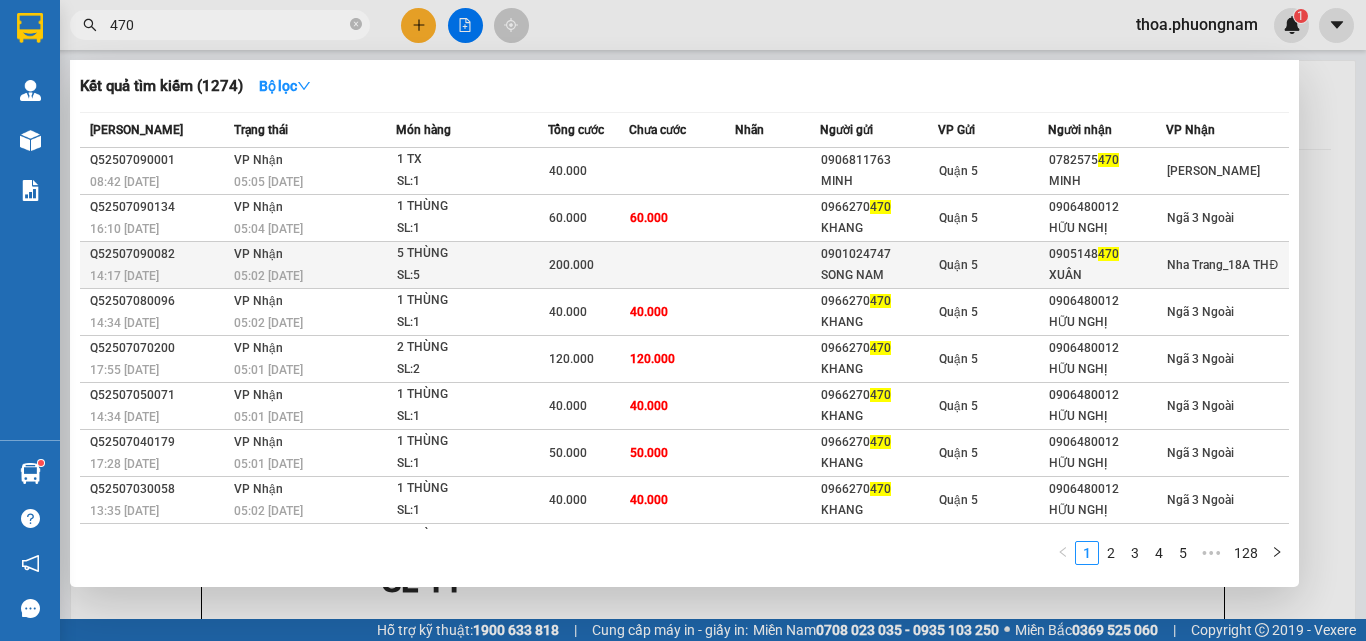type on "470" 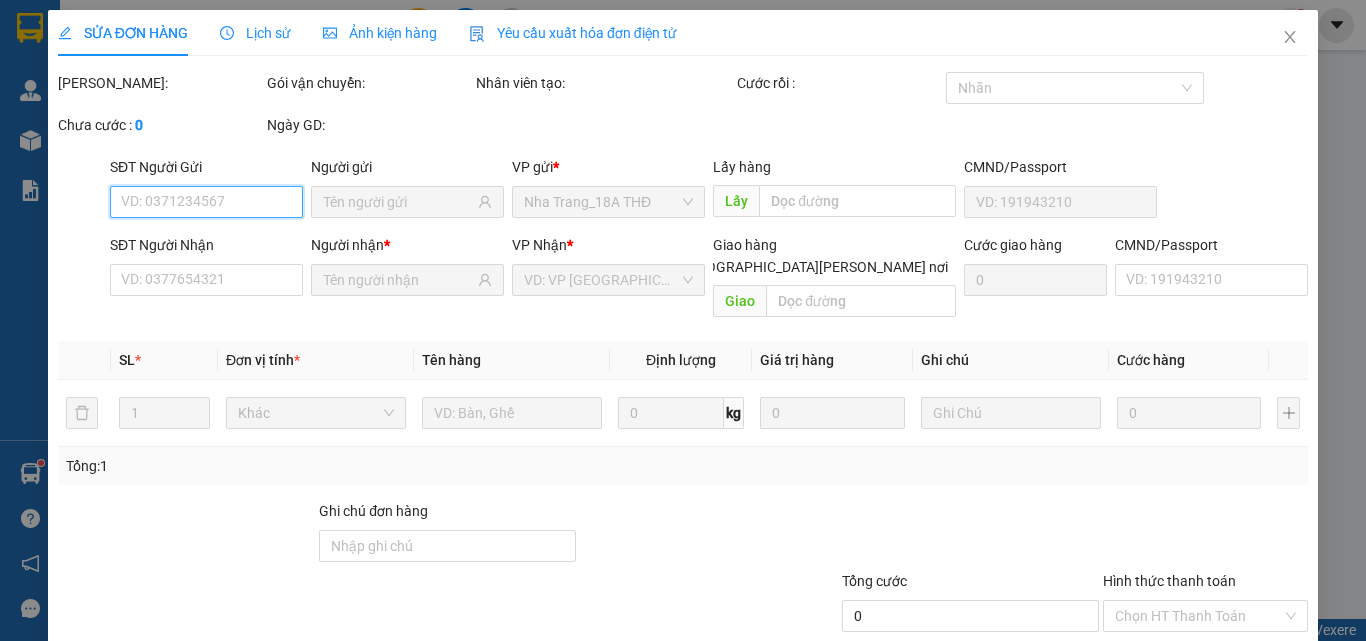 type on "0901024747" 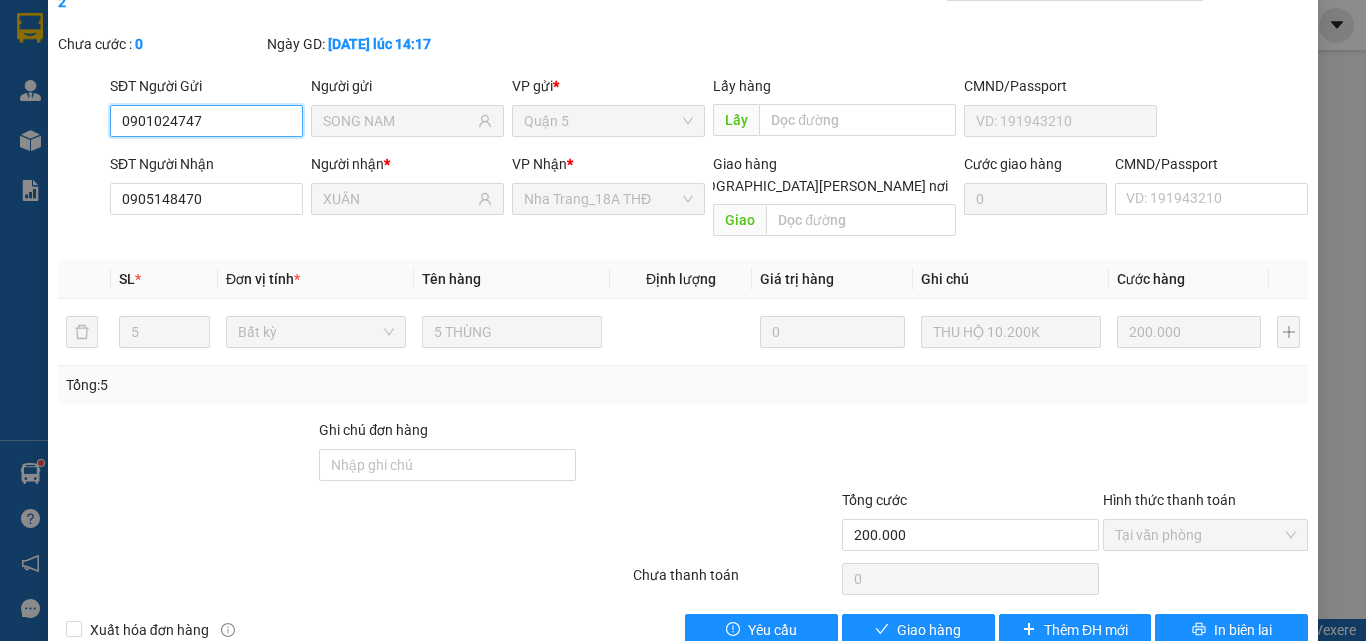 scroll, scrollTop: 0, scrollLeft: 0, axis: both 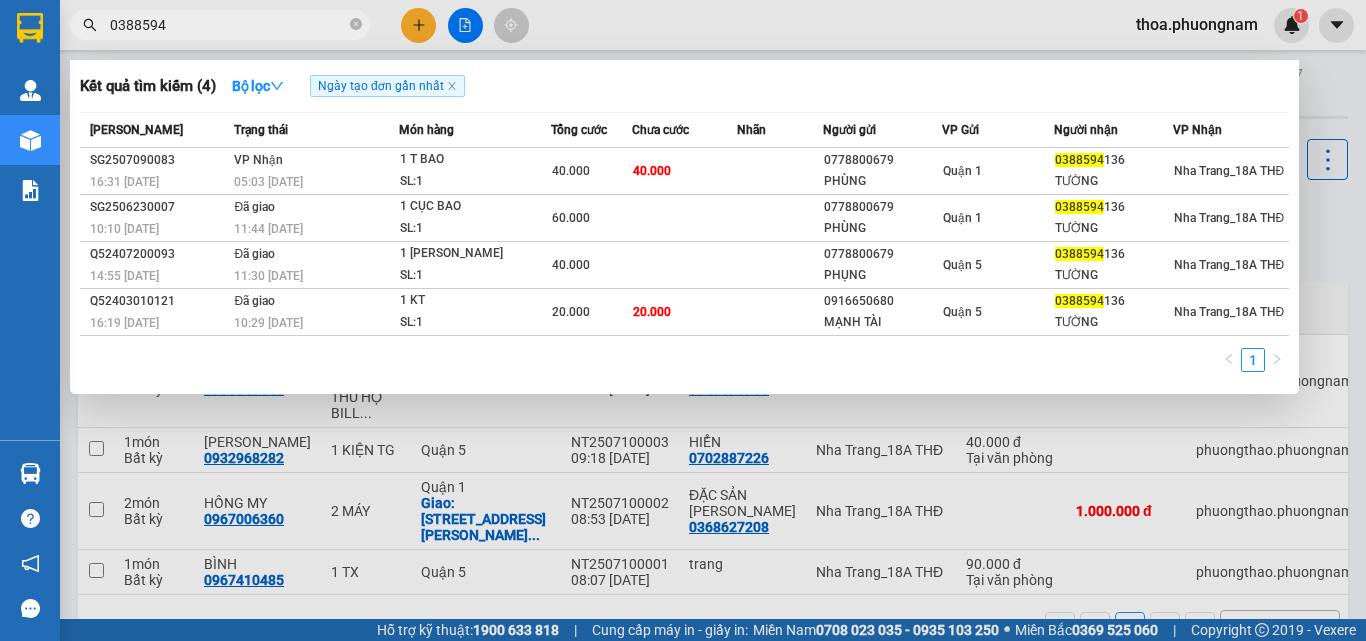 click on "Kết quả tìm kiếm ( 4 )  Bộ lọc  Ngày tạo đơn gần nhất Mã ĐH Trạng thái Món hàng Tổng cước Chưa cước Nhãn Người gửi VP Gửi Người nhận VP Nhận SG2507090083 16:31 [DATE] VP Nhận   05:03 [DATE] 1 T BAO SL:  1 40.000 40.000 0778800679 [GEOGRAPHIC_DATA] 1 0388594 136 TƯỜNG [GEOGRAPHIC_DATA] THĐ SG2506230007 10:10 [DATE] Đã giao   11:44 [DATE] 1 CỤC BAO SL:  1 60.000 0778800679 [GEOGRAPHIC_DATA] 1 0388594 136 TƯỜNG [GEOGRAPHIC_DATA] THĐ Q52407200093 14:55 [DATE] Đã giao   11:30 [DATE] 1 THÙNG BAO SL:  1 40.000 0778800679 PHỤNG  Quận 5 0388594 136 TƯỜNG [GEOGRAPHIC_DATA] THĐ Q52403010121 16:19 [DATE] Đã giao   10:29 [DATE] 1 KT SL:  1 20.000 20.000 0916650680 MẠNH TÀI Quận 5 0388594 136 TƯỜNG [GEOGRAPHIC_DATA] THĐ 1 0388594 thoa.phuongnam 1     [PERSON_NAME] lý khách hàng mới Quản lý giao nhận mới     Kho hàng mới     Báo cáo Báo cáo dòng tiền (nhân viên) Mẫu 1: Báo cáo dòng tiền  Hàng sắp về Phản hồi 4" at bounding box center (683, 320) 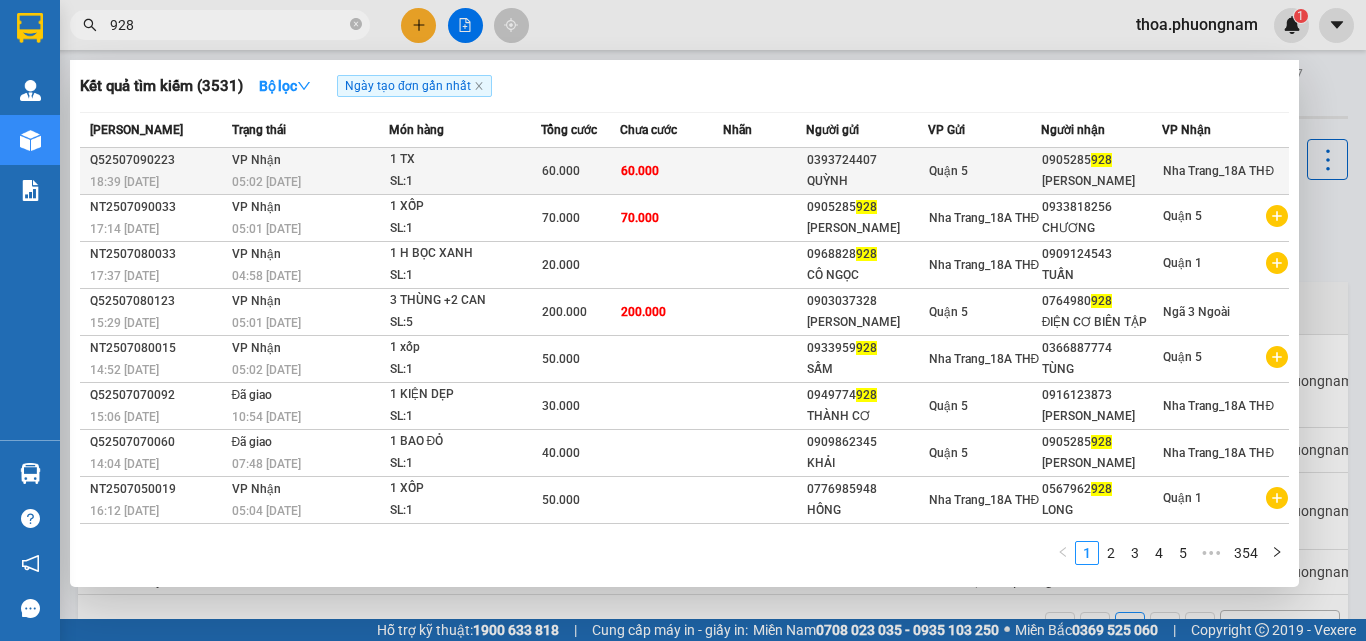 type on "928" 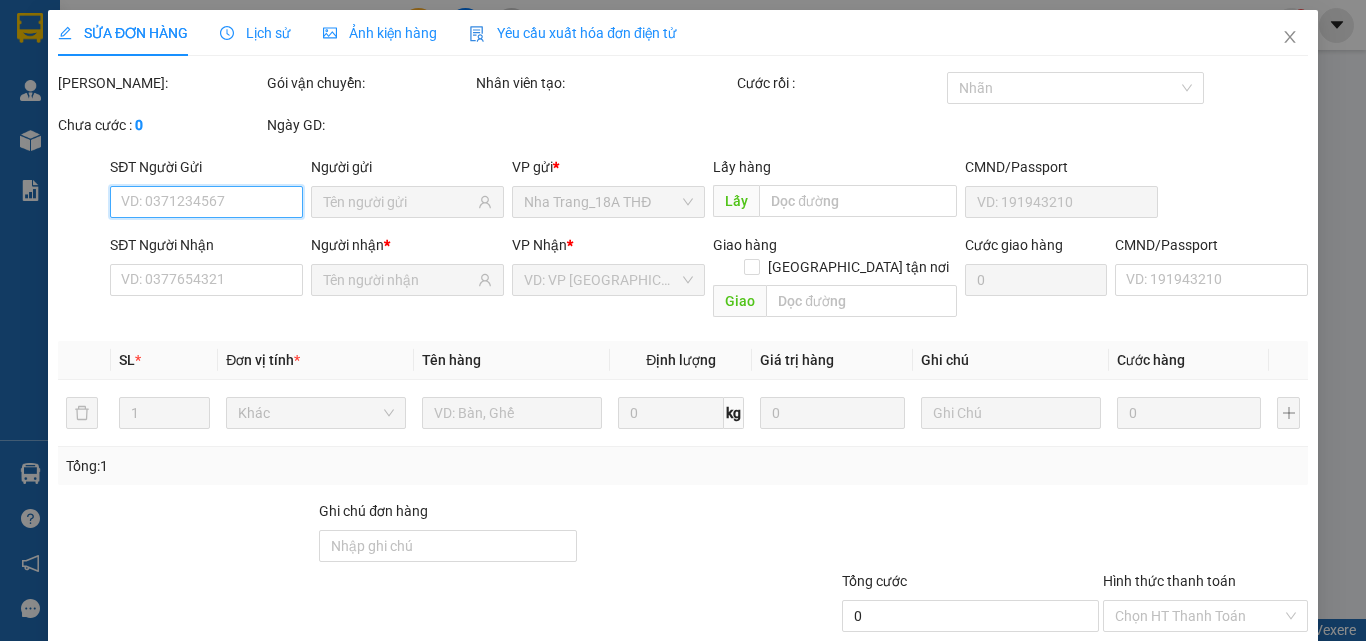 type on "0393724407" 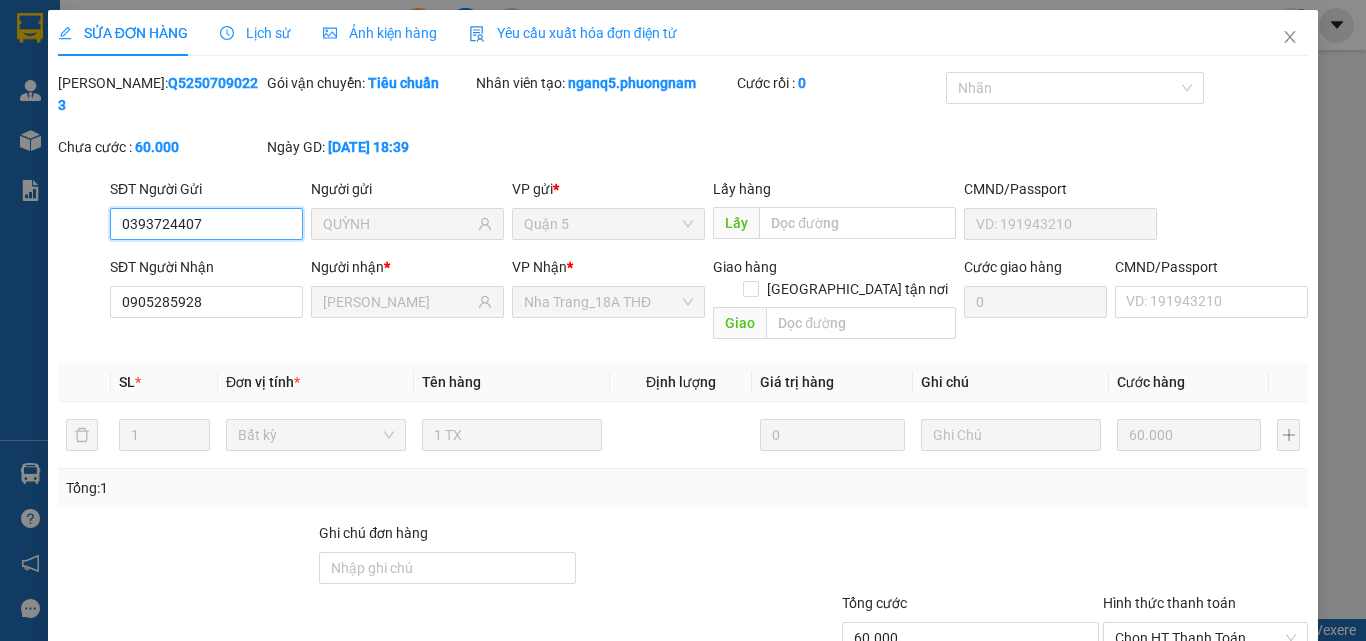 scroll, scrollTop: 103, scrollLeft: 0, axis: vertical 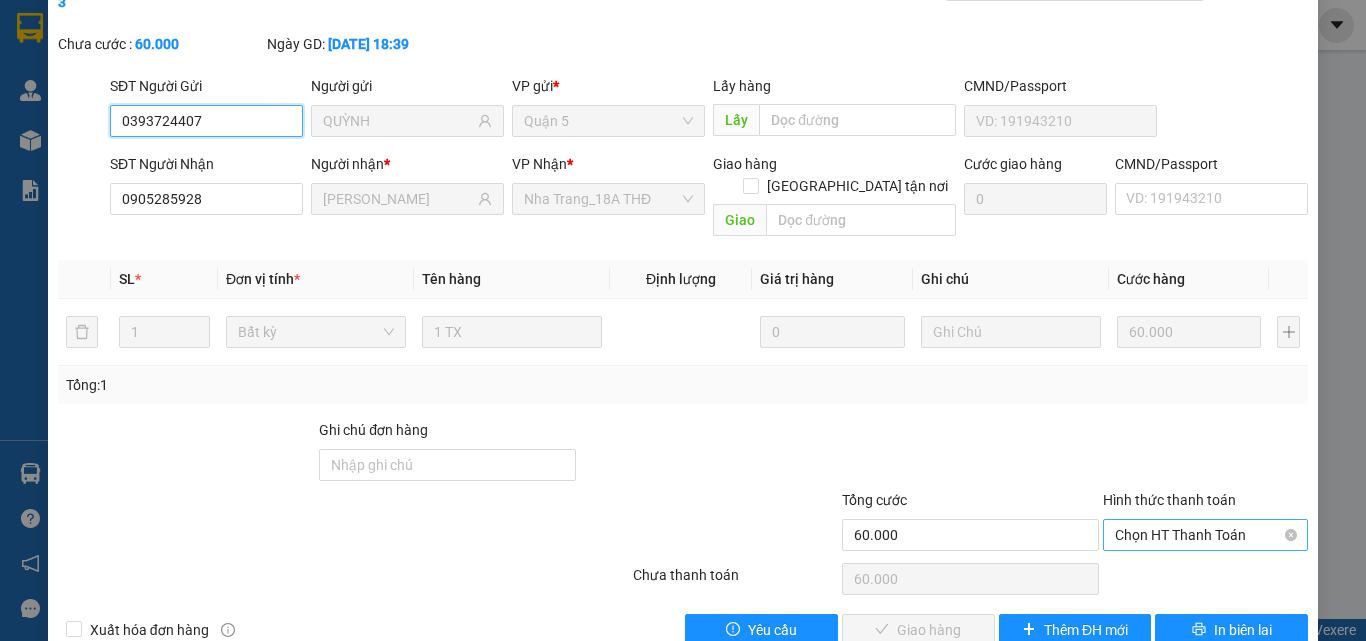 click on "Chọn HT Thanh Toán" at bounding box center [1205, 535] 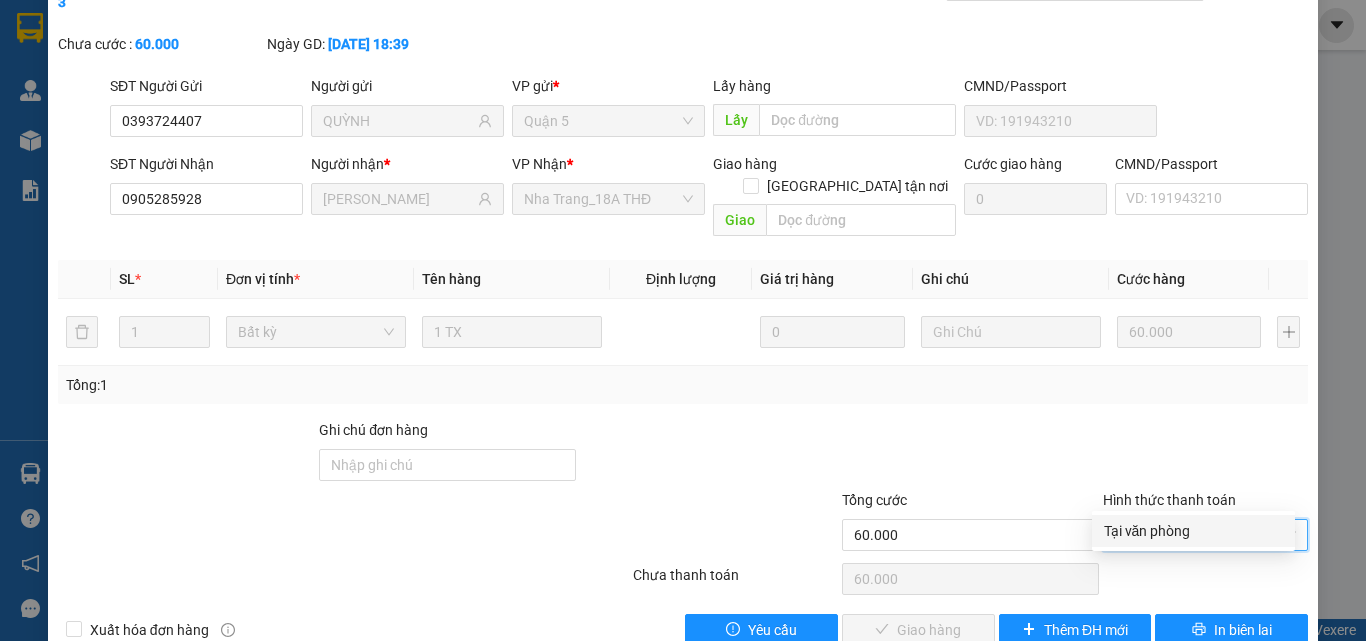 click on "Tại văn phòng" at bounding box center [1193, 531] 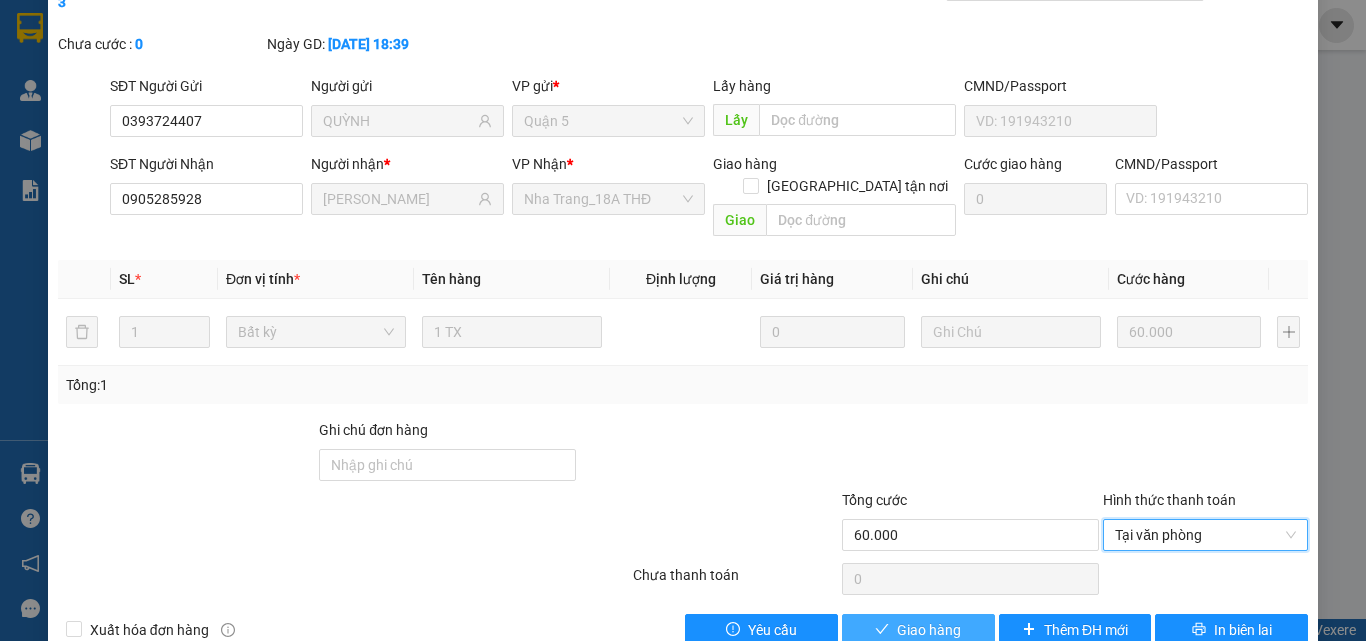 click on "Giao hàng" at bounding box center [918, 630] 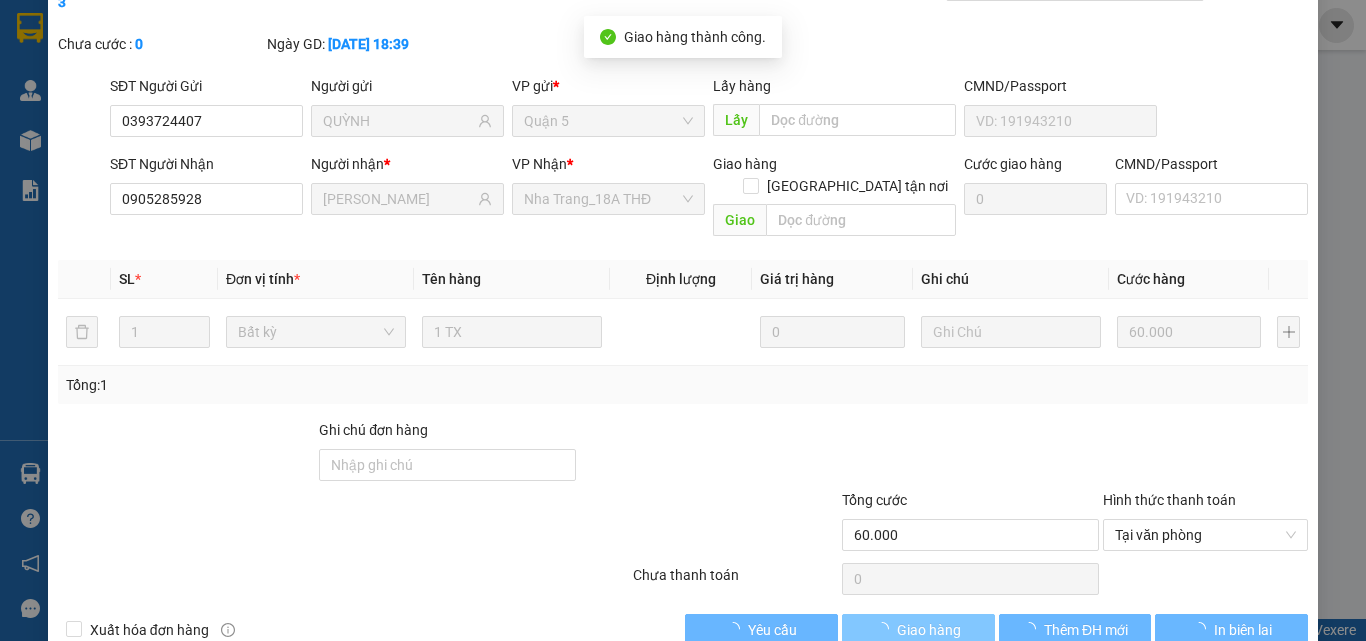 scroll, scrollTop: 0, scrollLeft: 0, axis: both 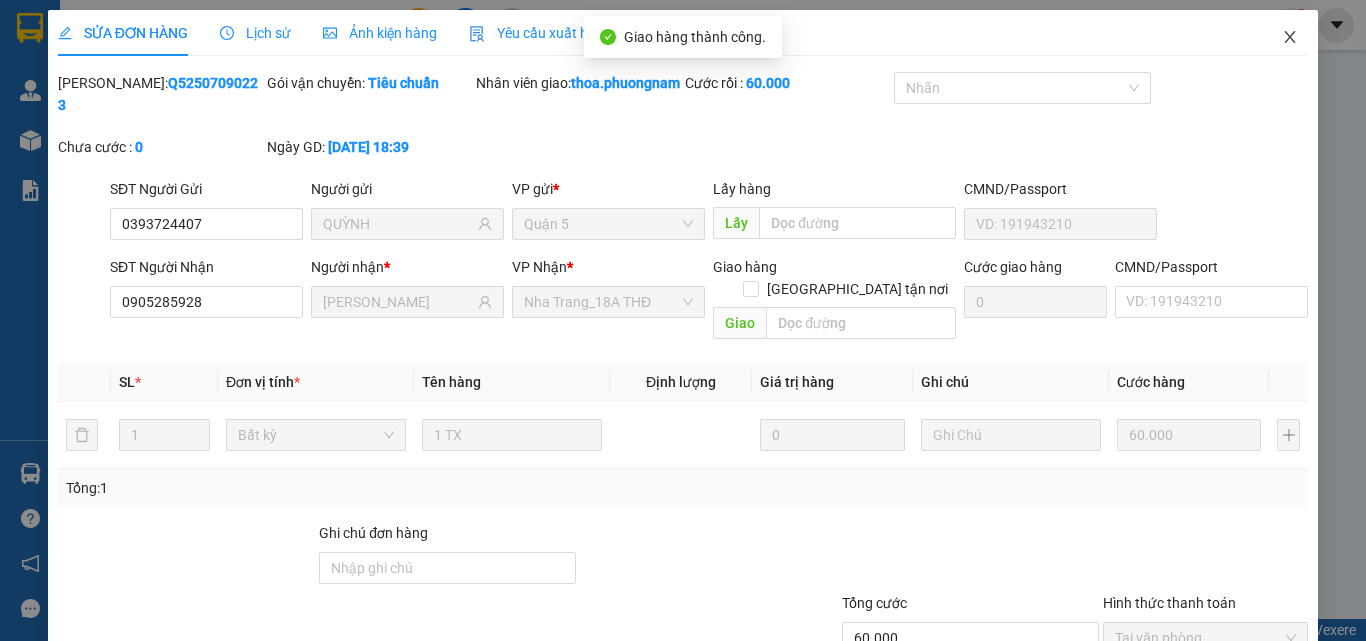 click at bounding box center [1290, 38] 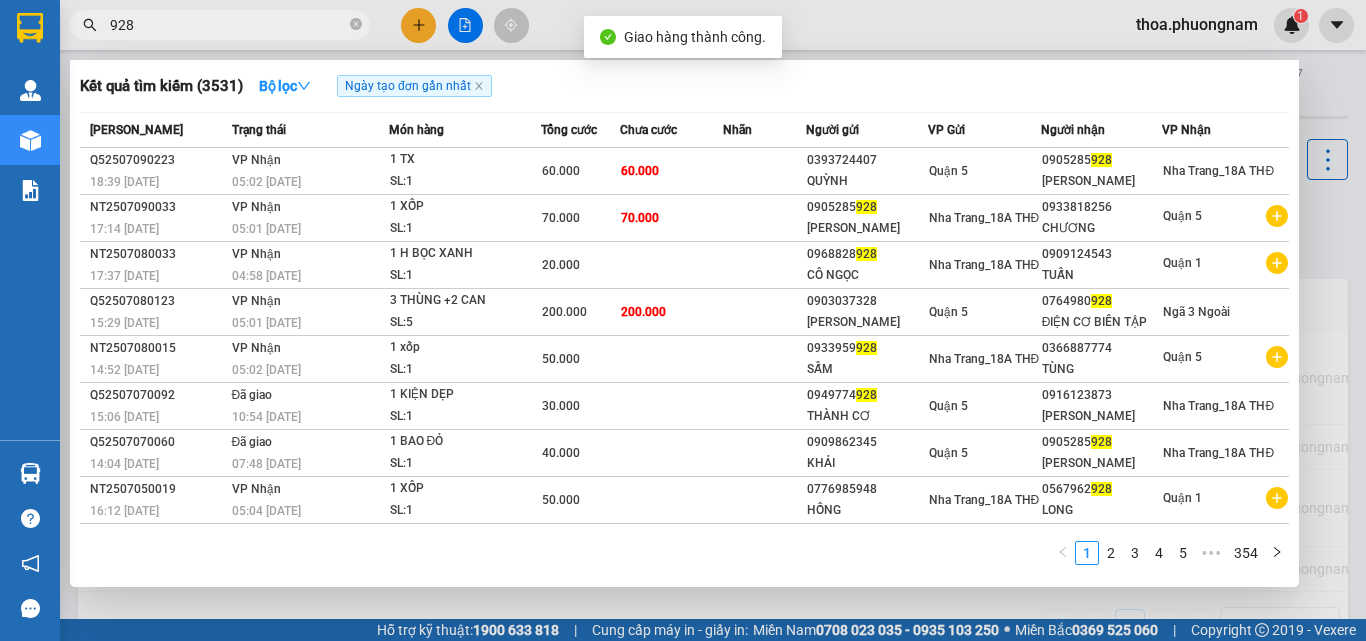 click on "928" at bounding box center [228, 25] 